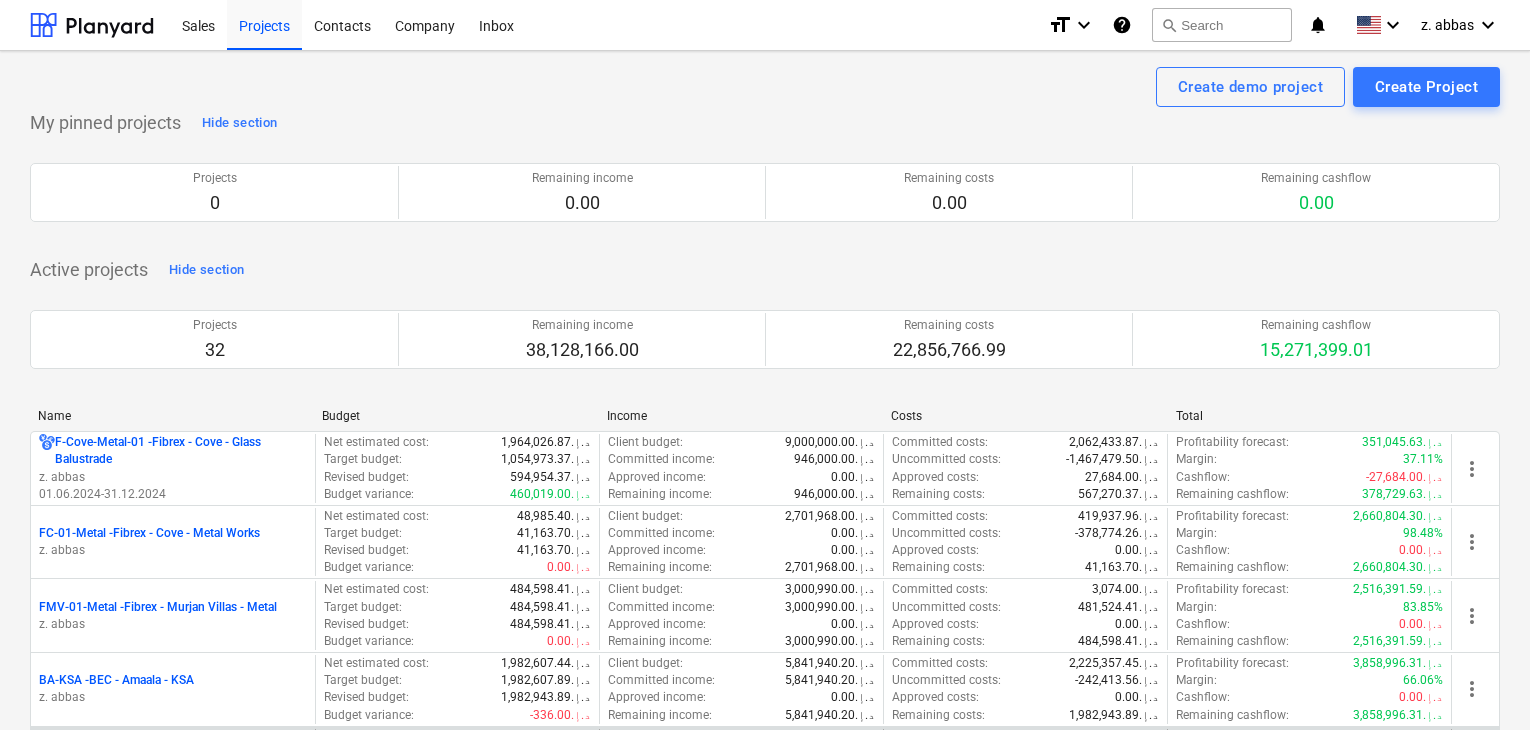 scroll, scrollTop: 400, scrollLeft: 0, axis: vertical 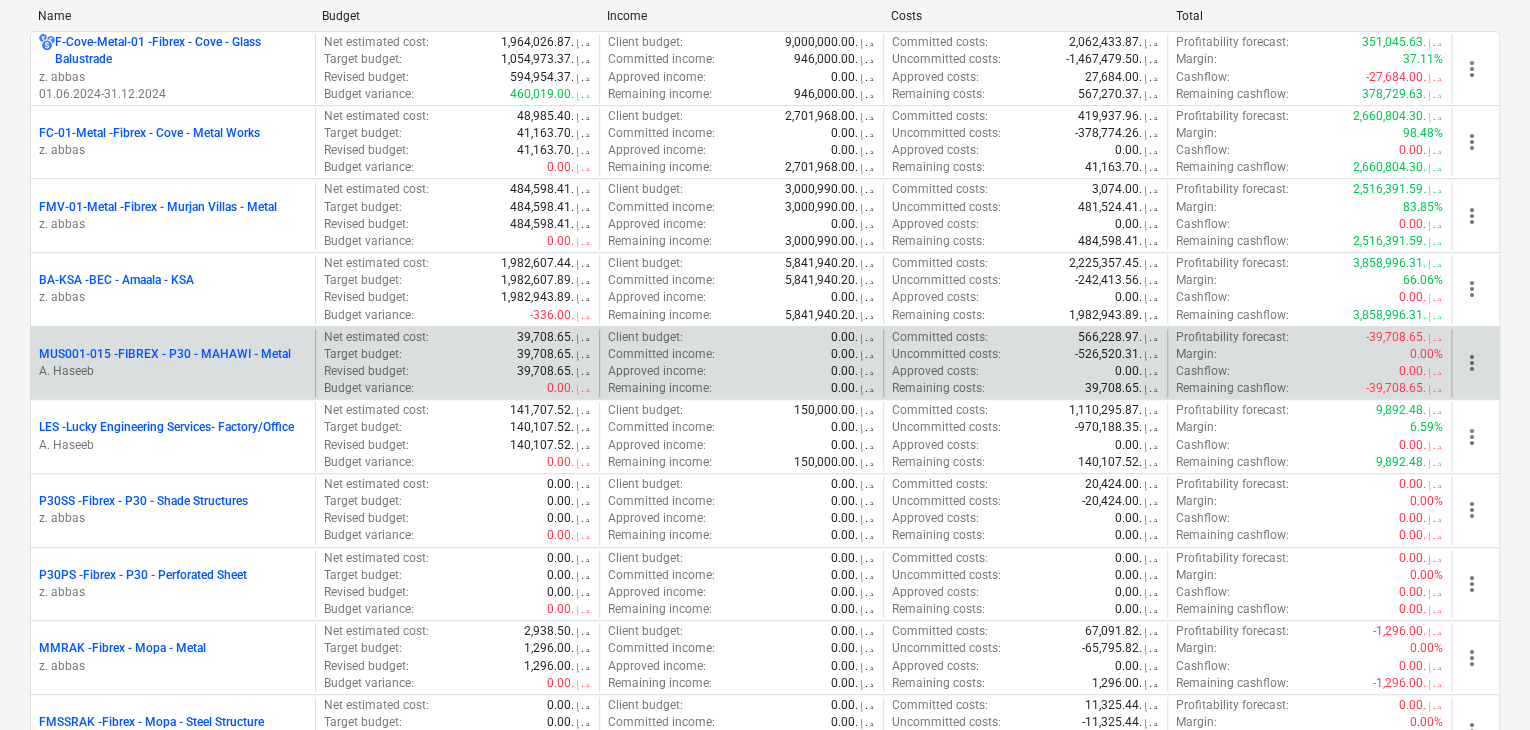 click on "A. Haseeb" at bounding box center (173, 371) 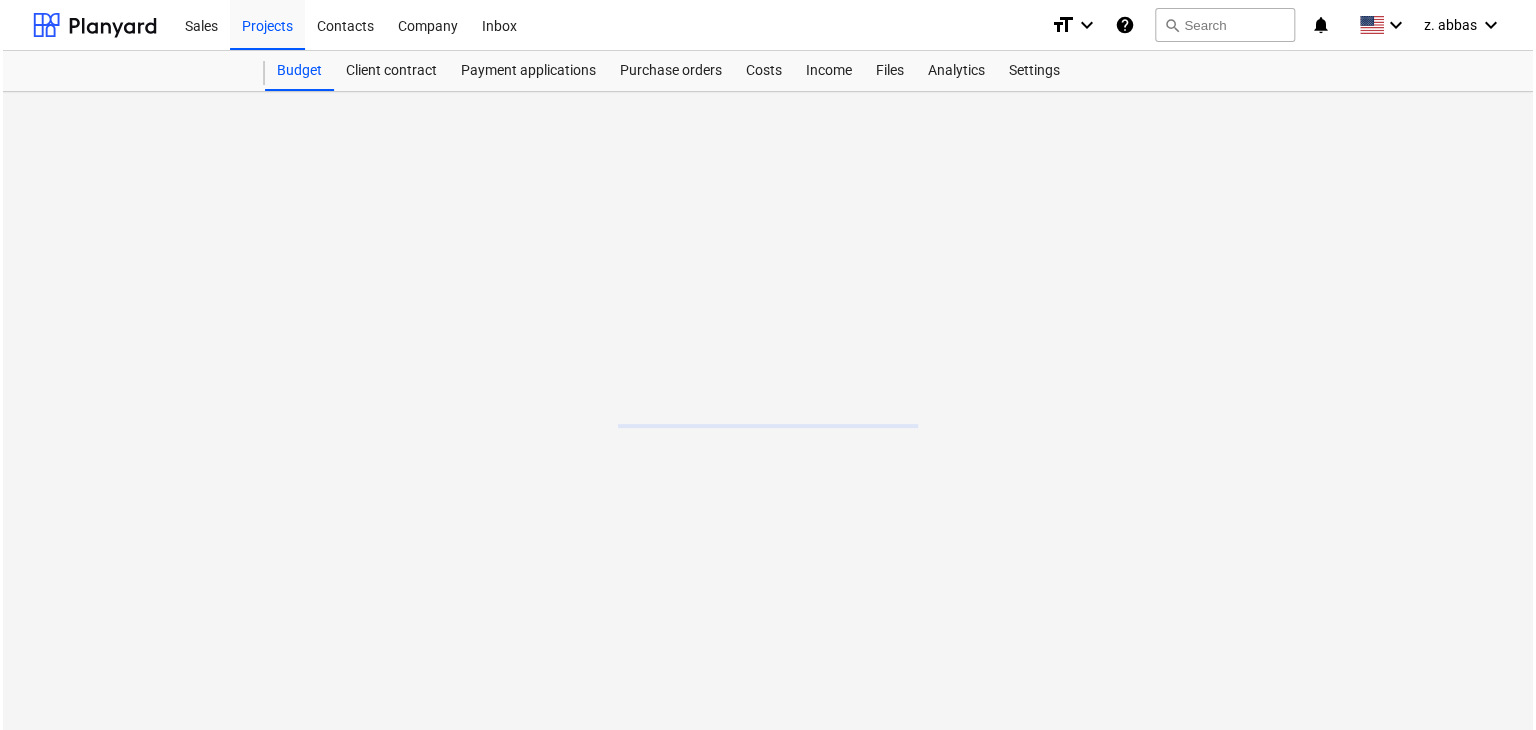 scroll, scrollTop: 0, scrollLeft: 0, axis: both 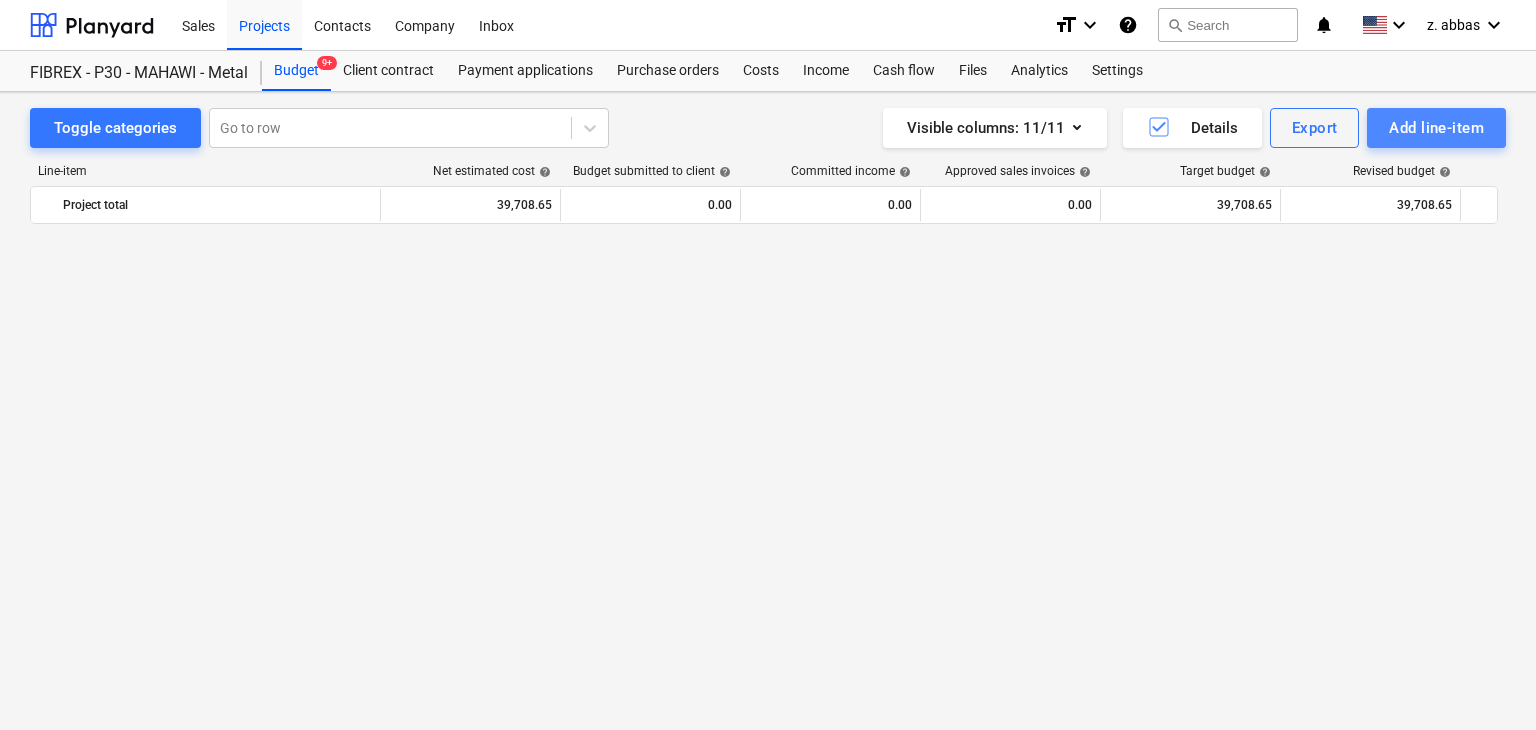 click on "Add line-item" at bounding box center [1436, 128] 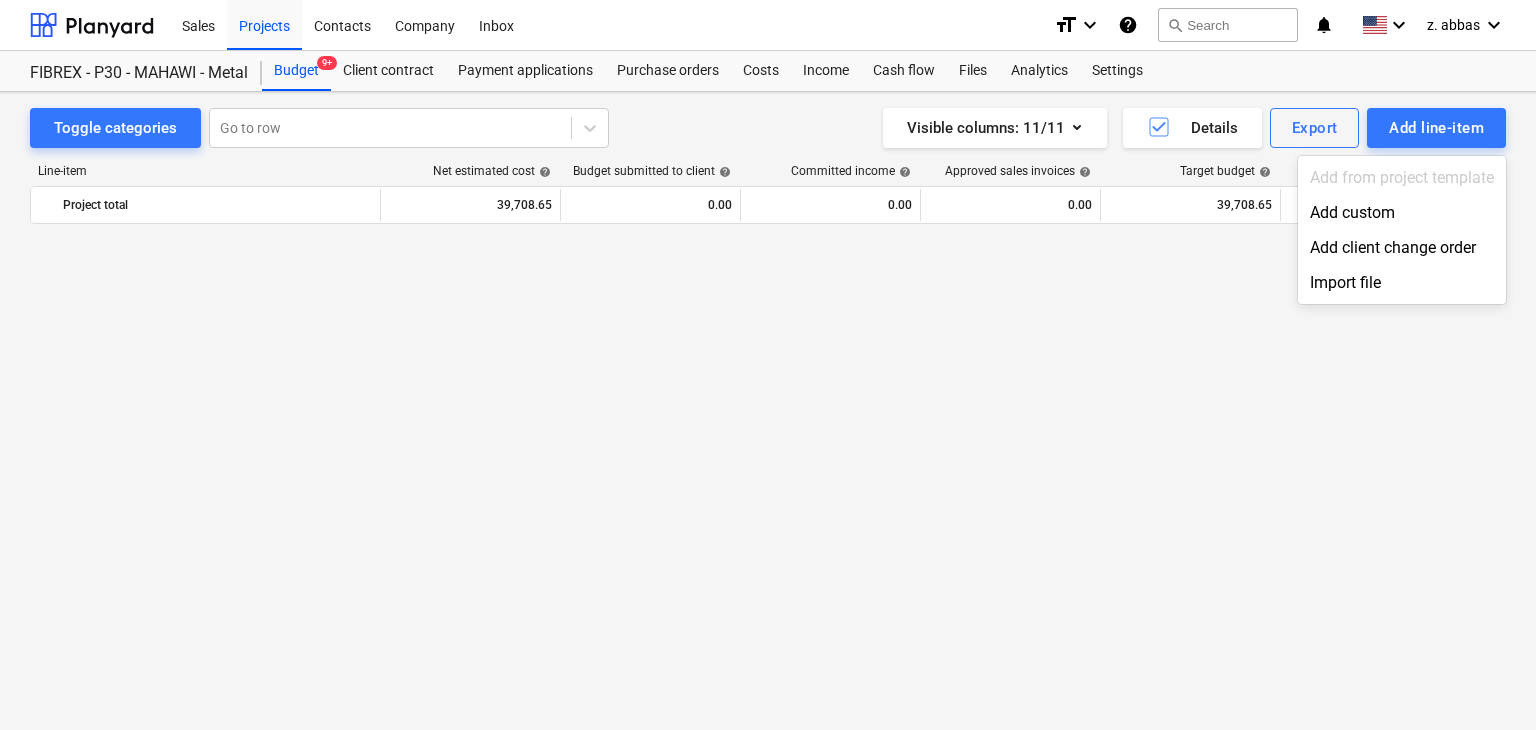 scroll, scrollTop: 11135, scrollLeft: 0, axis: vertical 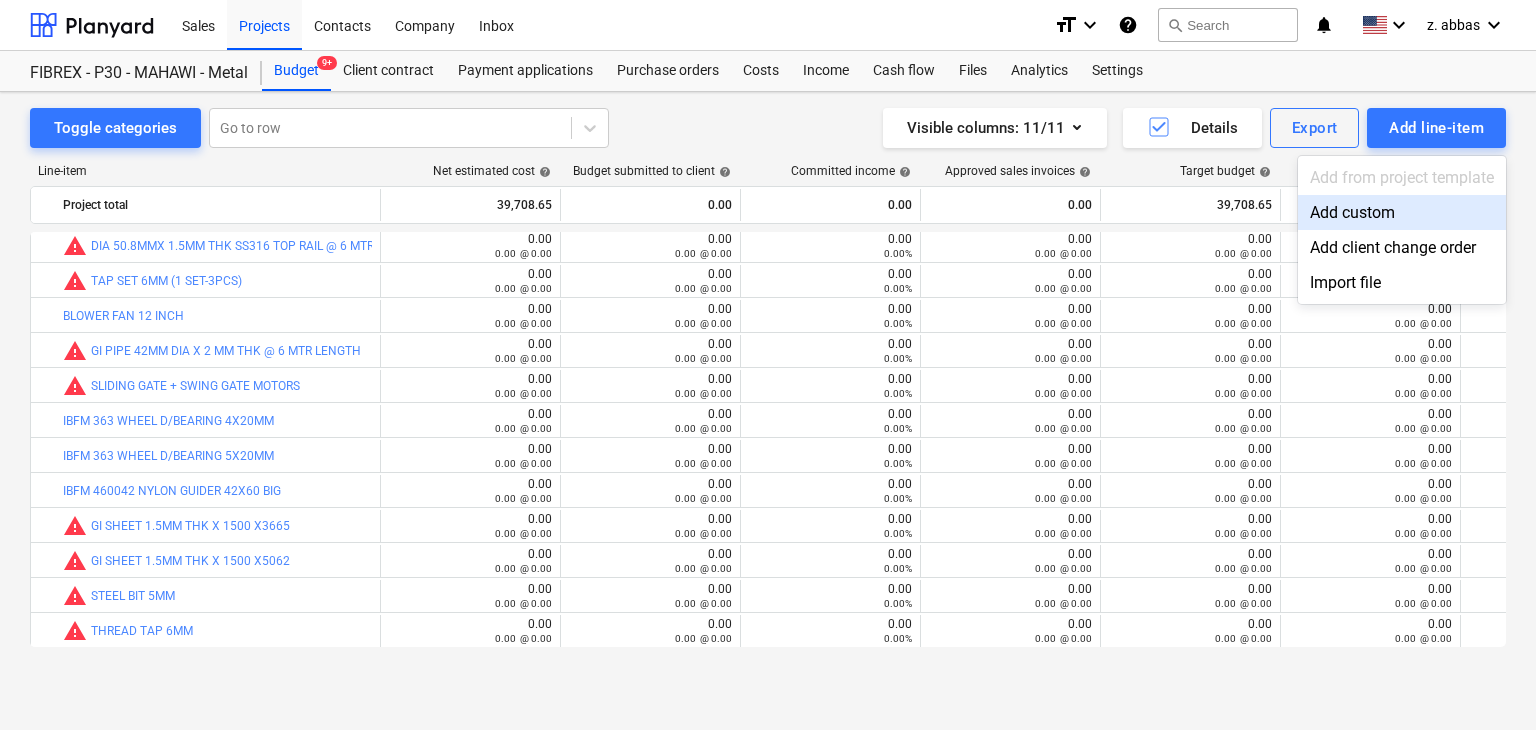 click on "Add custom" at bounding box center [1402, 212] 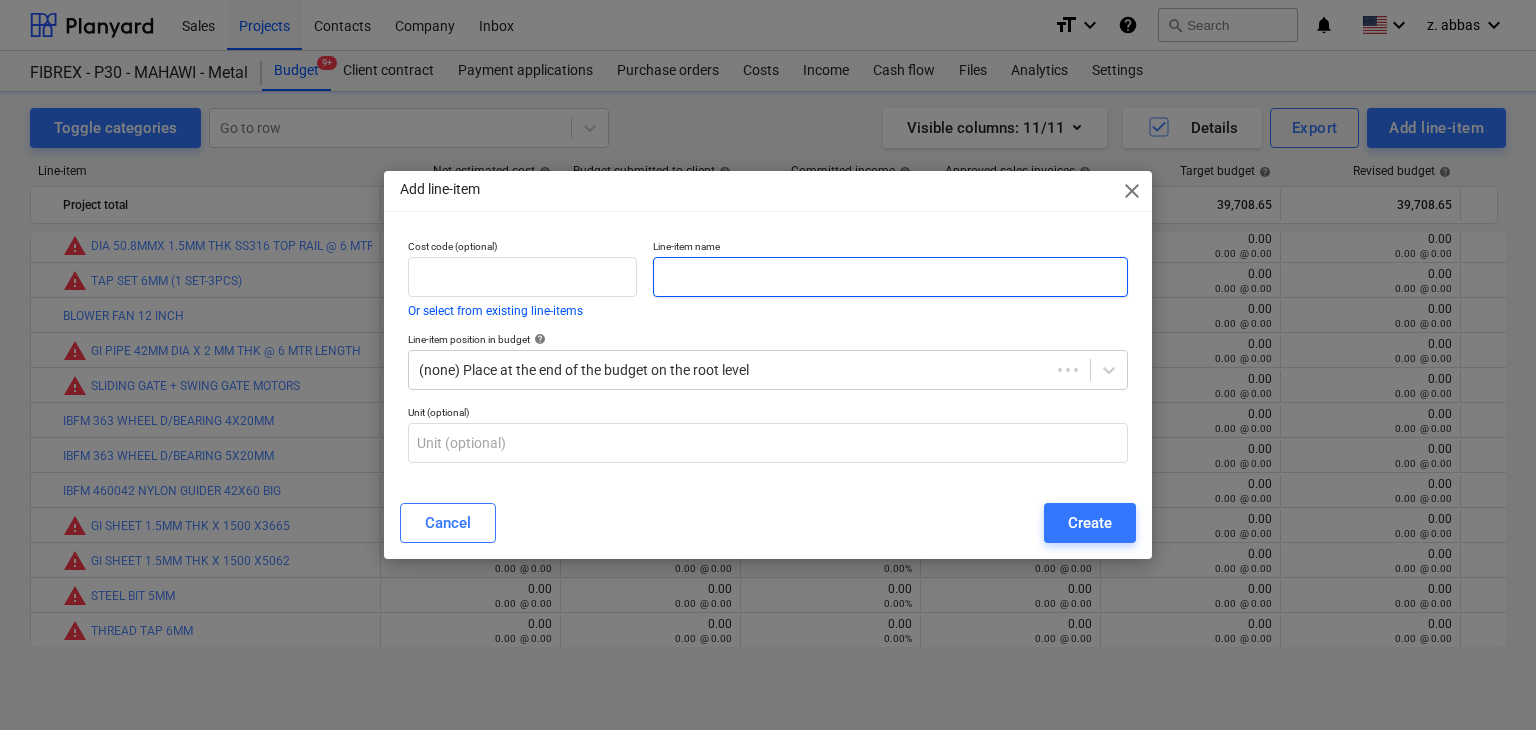 click at bounding box center [890, 277] 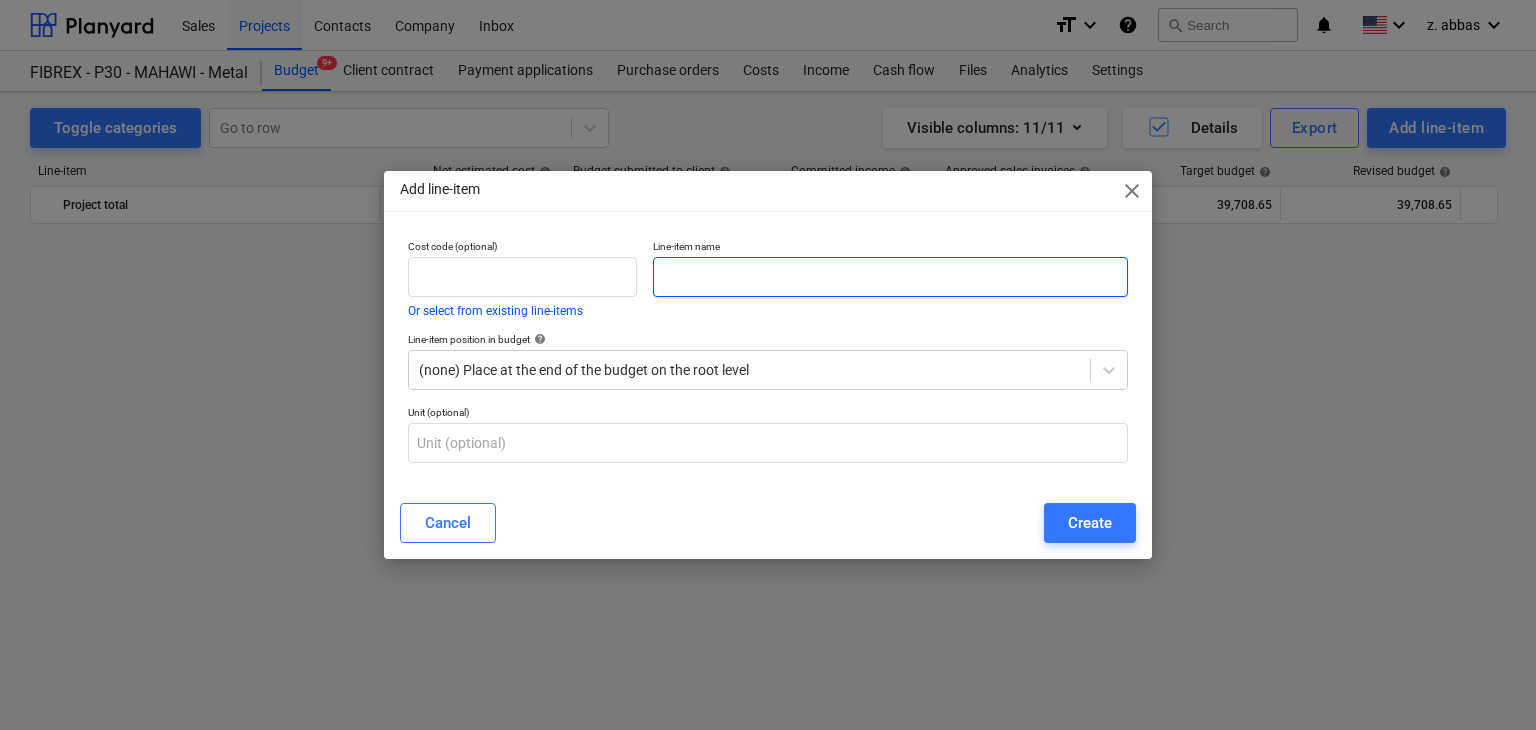scroll, scrollTop: 11135, scrollLeft: 0, axis: vertical 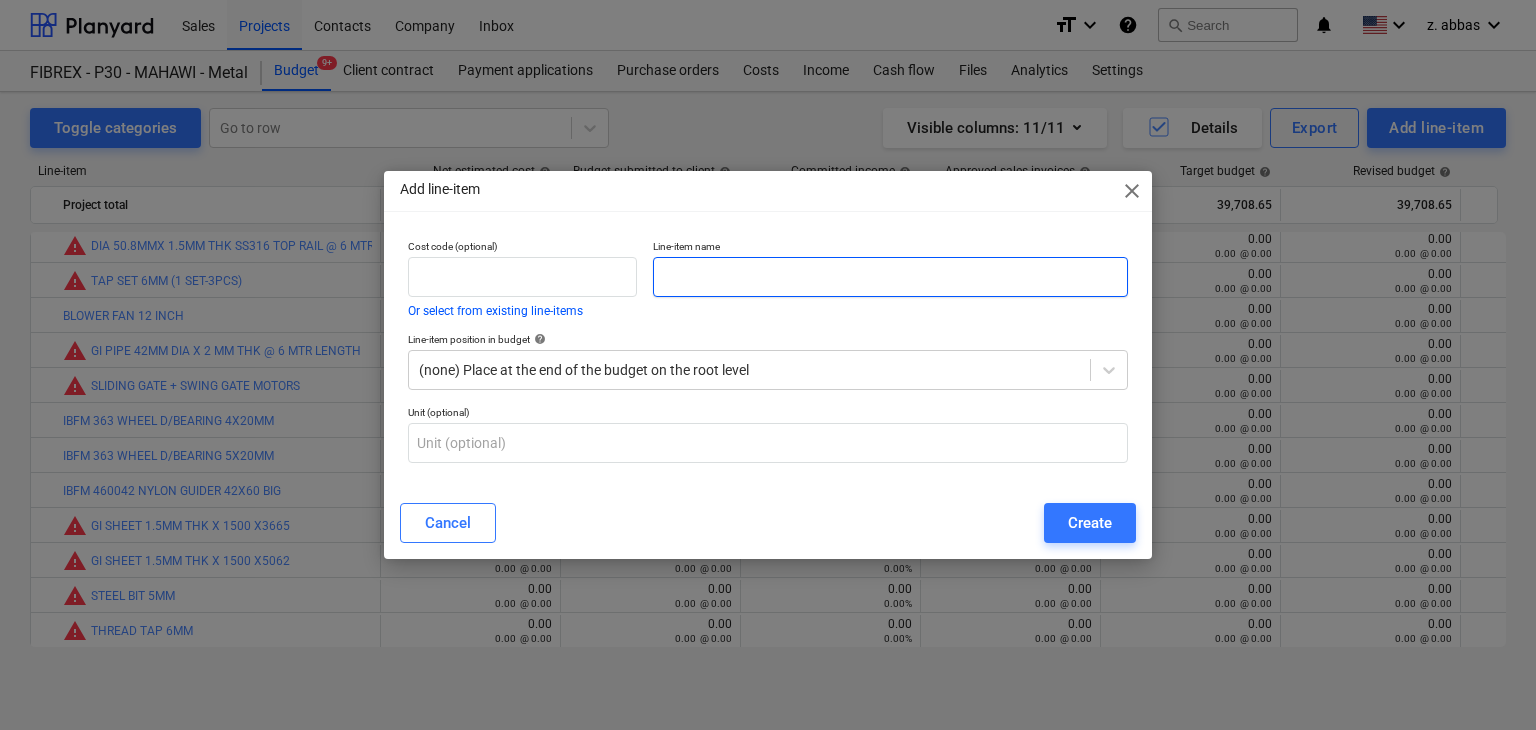 paste on "6MM CLEAR +1.52MM PVB +6MM  CLEAR TEMPERED GLASS WITH LAMINATION TOTAL QTY : 48 NOS" 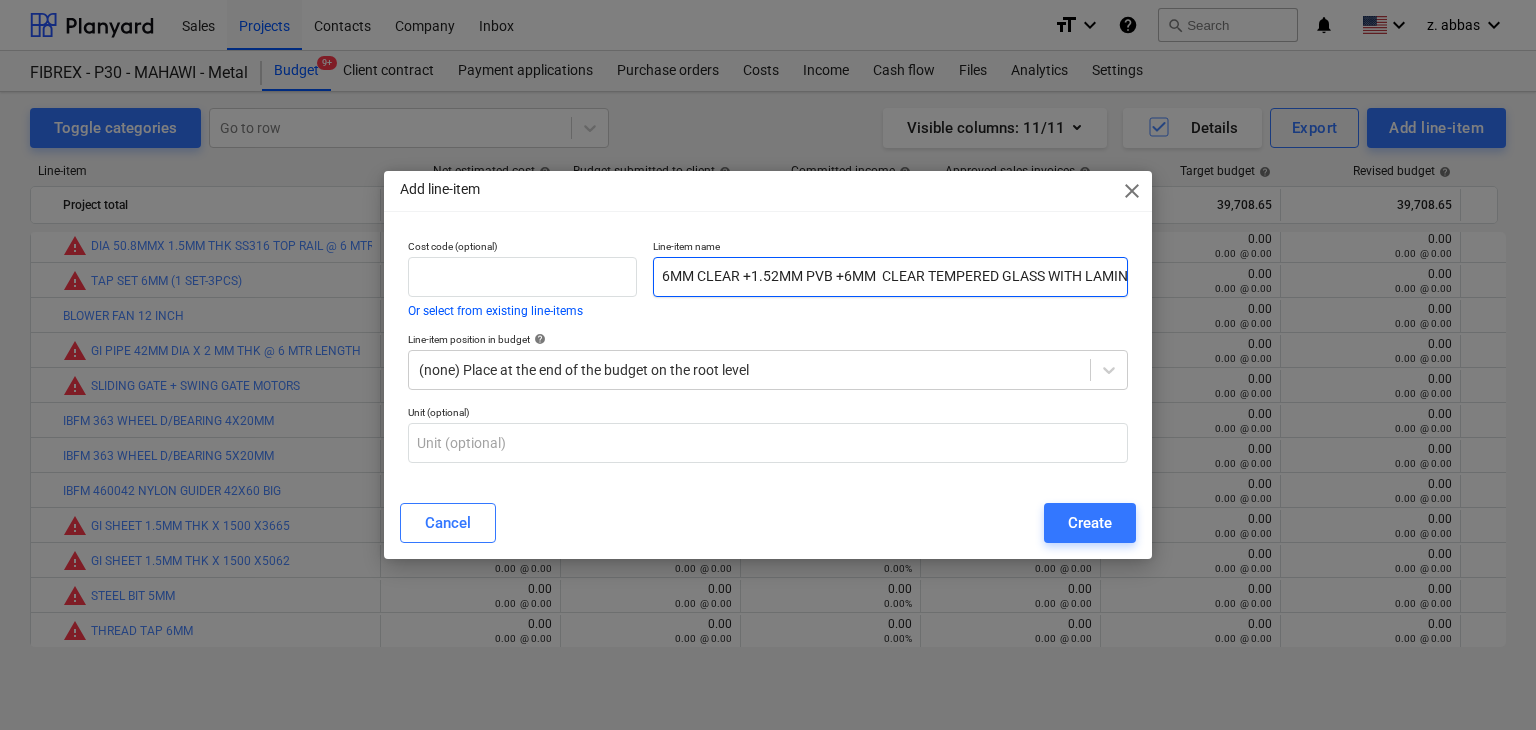 scroll, scrollTop: 0, scrollLeft: 176, axis: horizontal 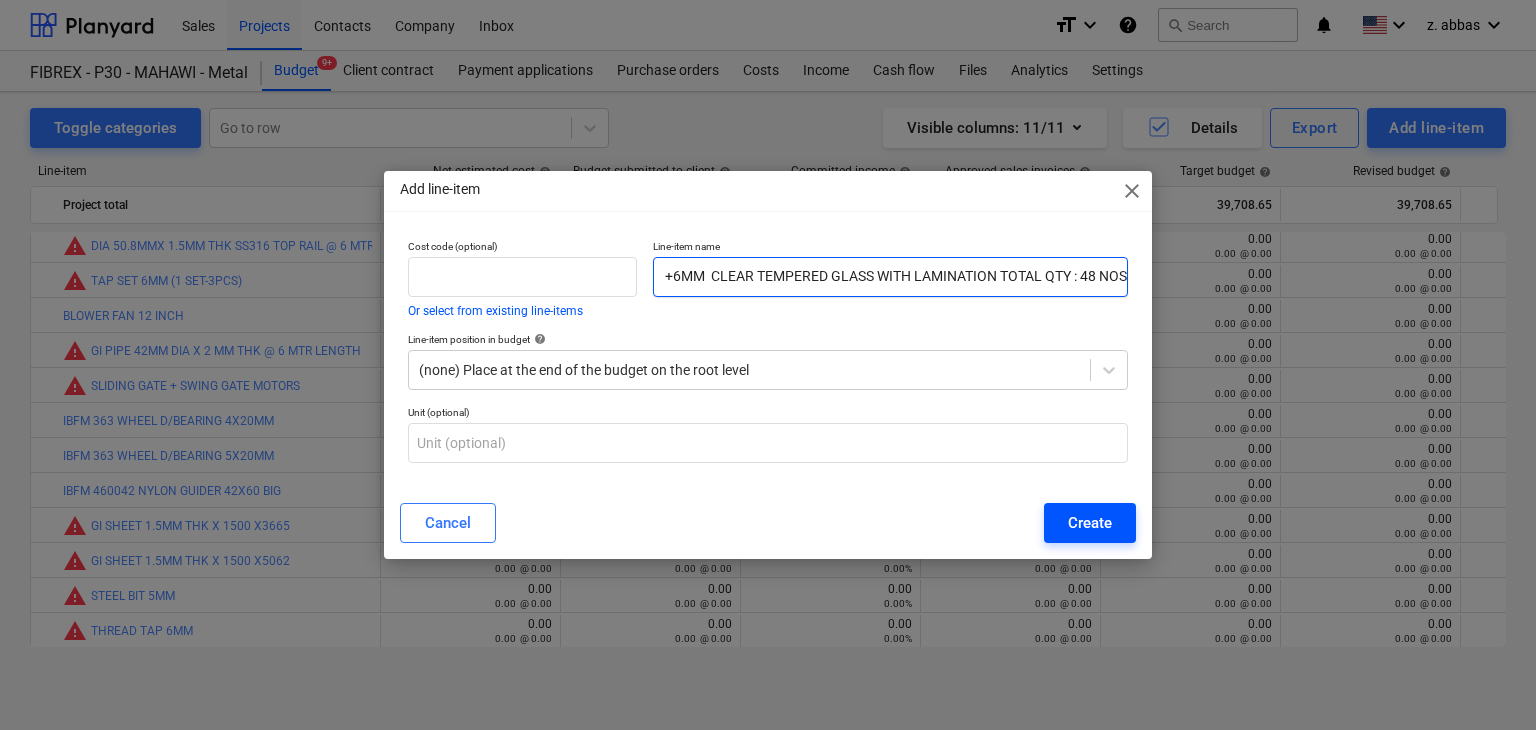 type on "6MM CLEAR +1.52MM PVB +6MM  CLEAR TEMPERED GLASS WITH LAMINATION TOTAL QTY : 48 NOS" 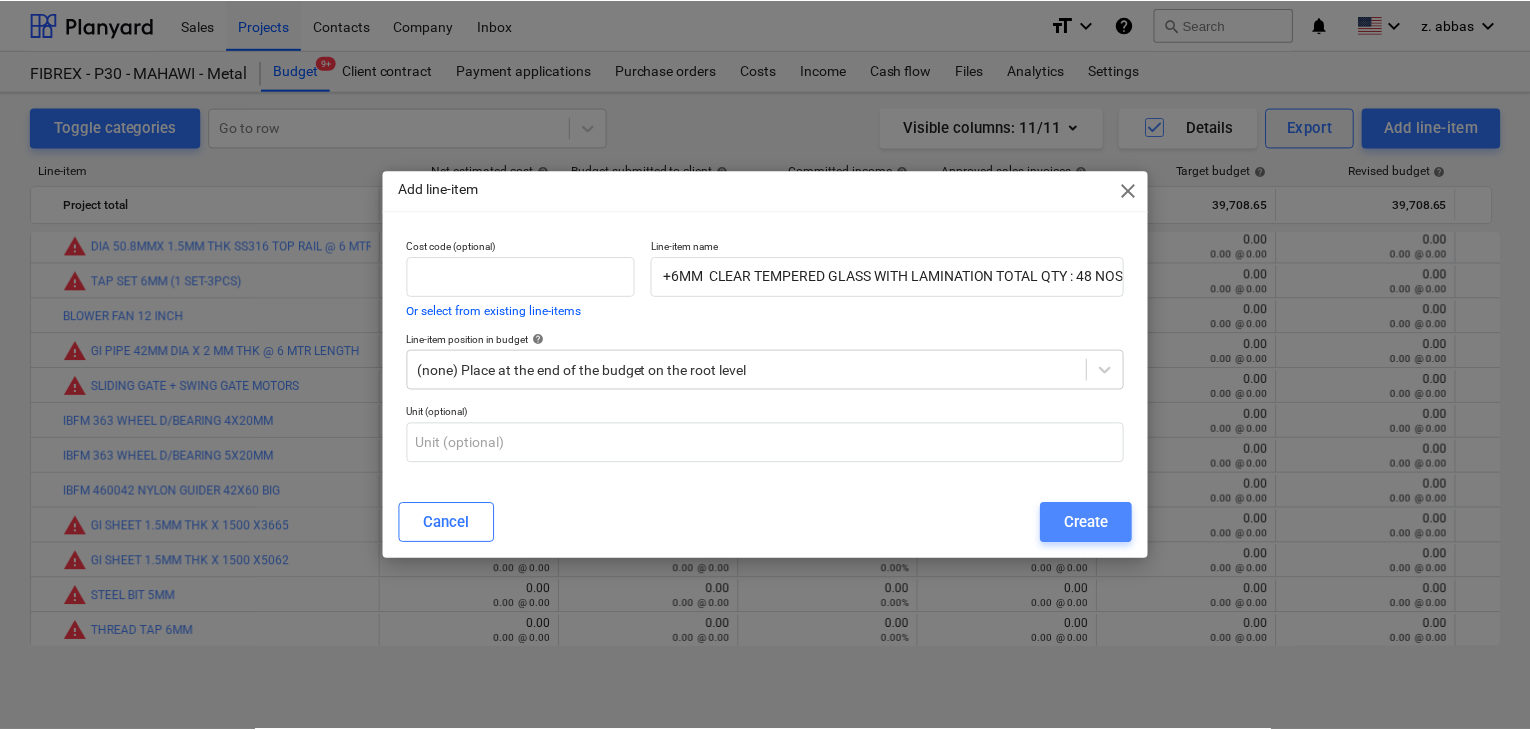 scroll, scrollTop: 0, scrollLeft: 0, axis: both 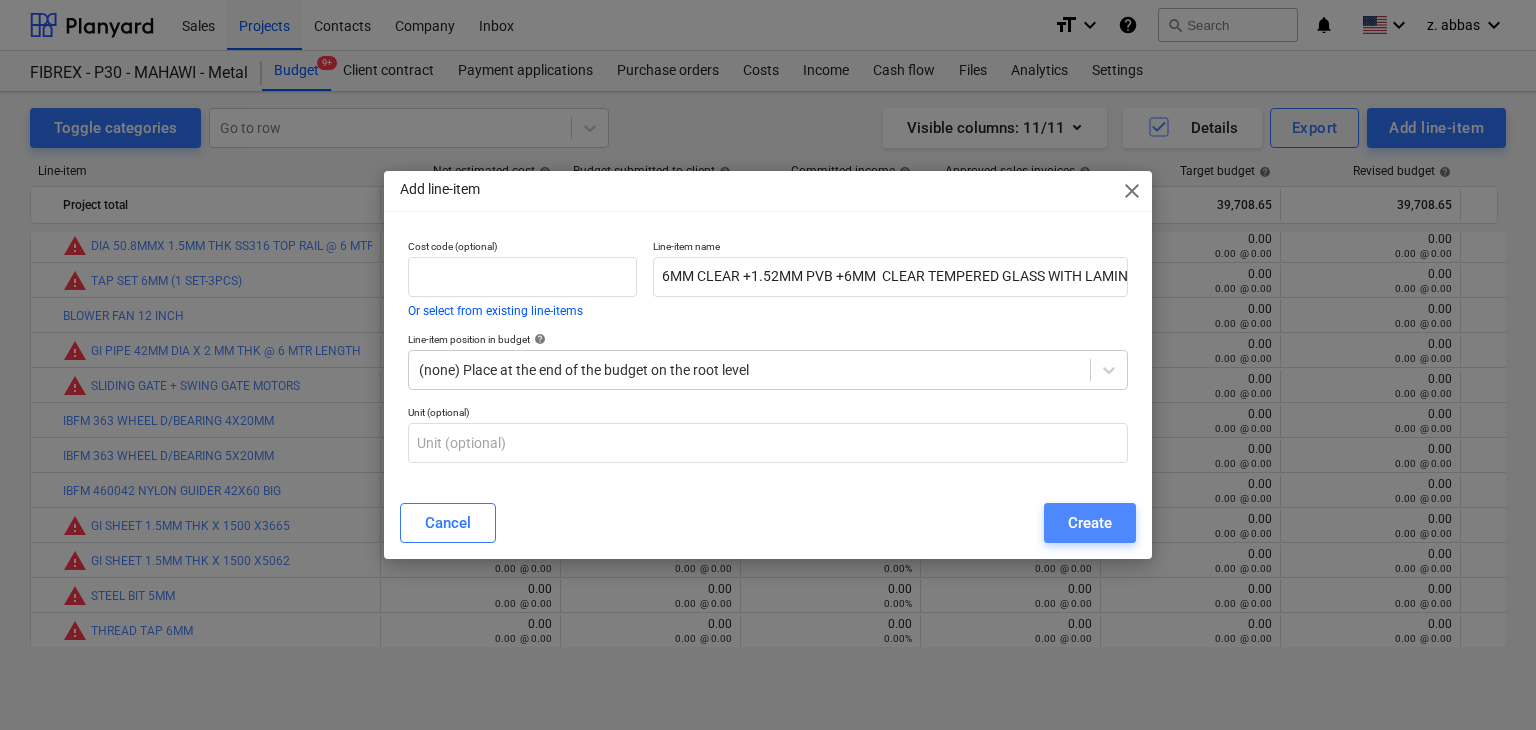 click on "Create" at bounding box center [1090, 523] 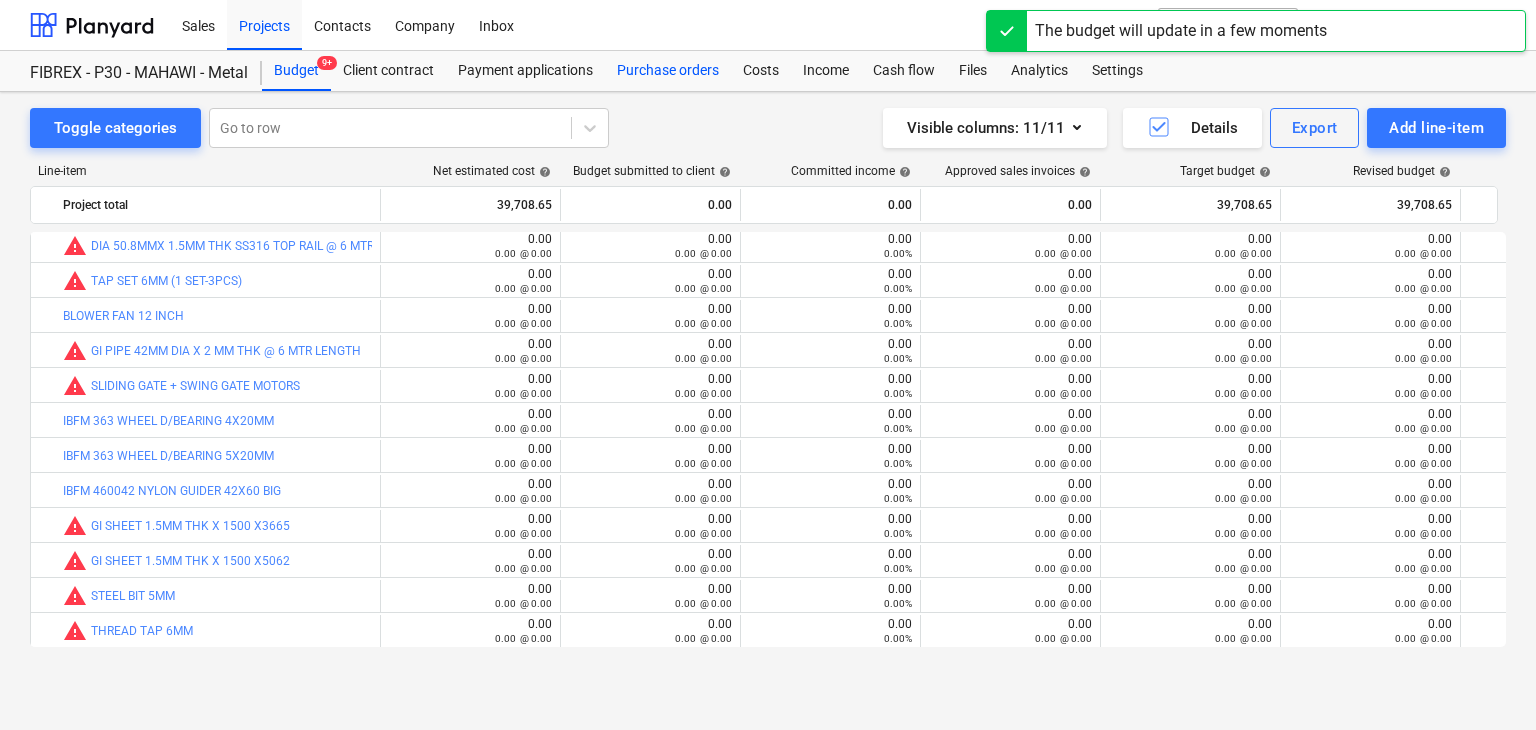 click on "Purchase orders" at bounding box center (668, 71) 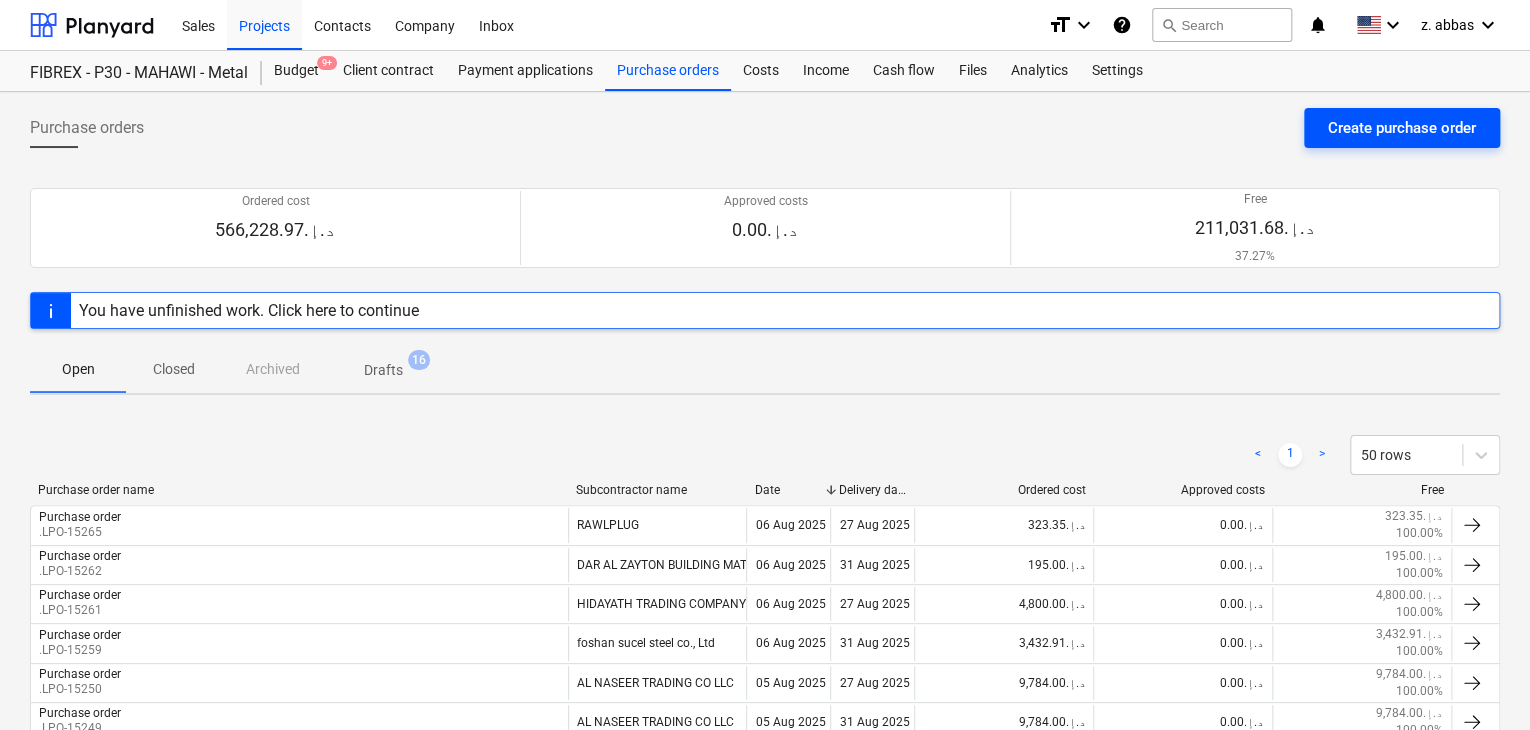 click on "Create purchase order" at bounding box center [1402, 128] 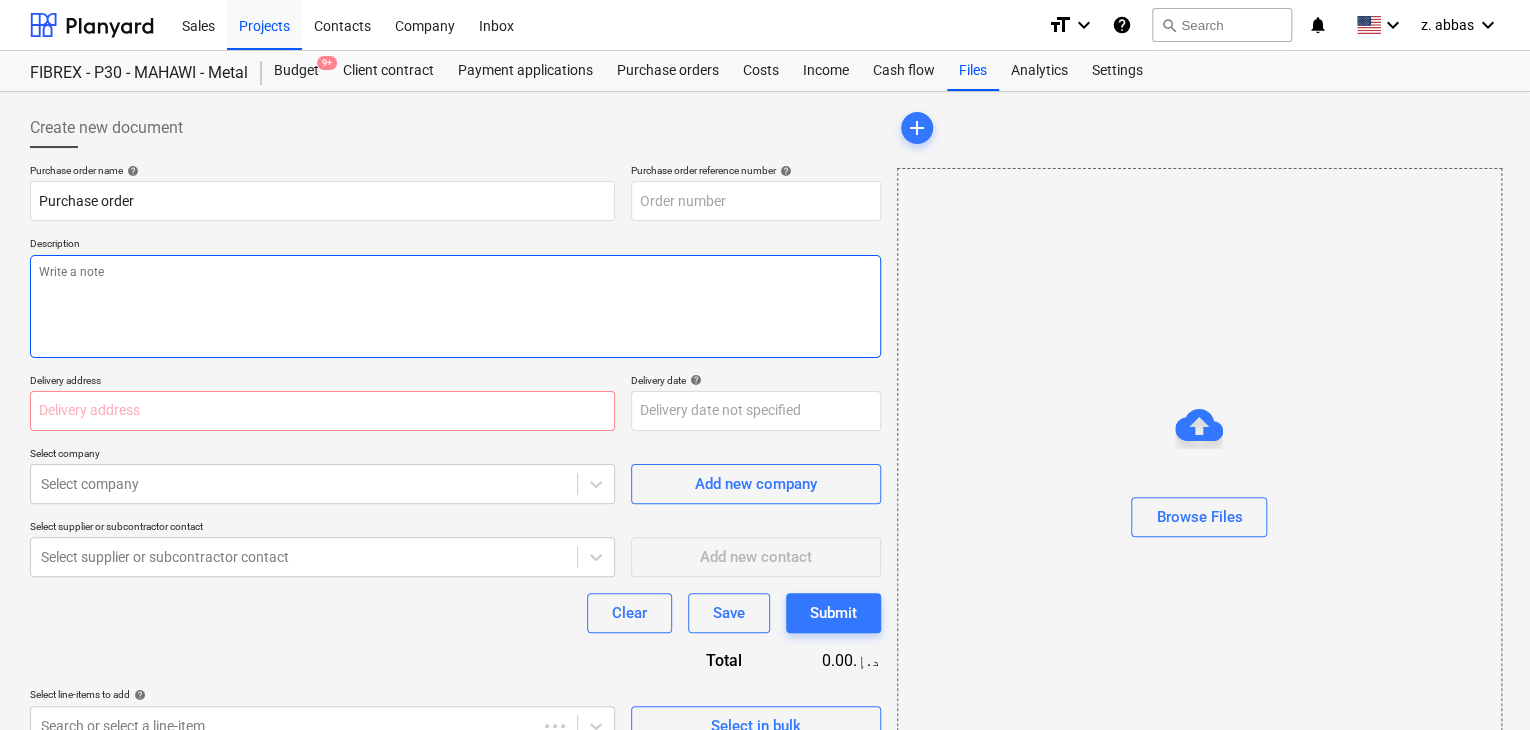 click at bounding box center (455, 306) 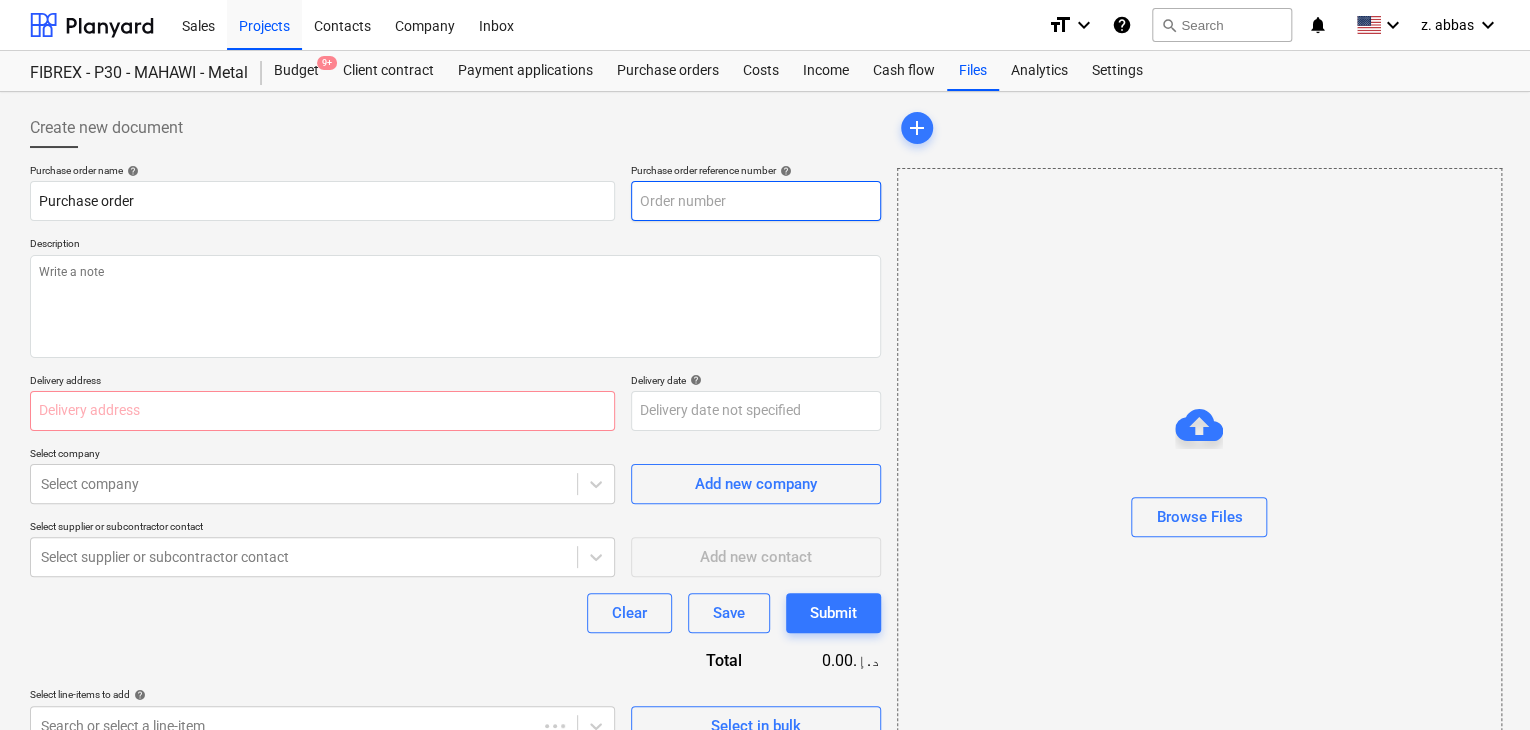 type on "x" 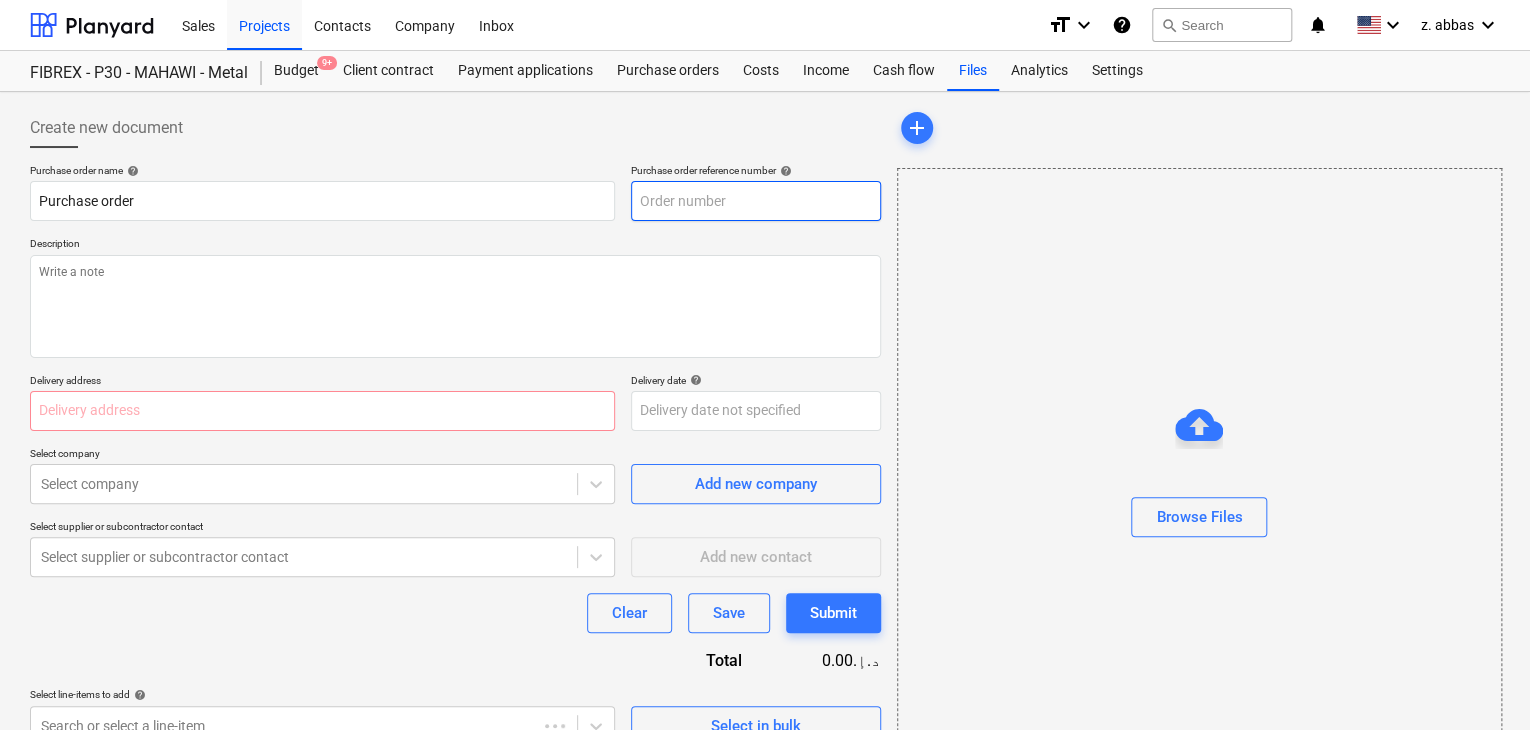 type on "MUS001-015-PO-255" 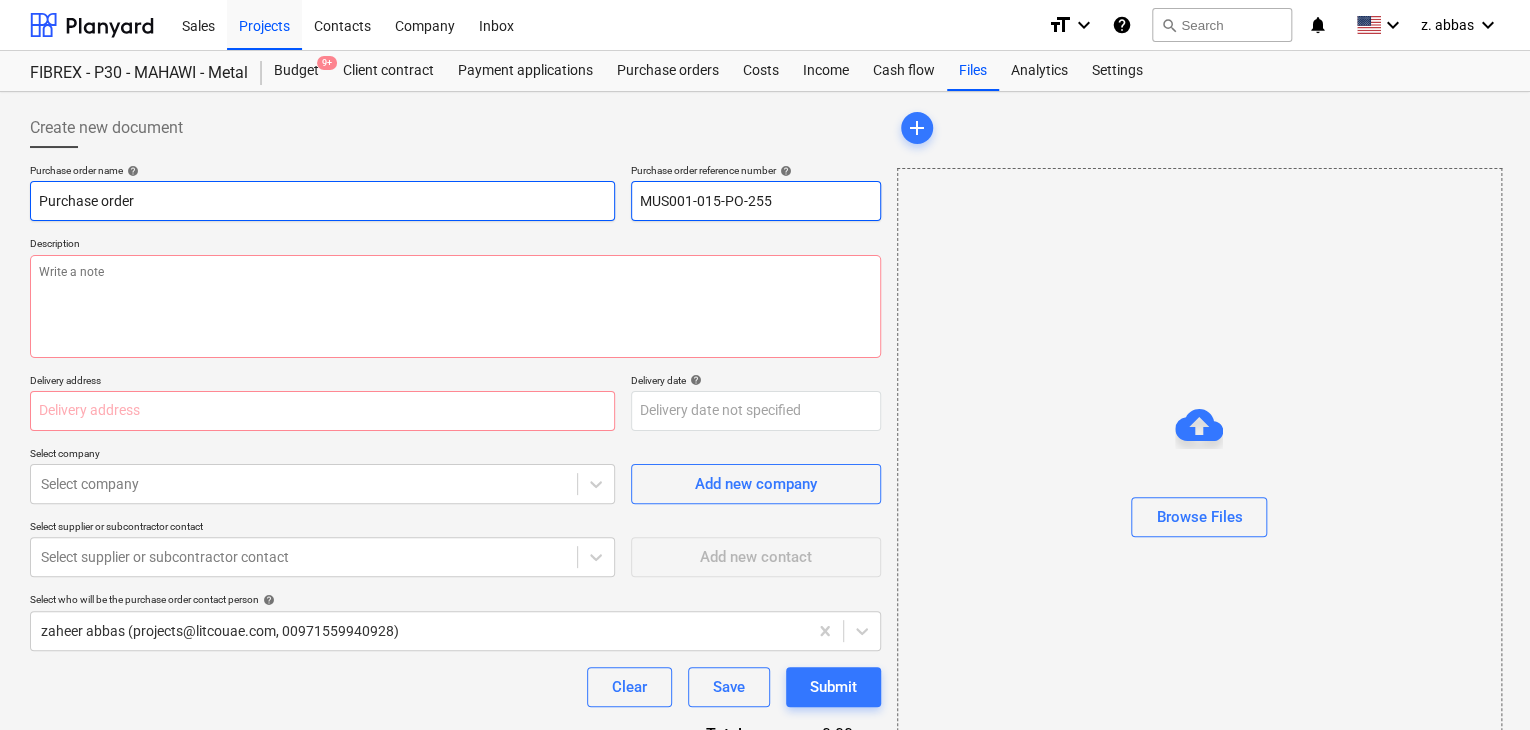 drag, startPoint x: 826, startPoint y: 211, endPoint x: 552, endPoint y: 191, distance: 274.72894 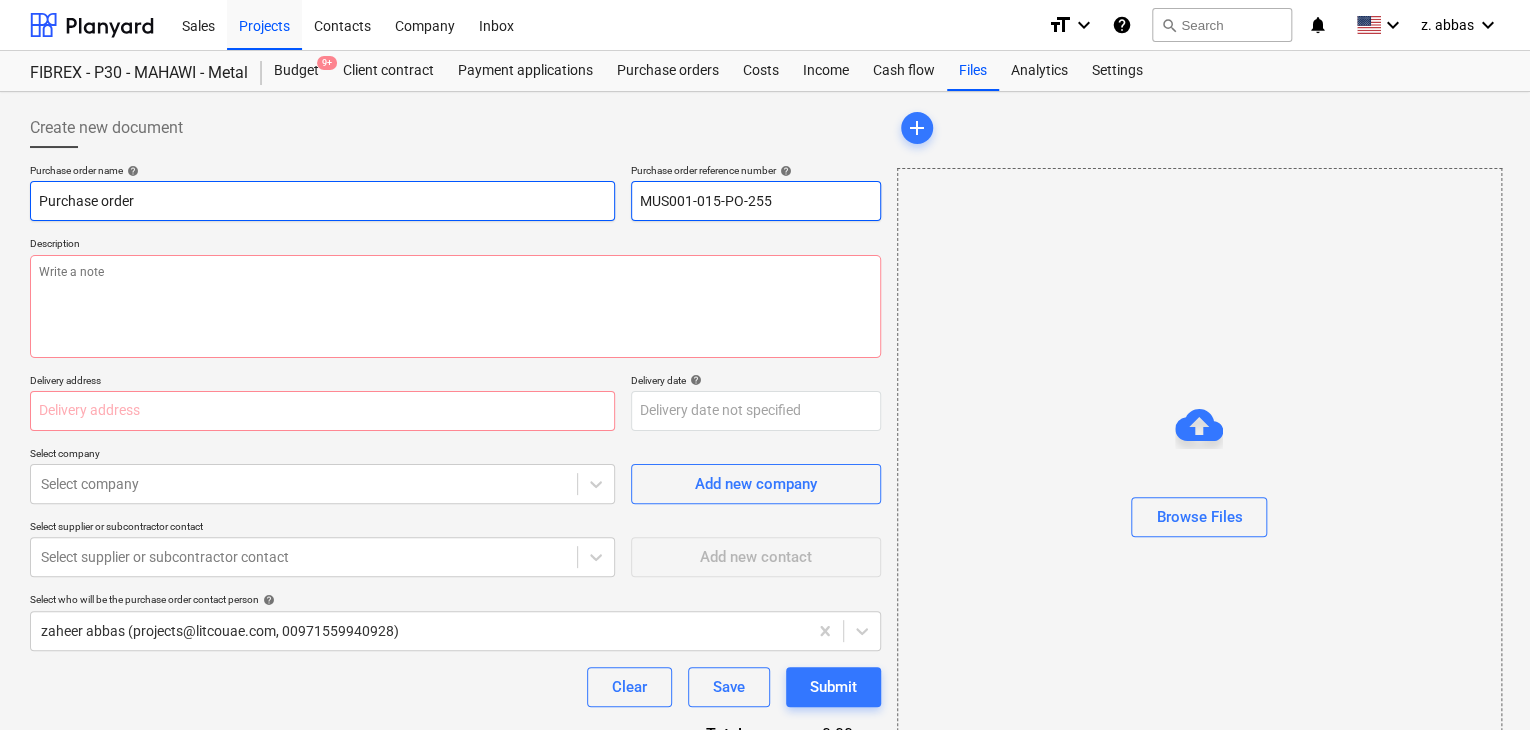 click on "Purchase order name help Purchase order Purchase order reference number help MUS001-015-PO-255" at bounding box center (455, 192) 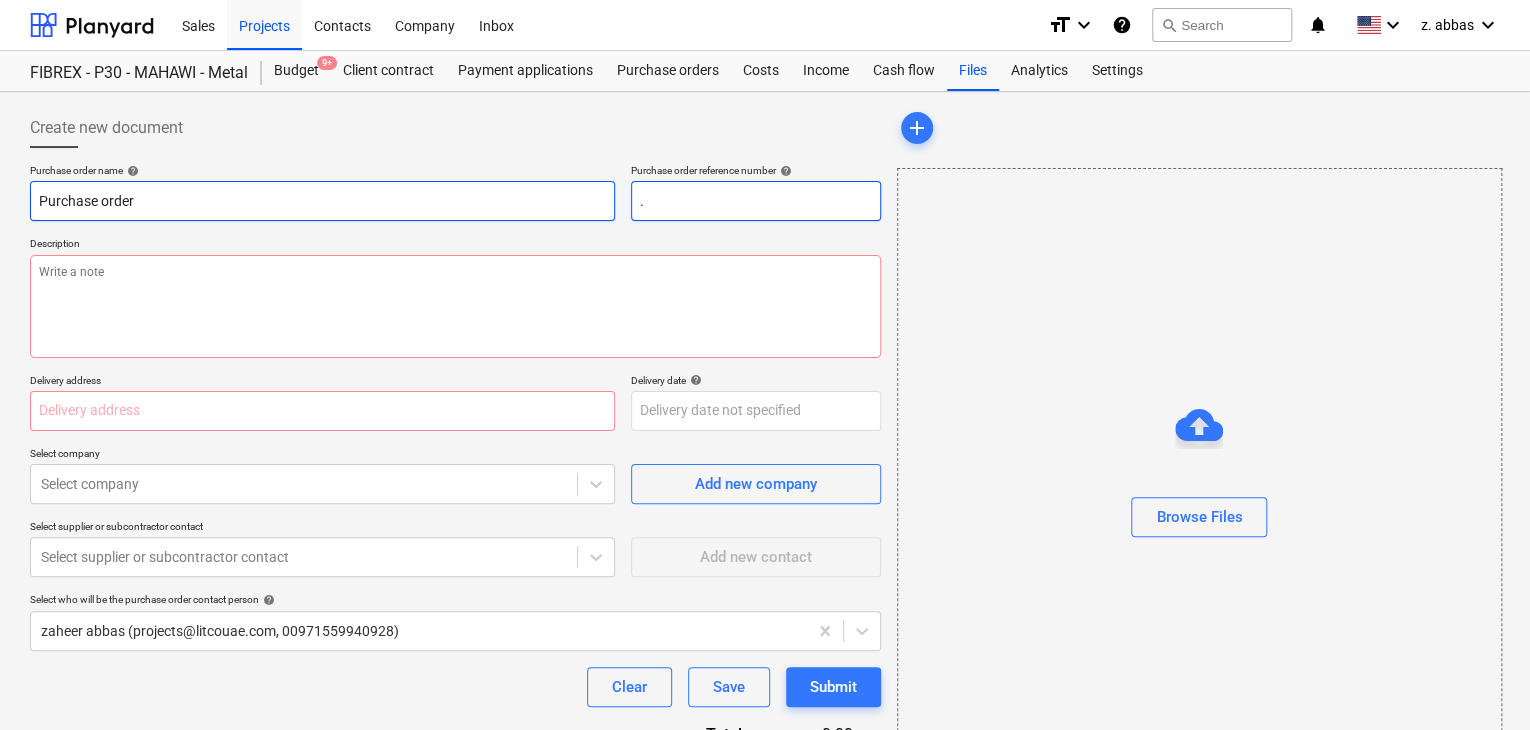 type on "x" 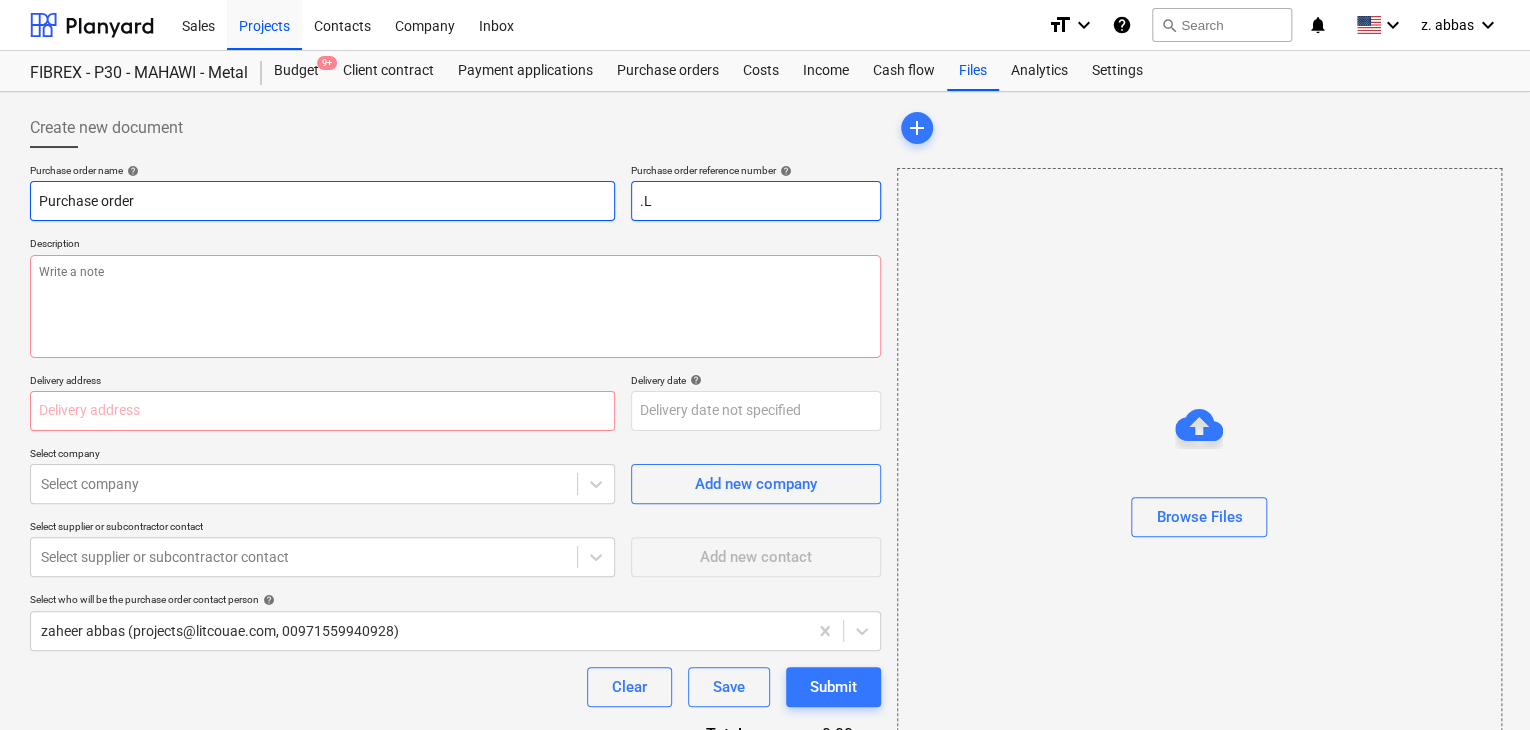 type on "x" 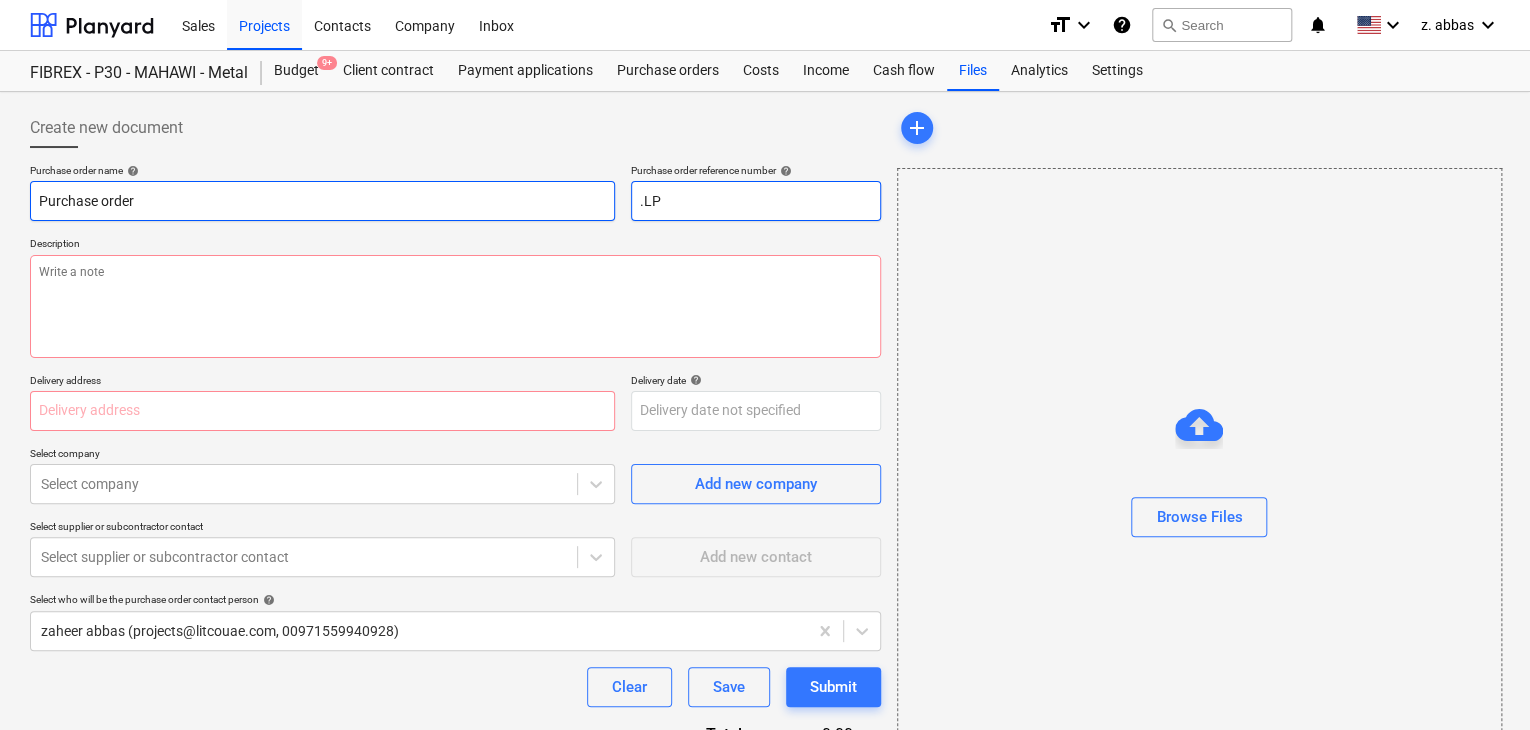type on "x" 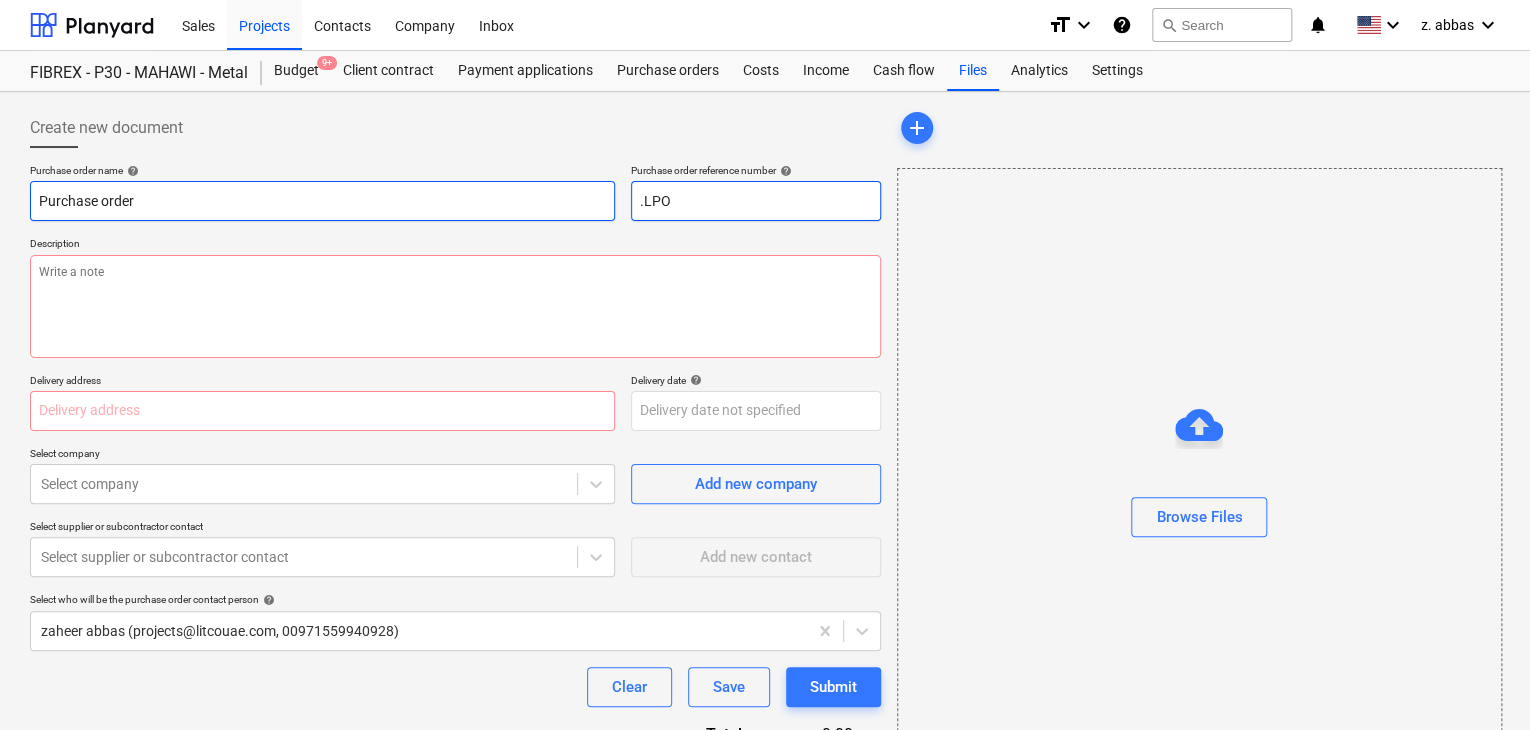 type on "x" 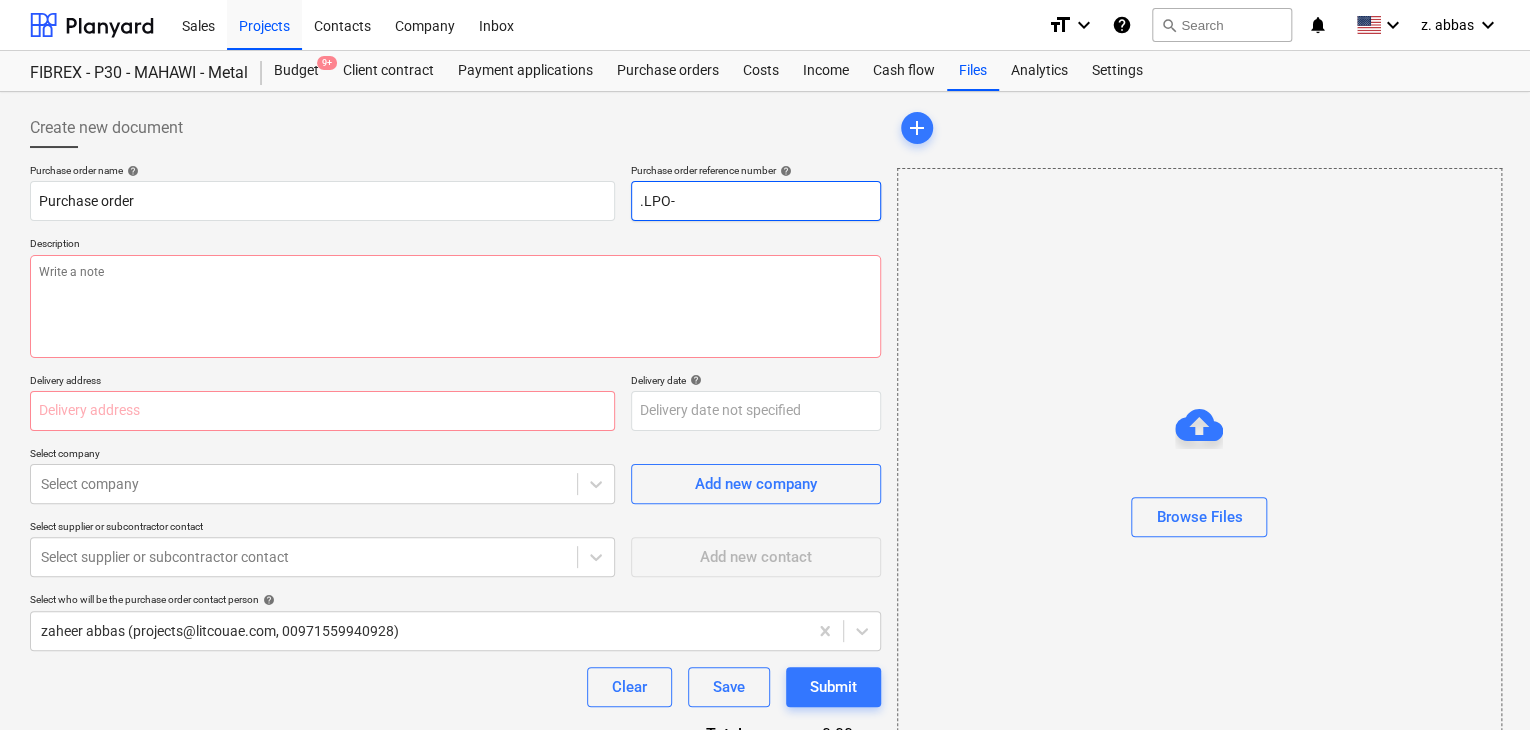 type on ".LPO-" 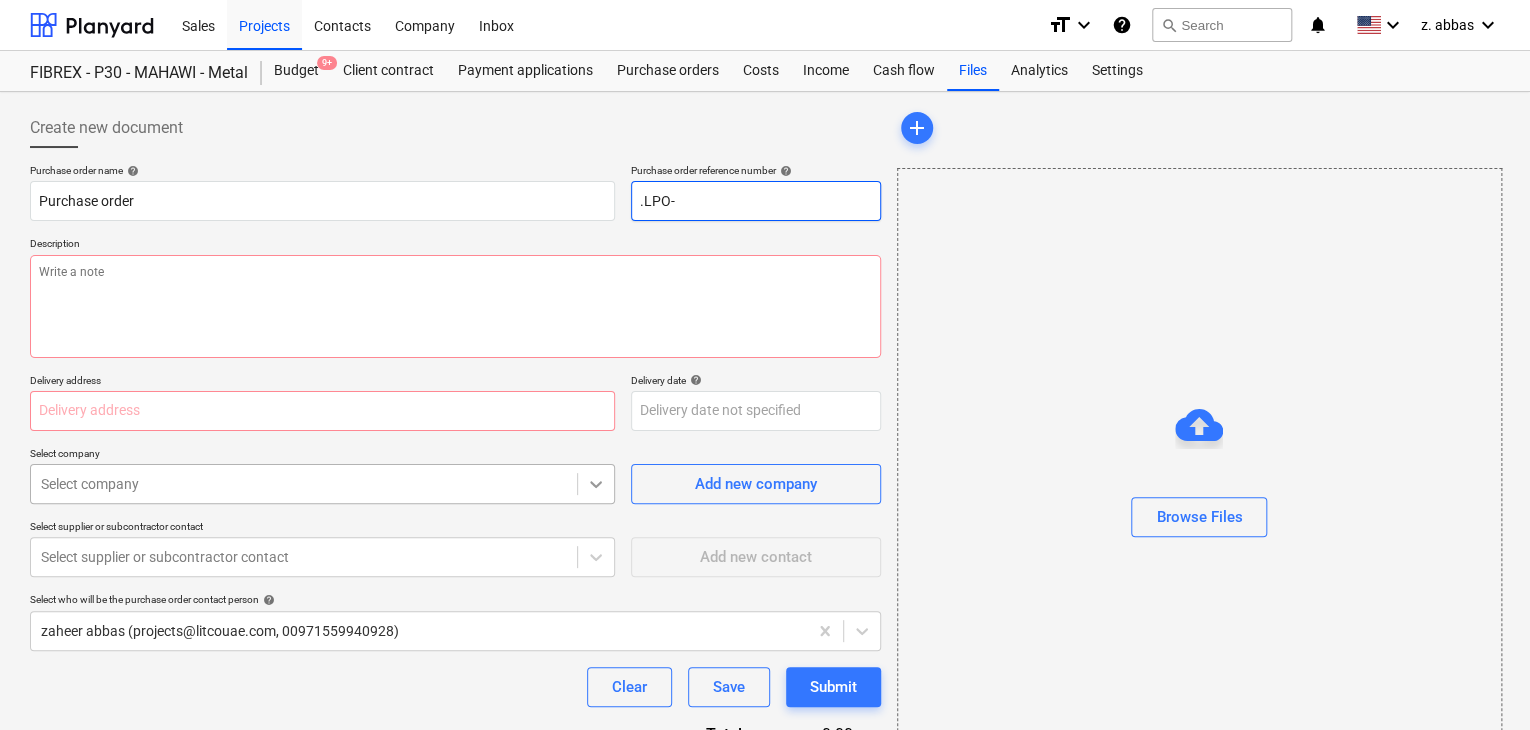 type on "x" 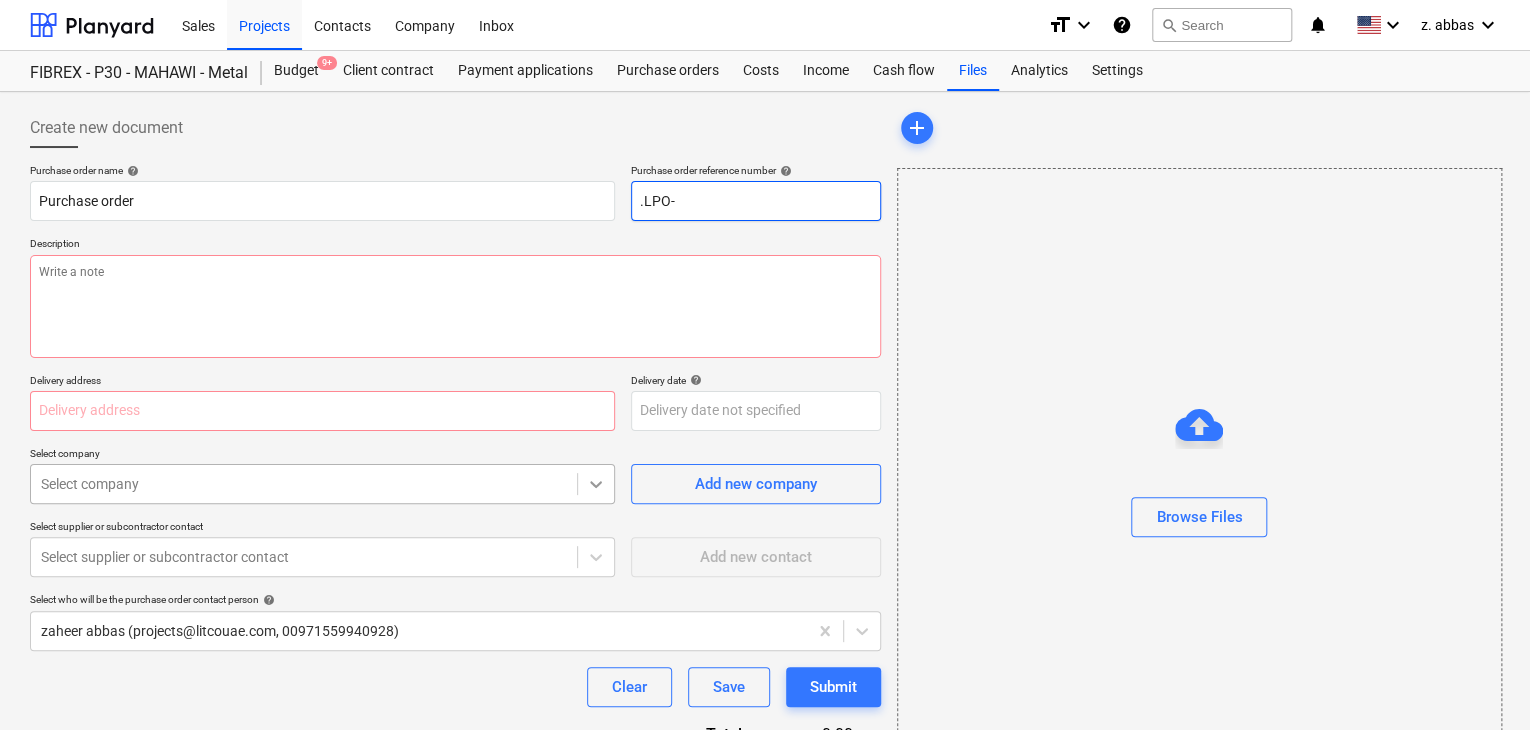 type on ".LPO-1" 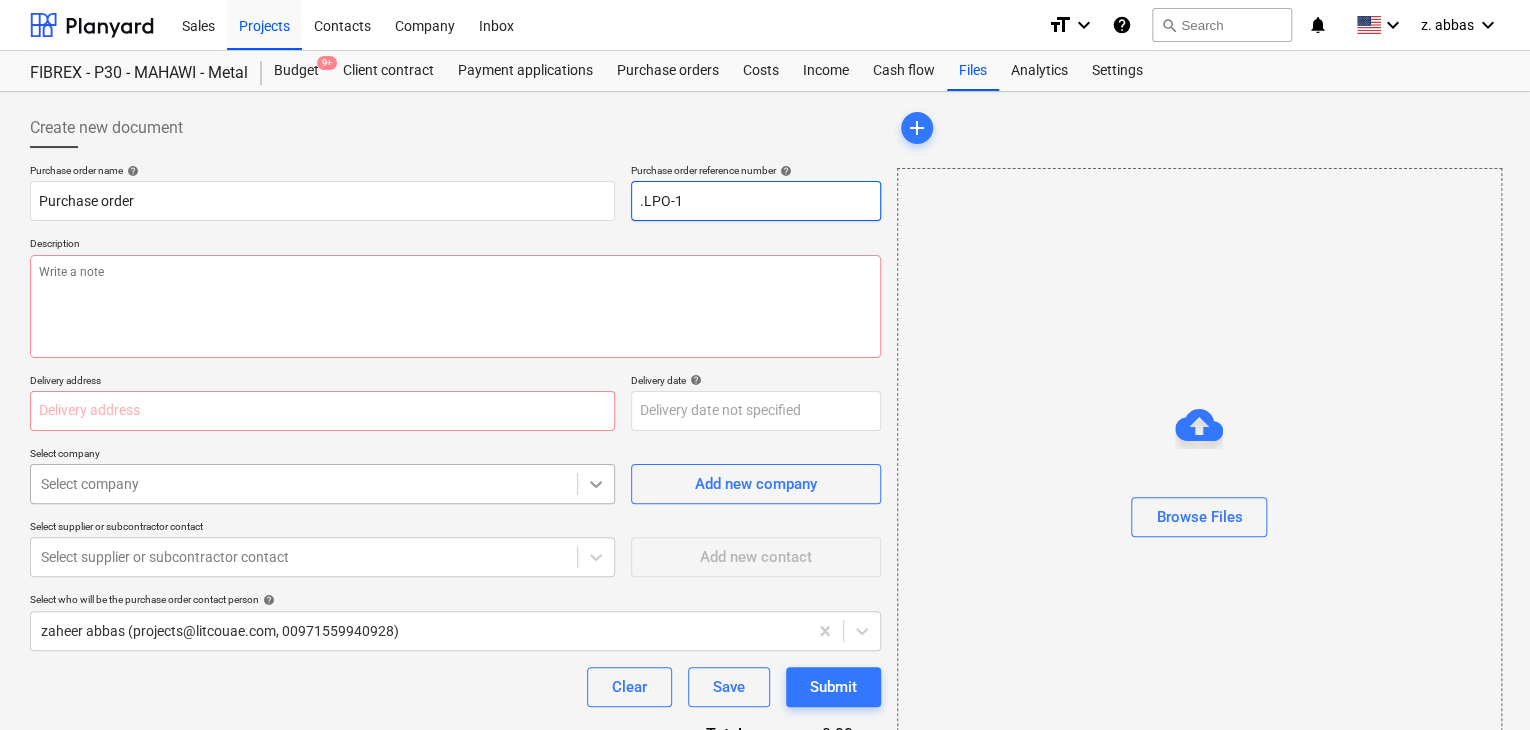 type on "x" 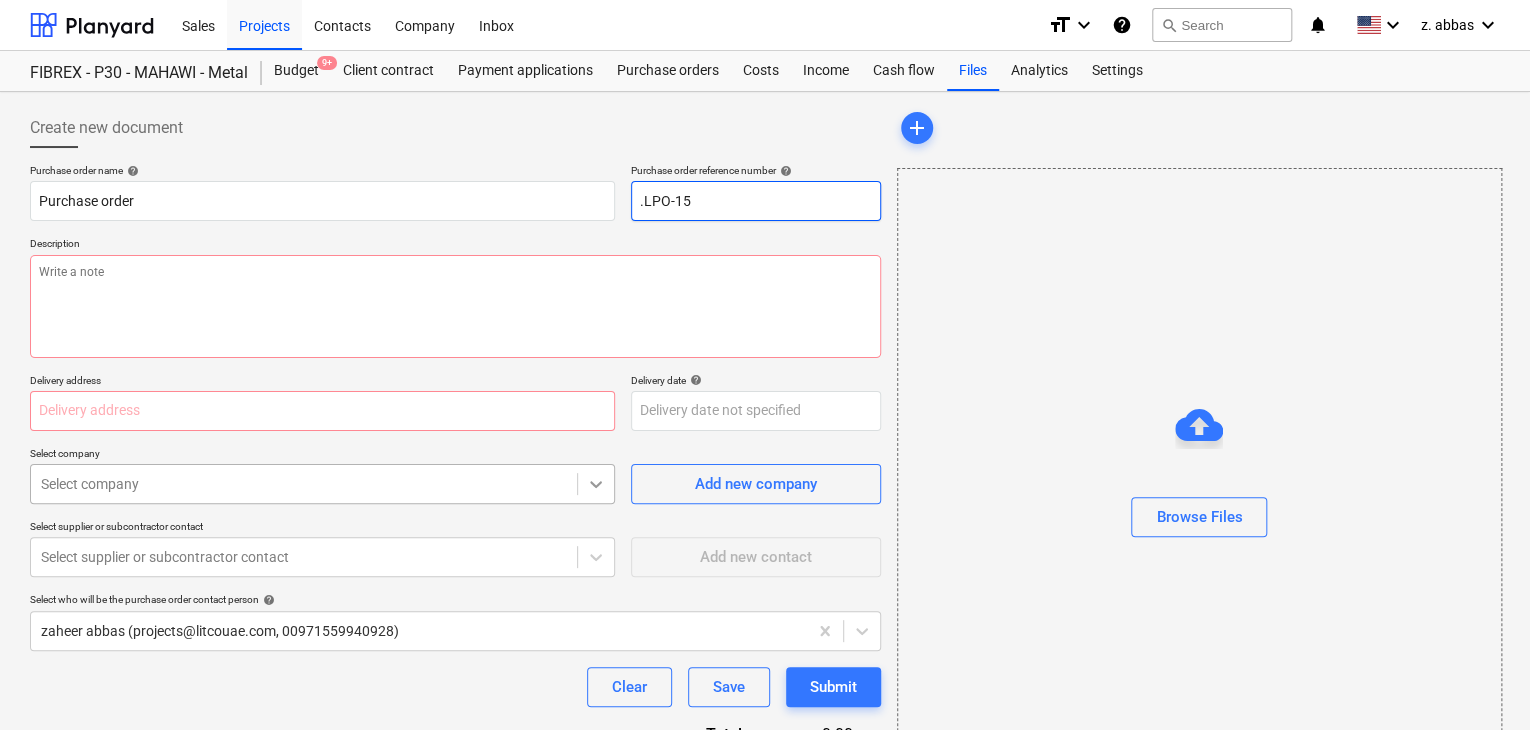 type on "x" 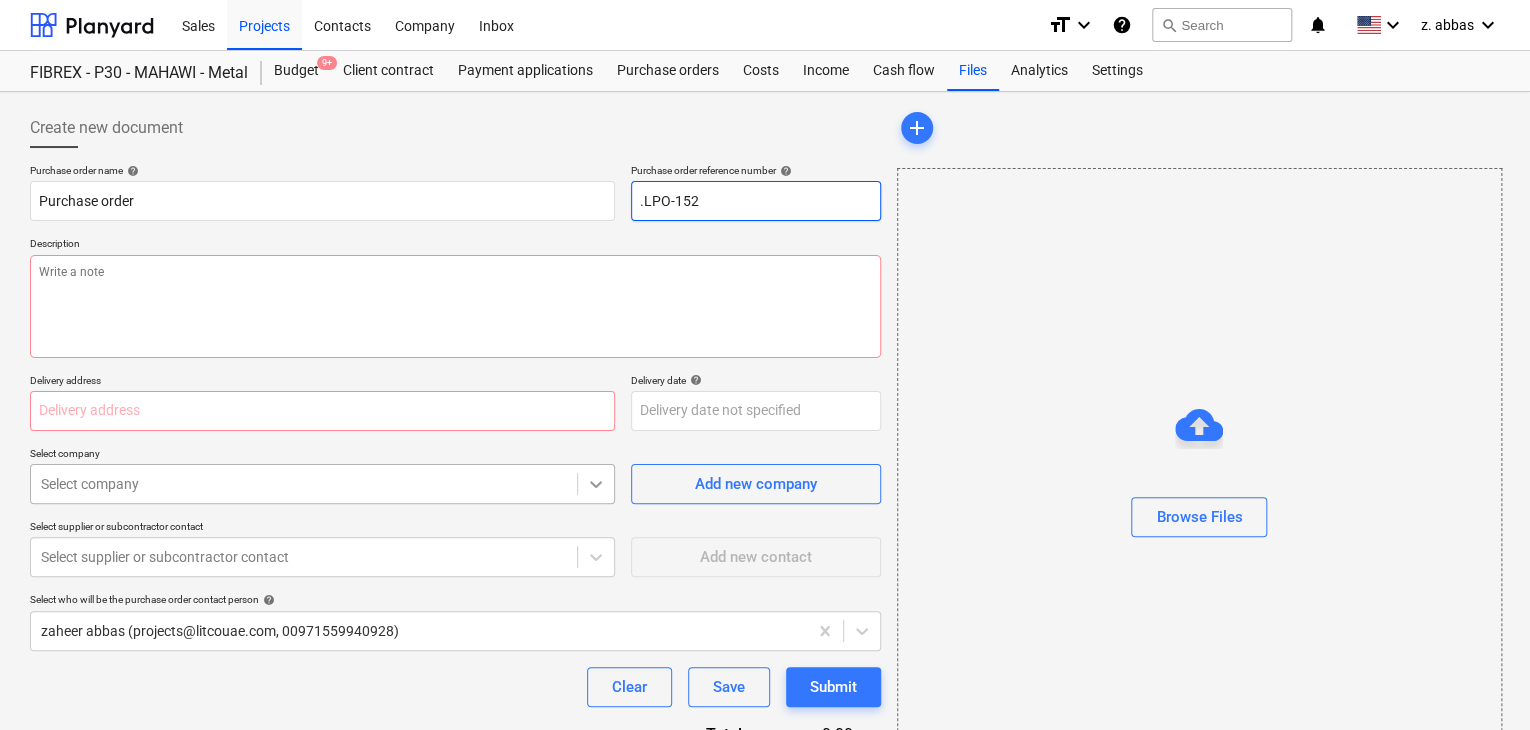 type on "x" 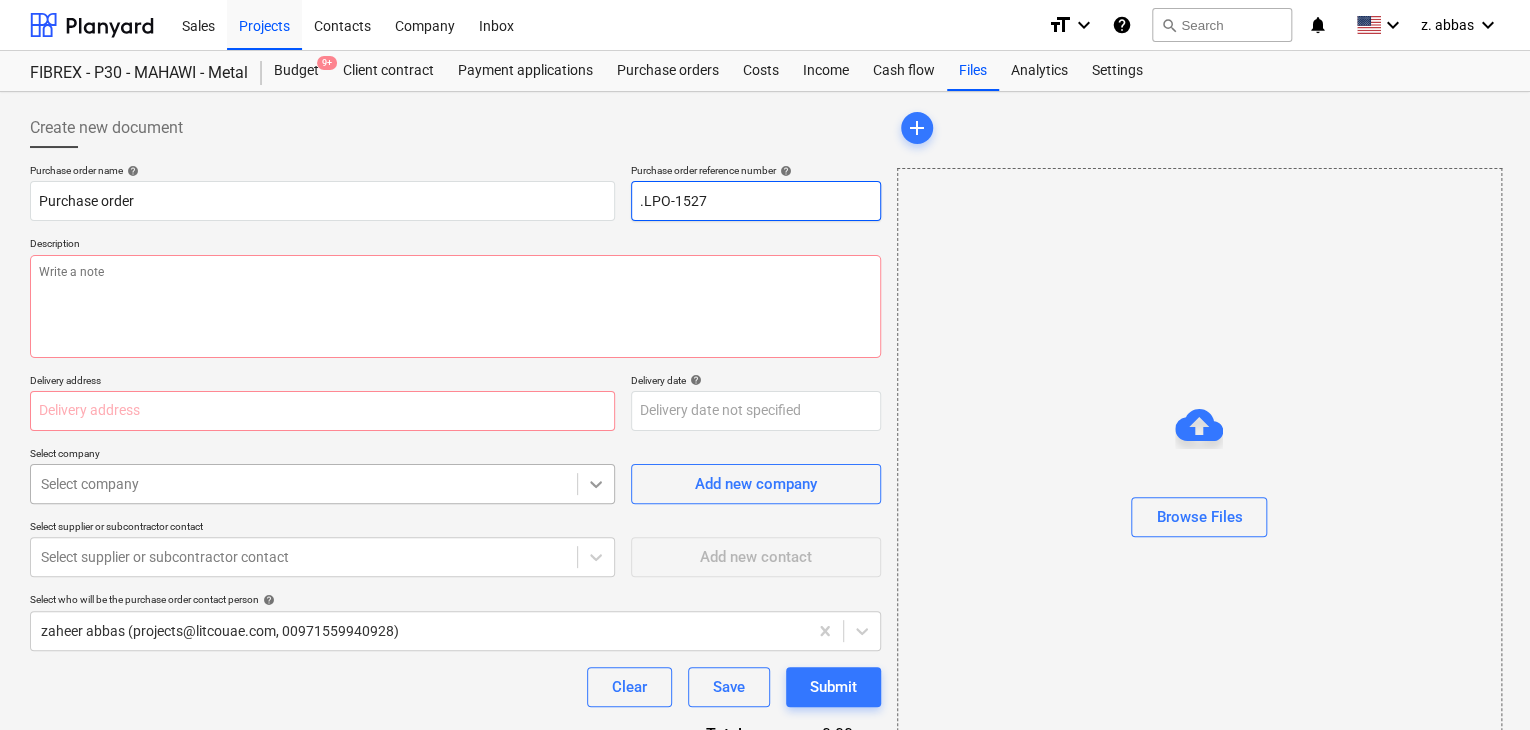 type on "x" 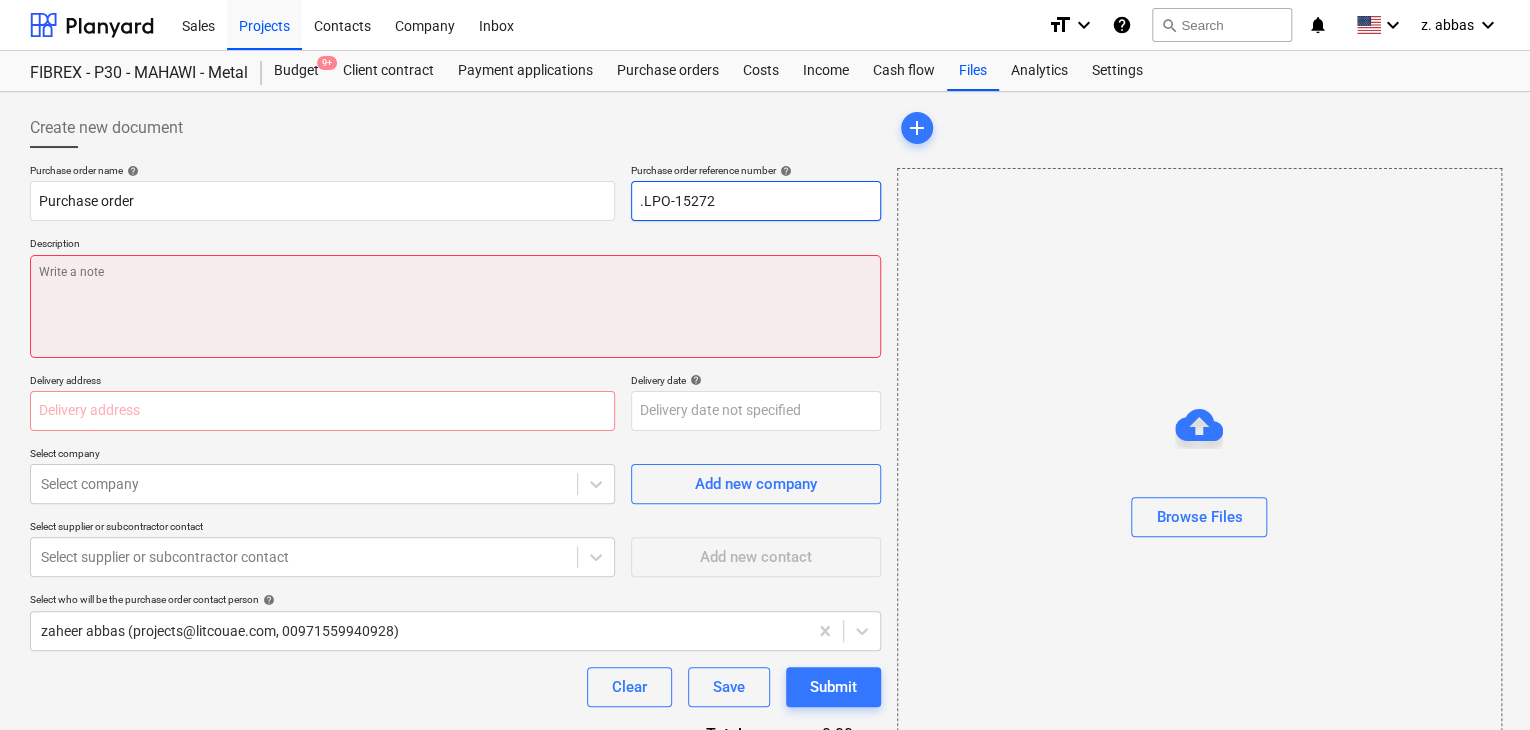 type on ".LPO-15272" 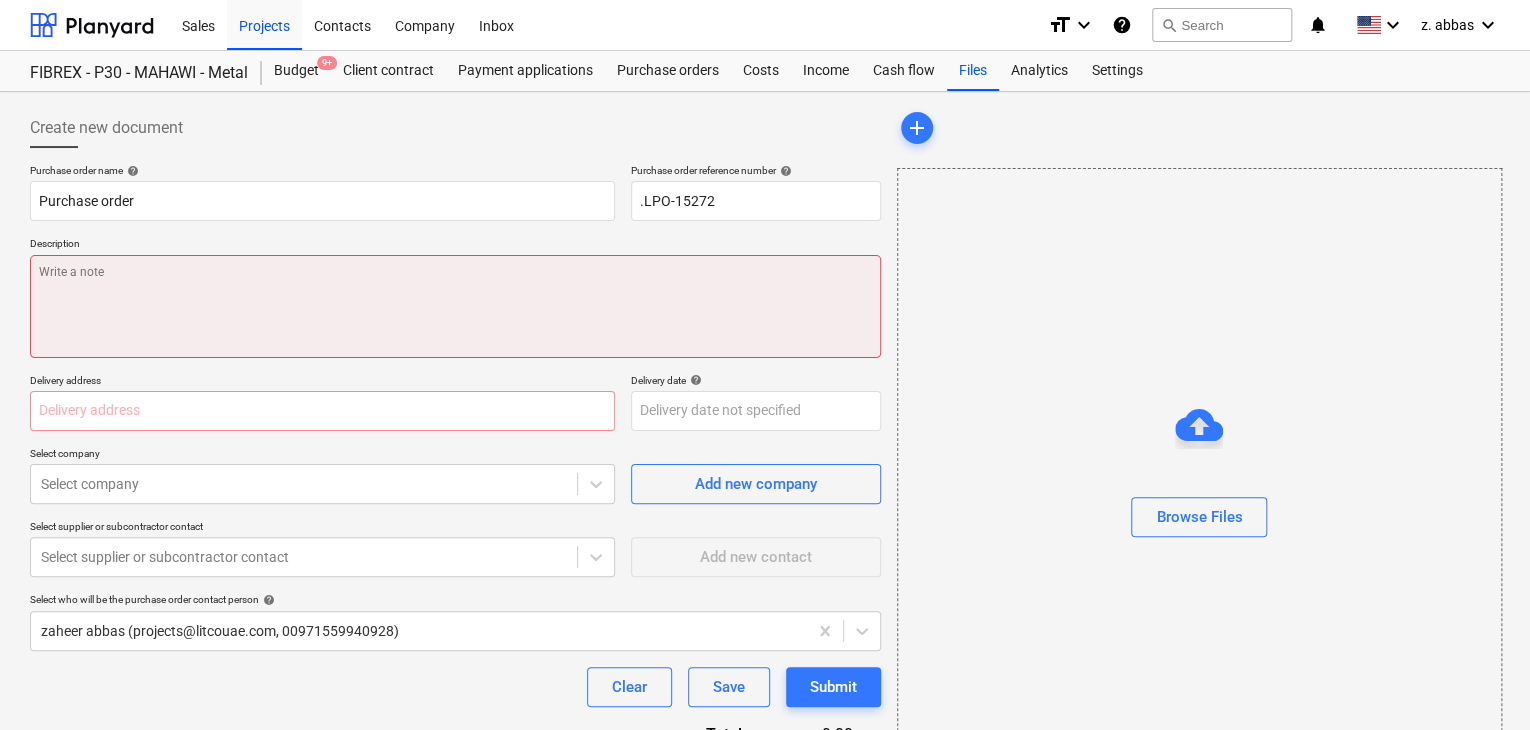 click at bounding box center [455, 306] 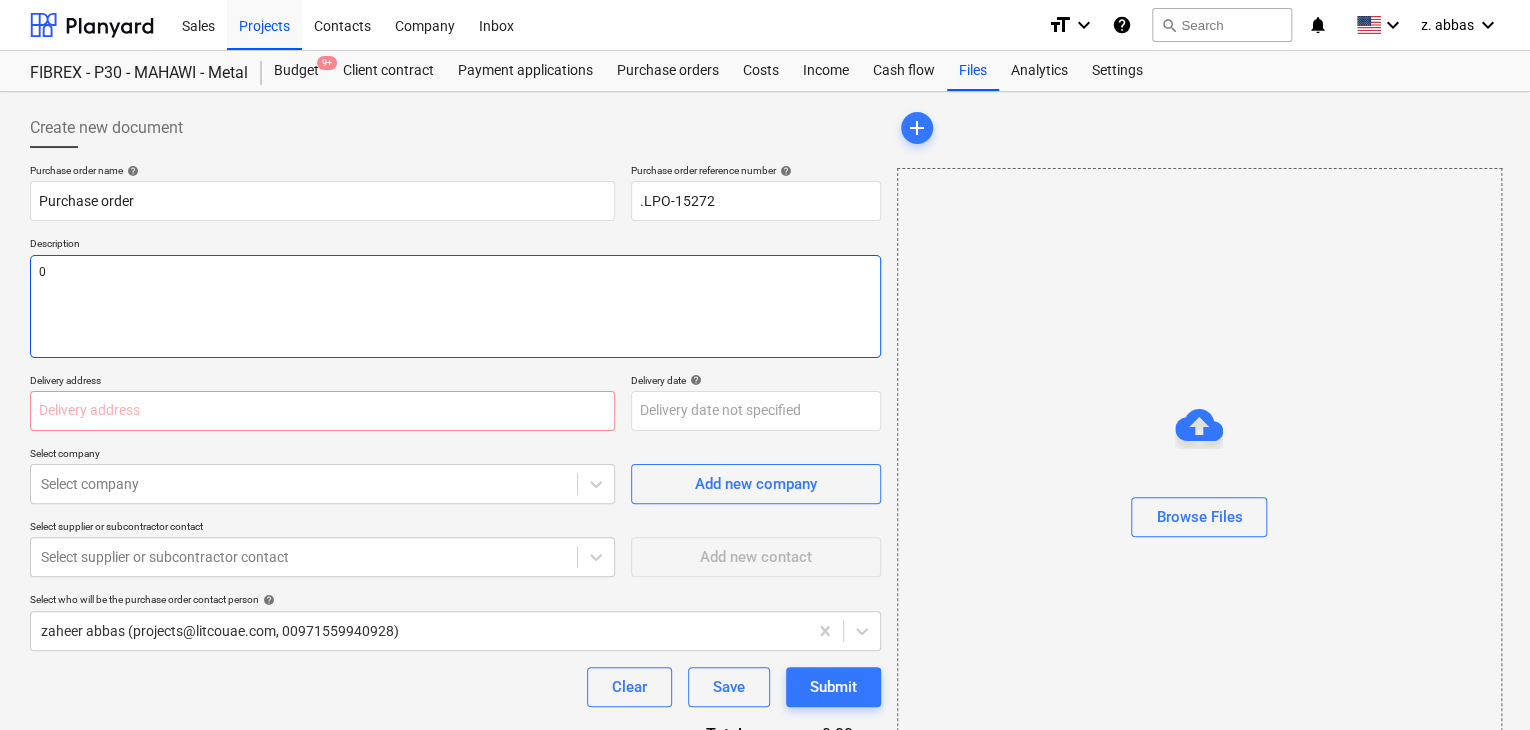 type on "x" 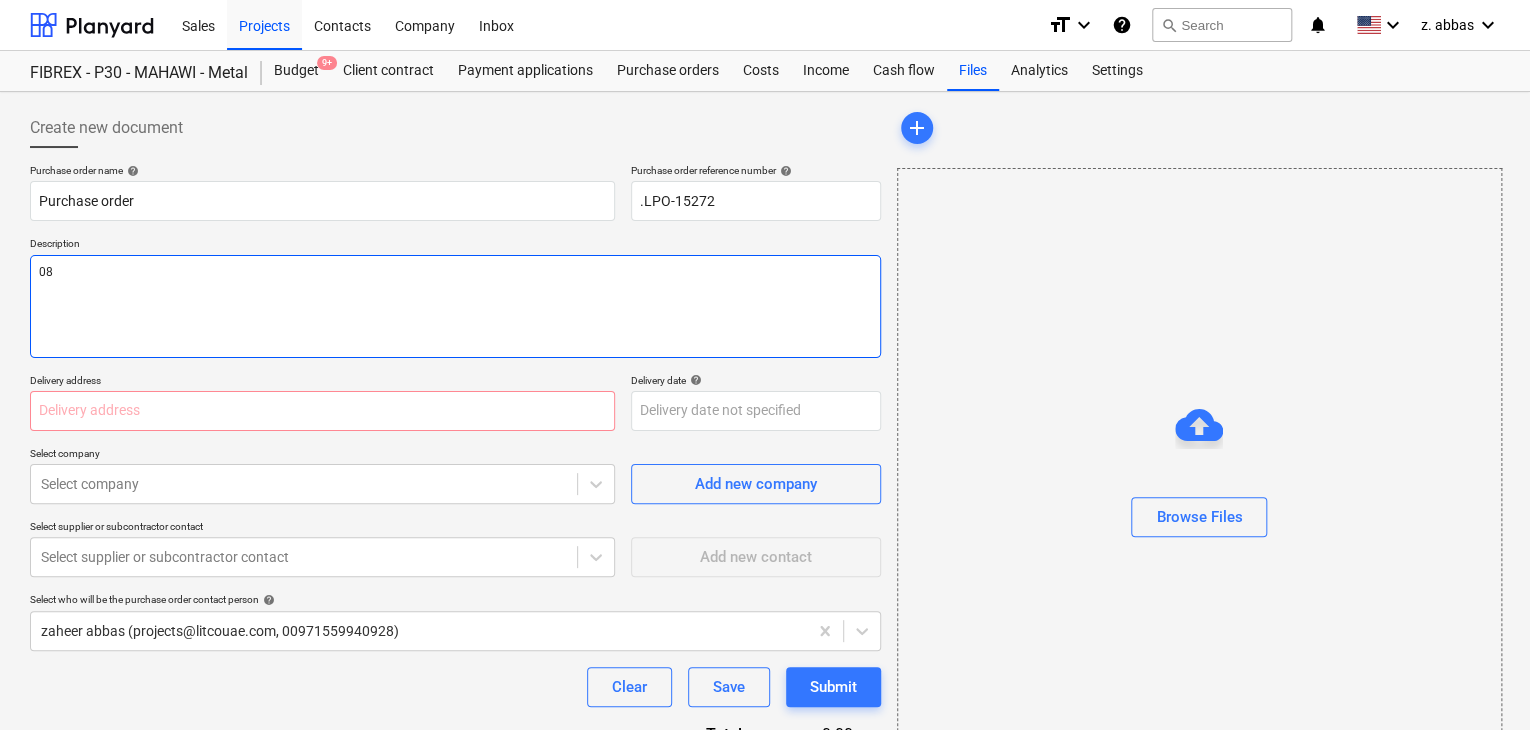 type on "x" 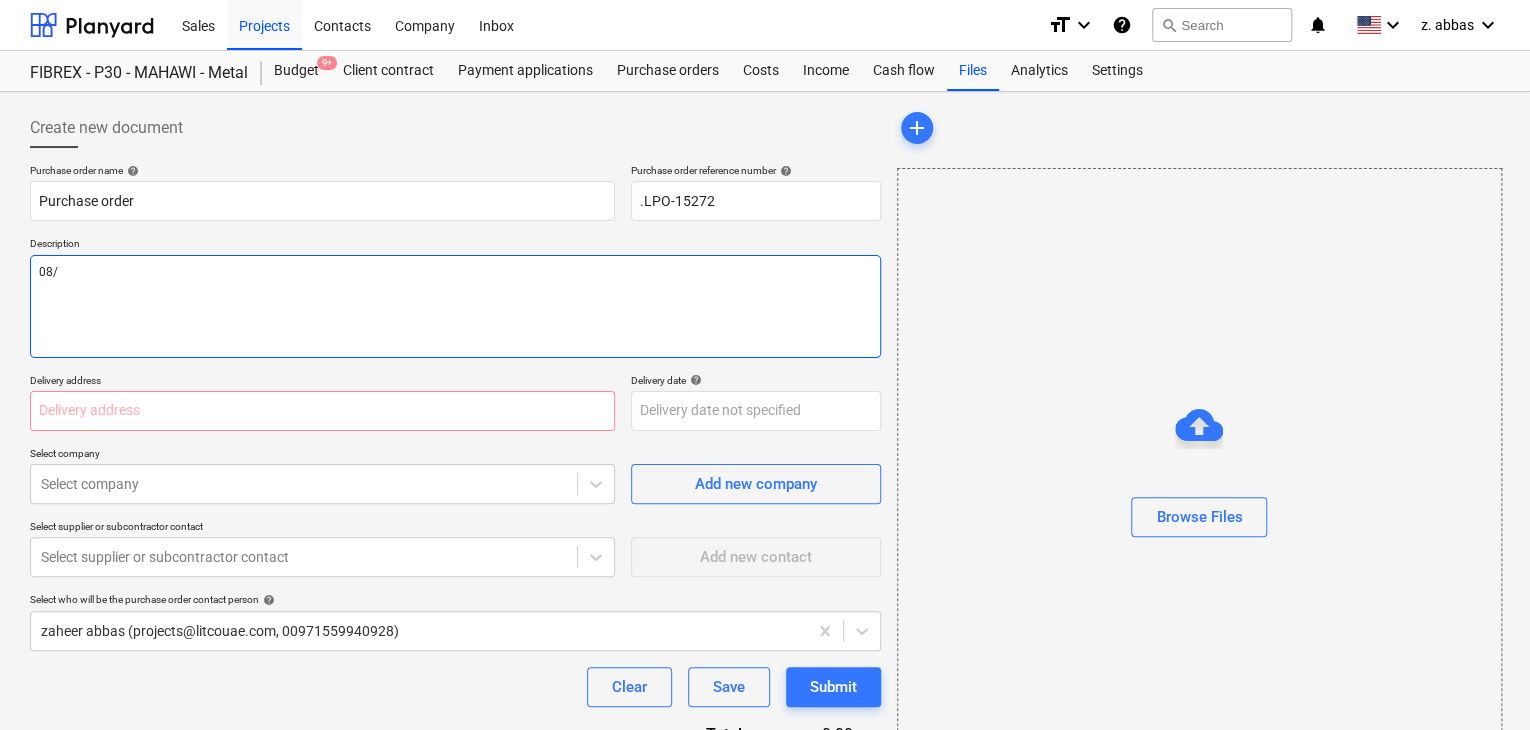 type on "x" 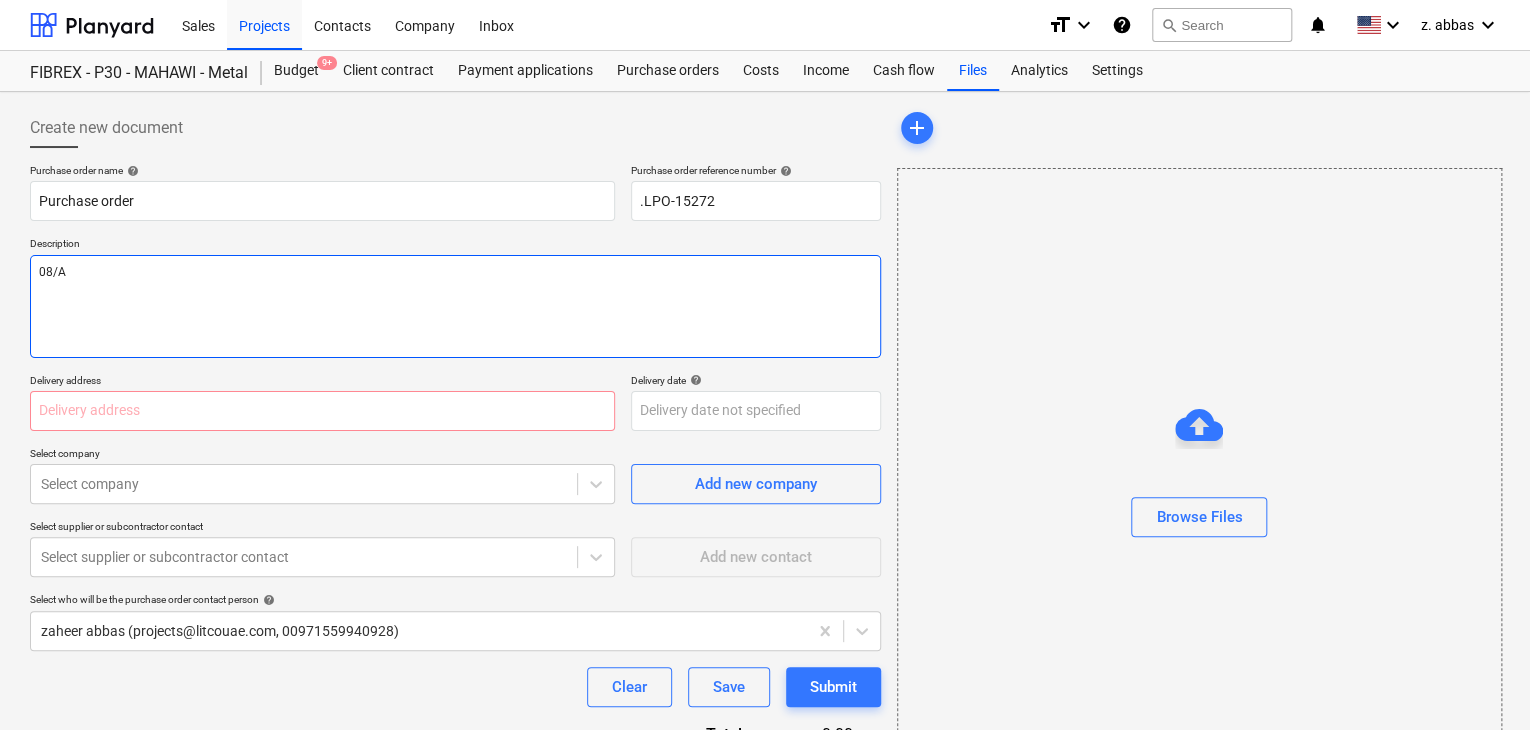 type on "x" 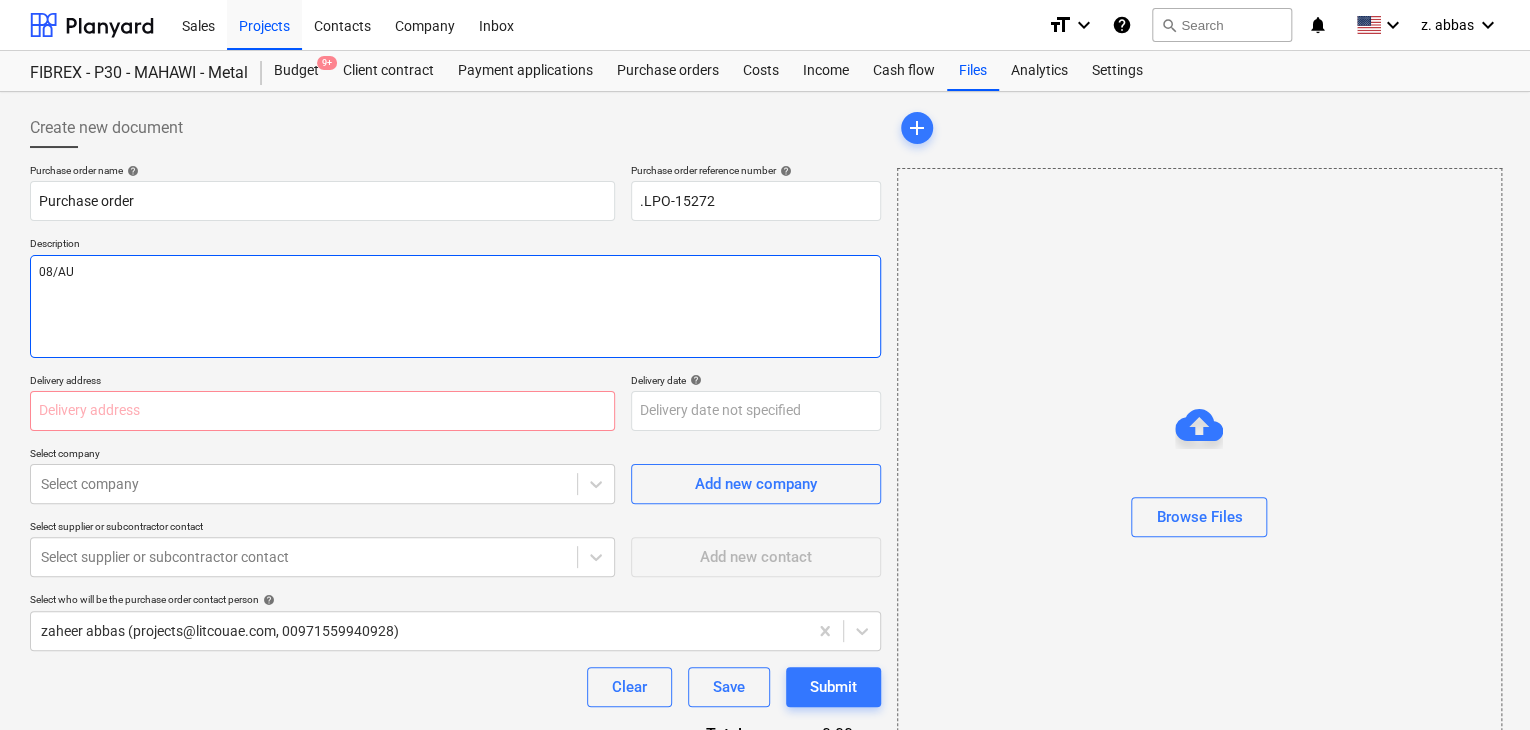 type on "x" 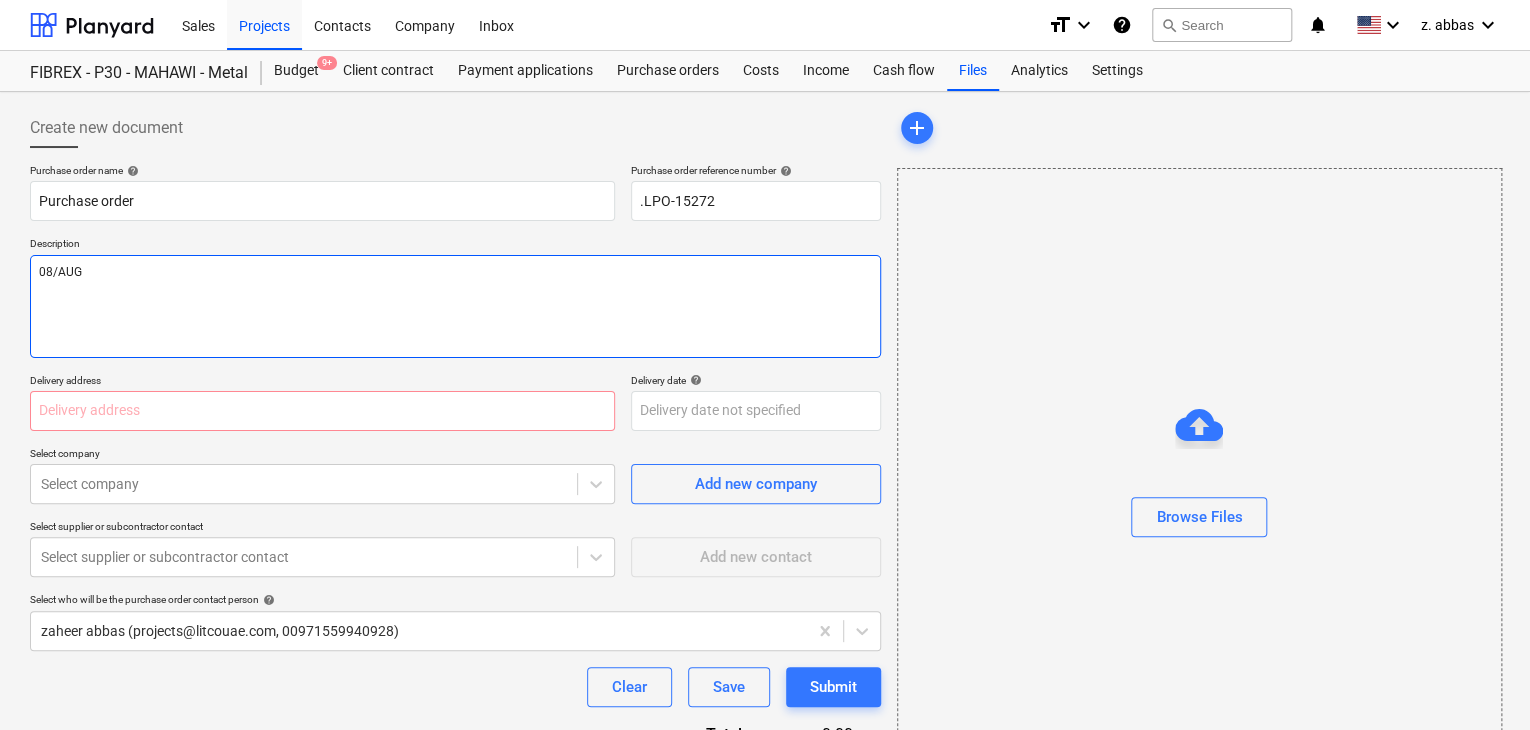 type on "x" 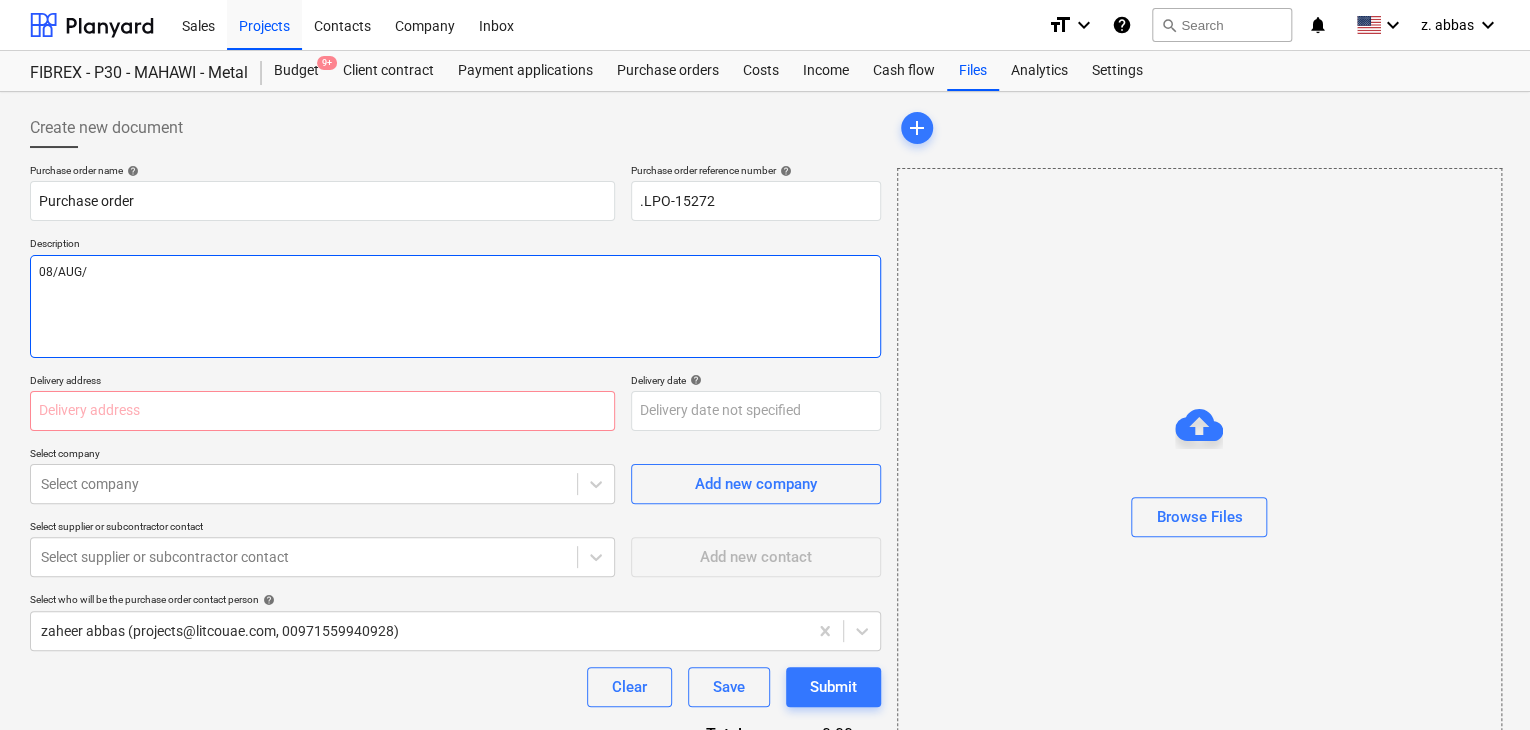 type on "x" 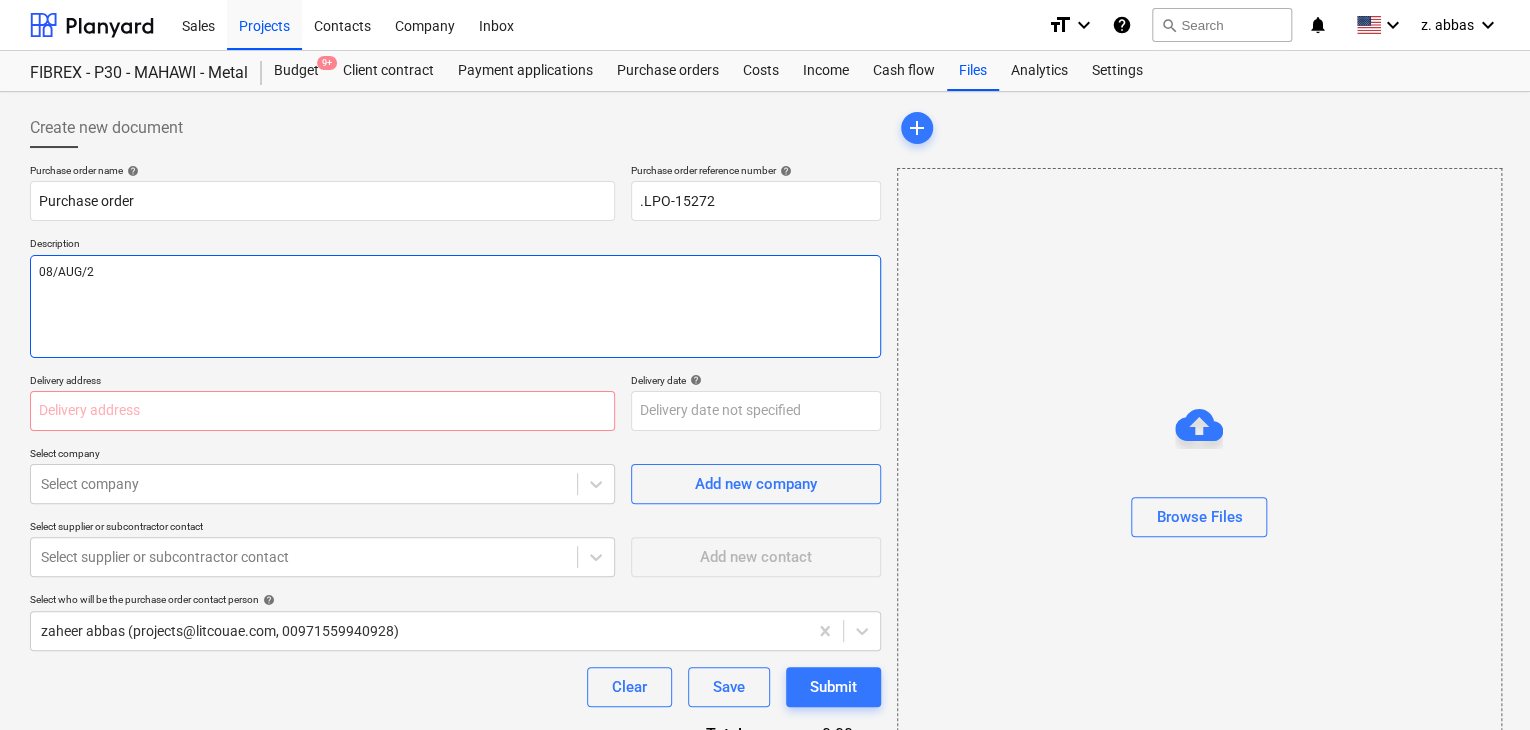 type on "x" 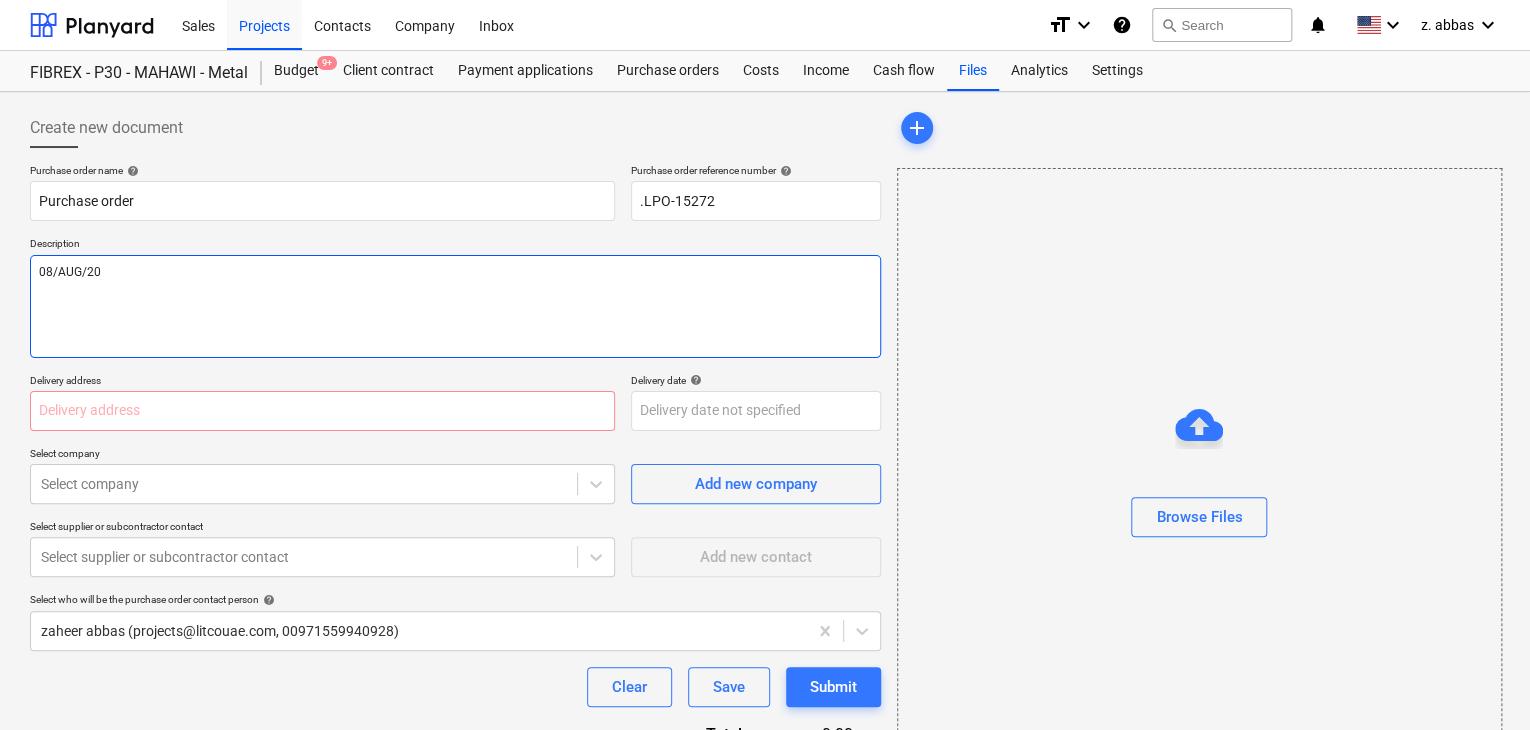 type on "x" 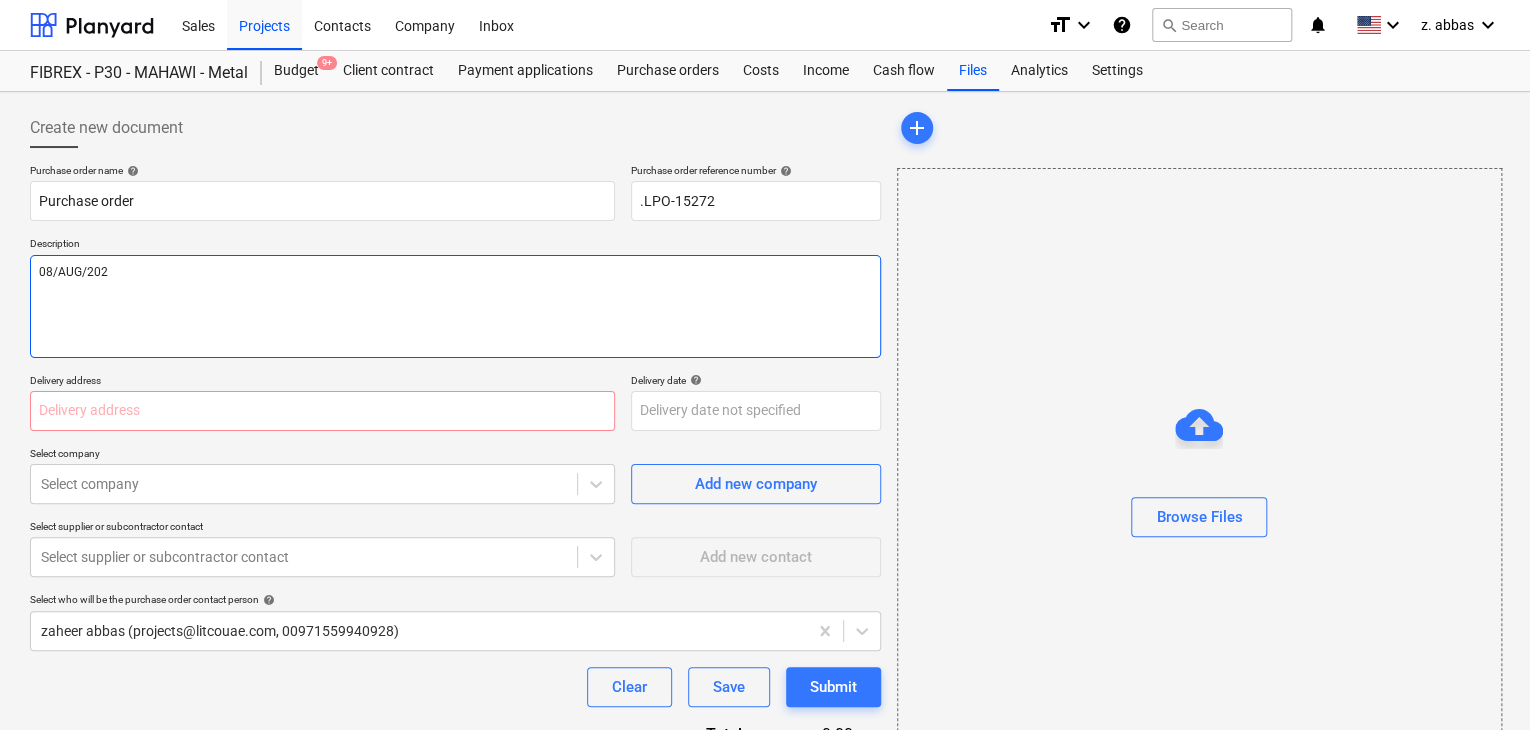 type on "x" 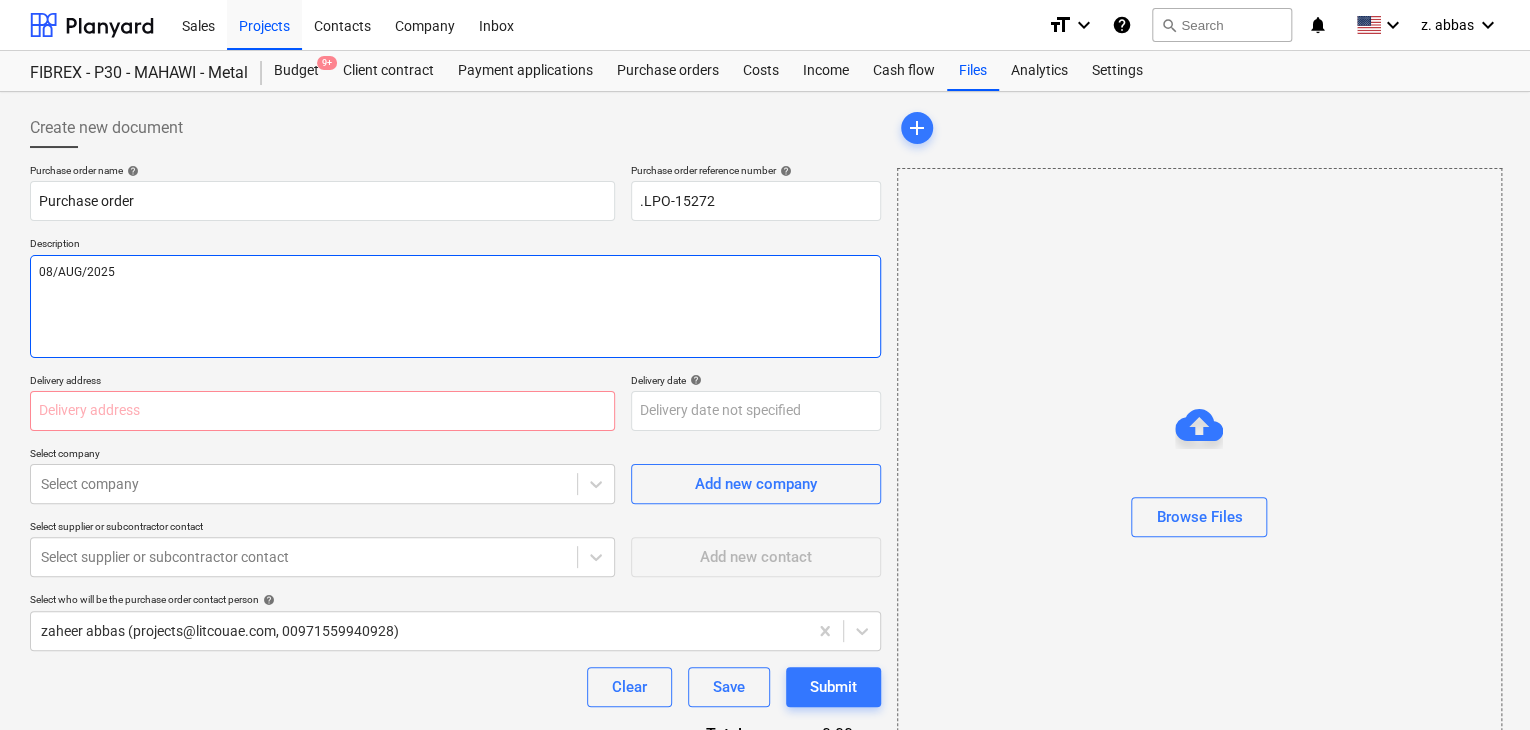 type on "08/AUG/2025" 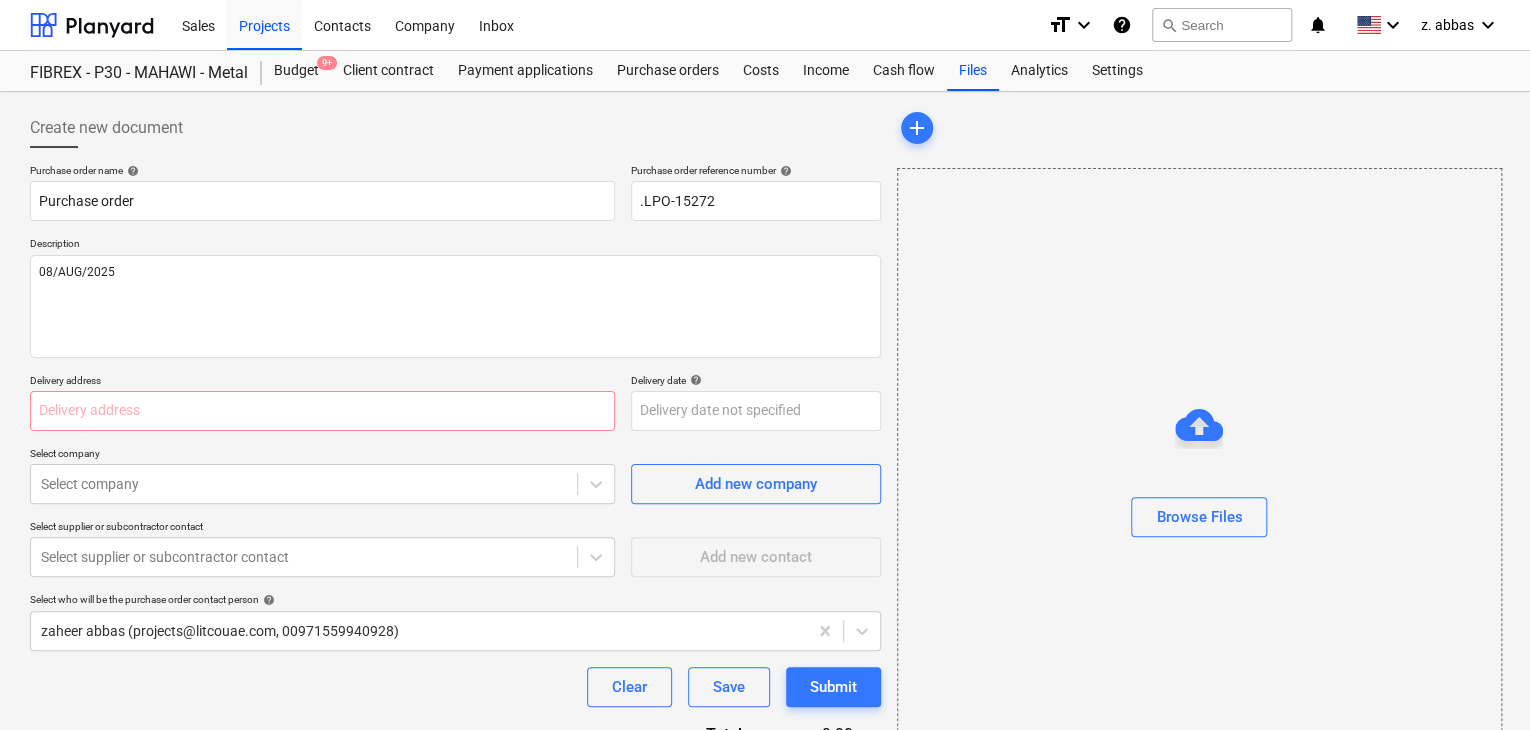 click on "Delivery address" at bounding box center [322, 382] 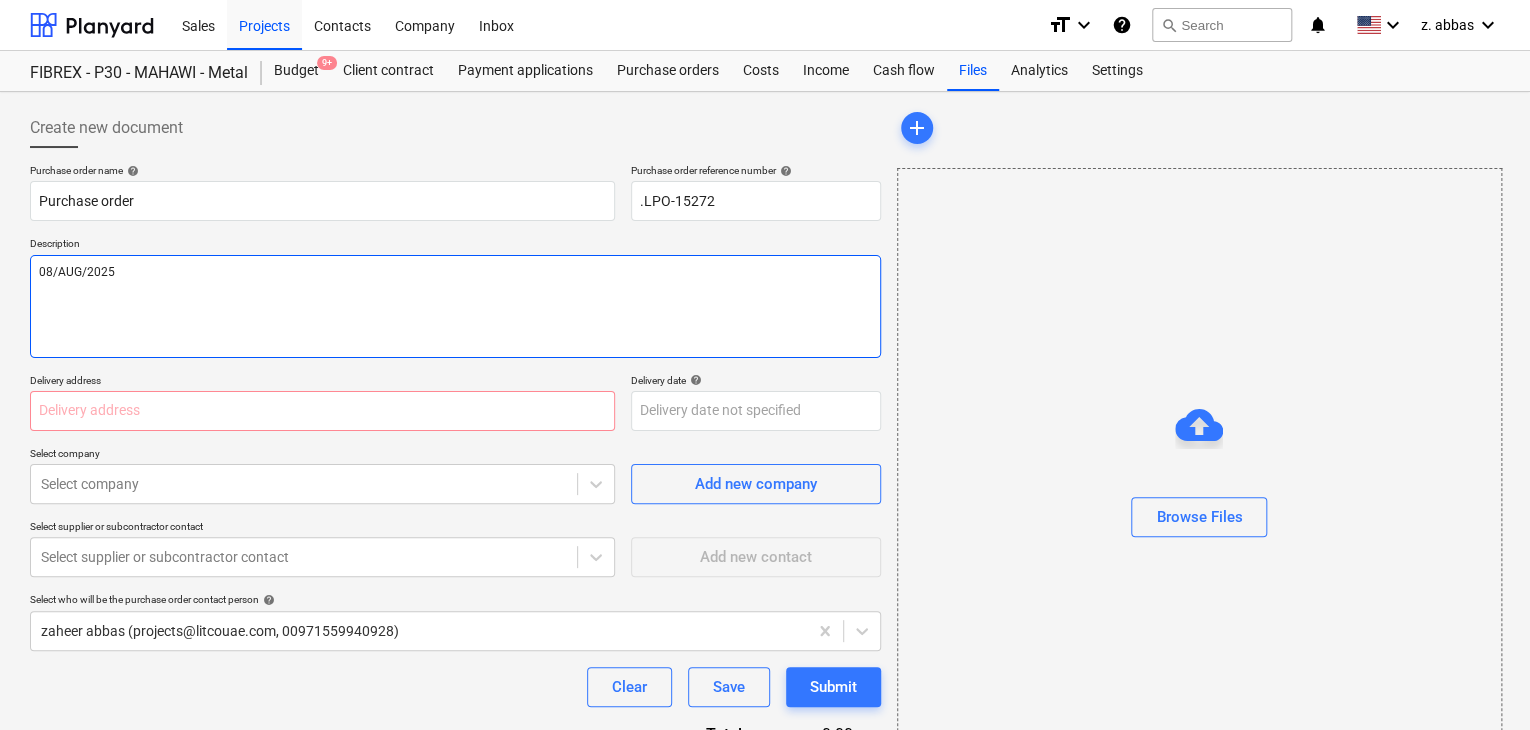 click on "08/AUG/2025" at bounding box center [455, 306] 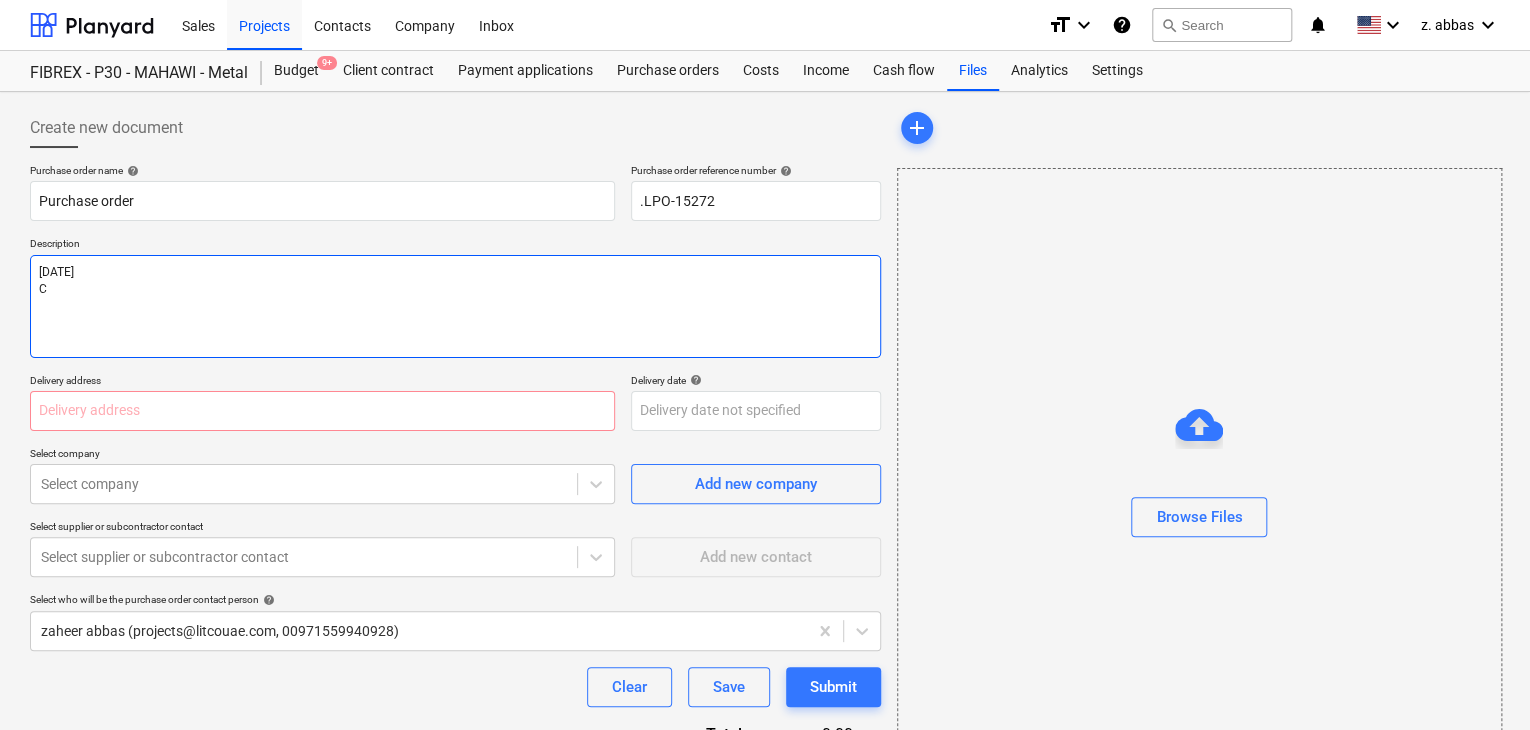 type on "x" 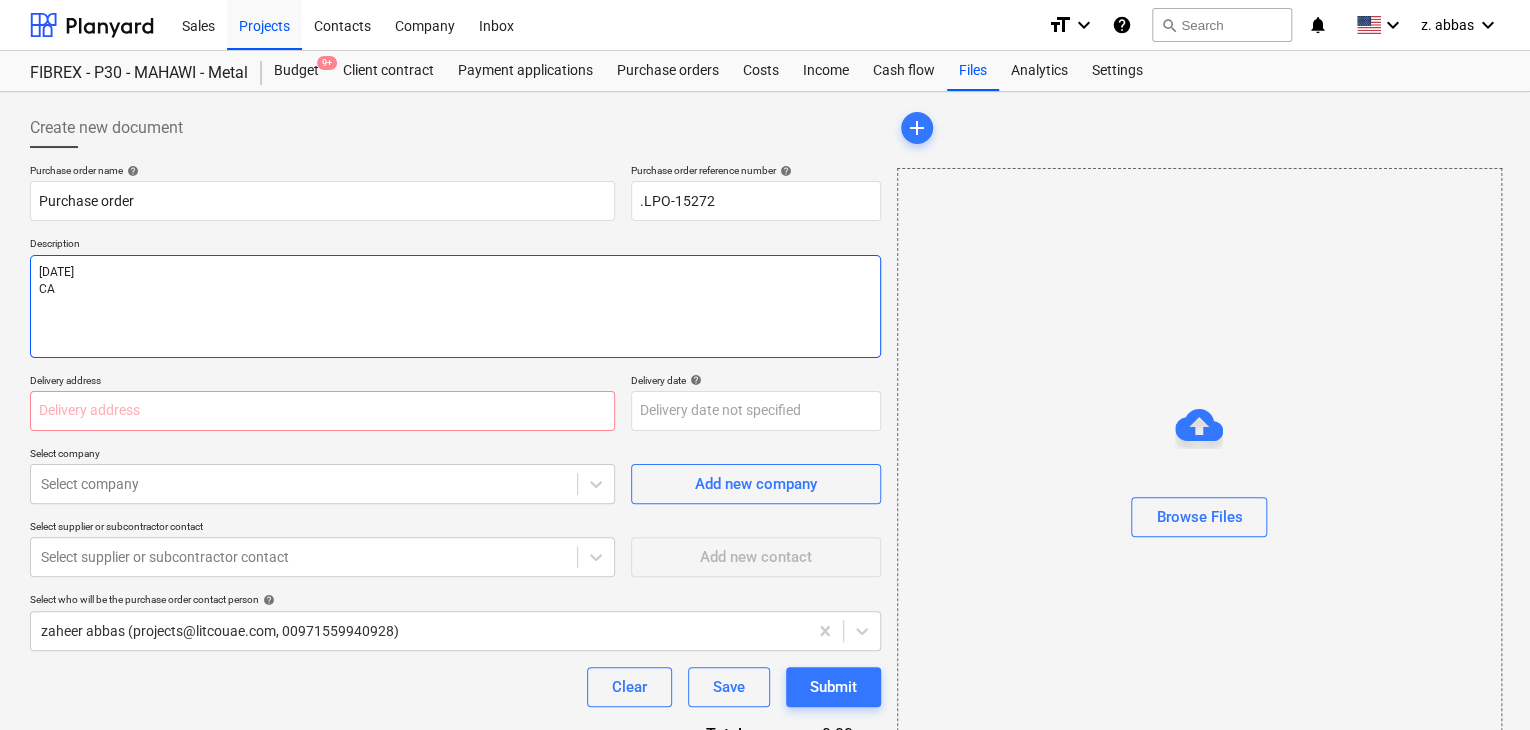type on "x" 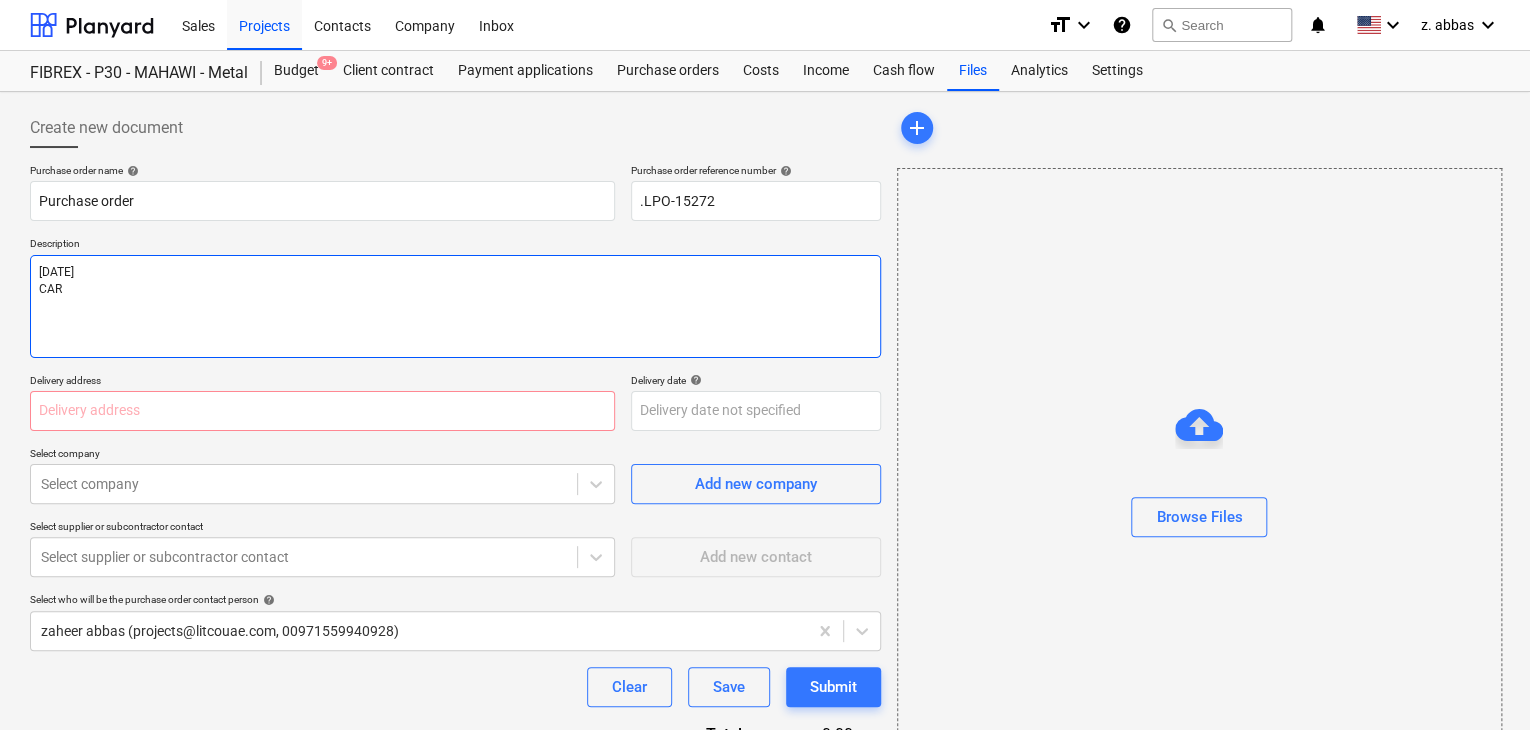 type on "x" 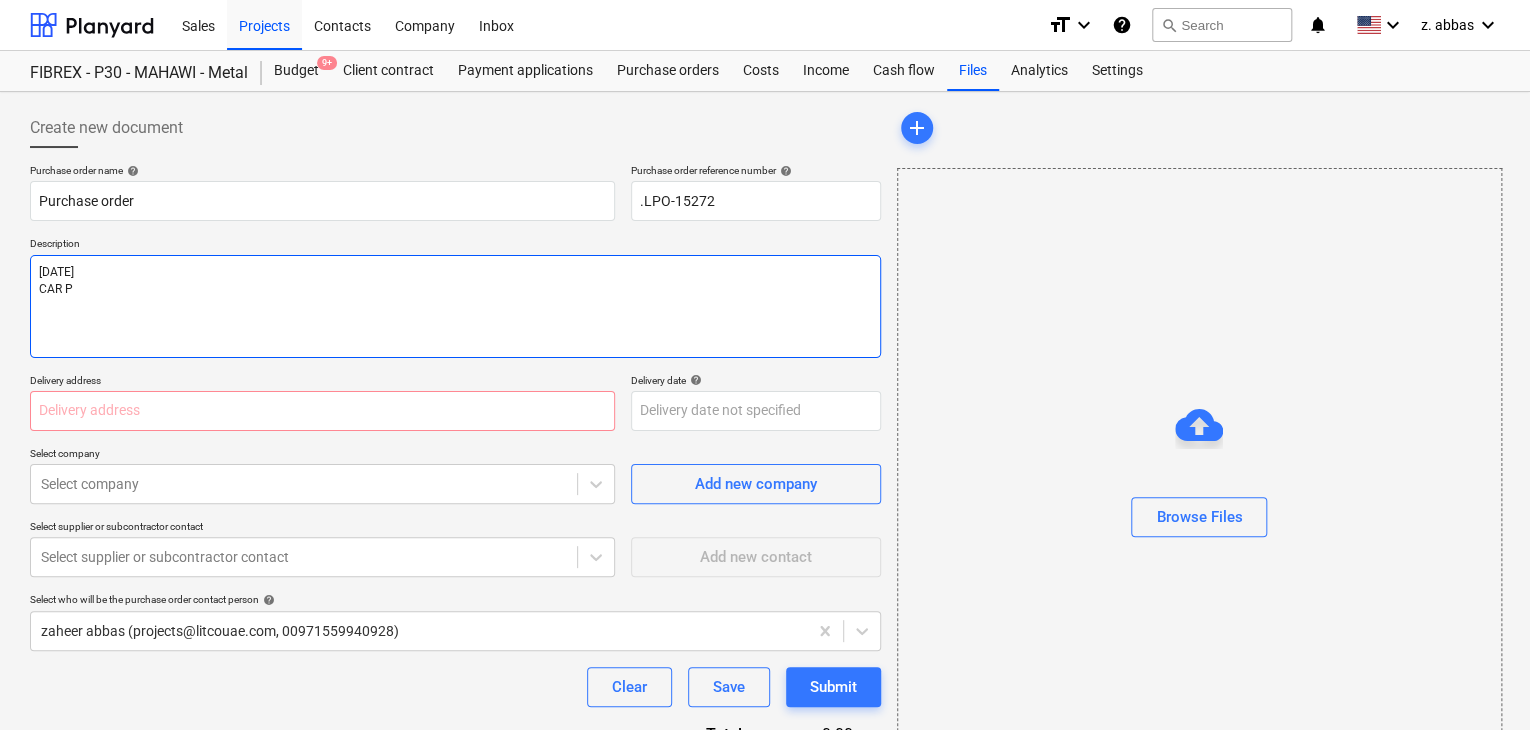 type on "x" 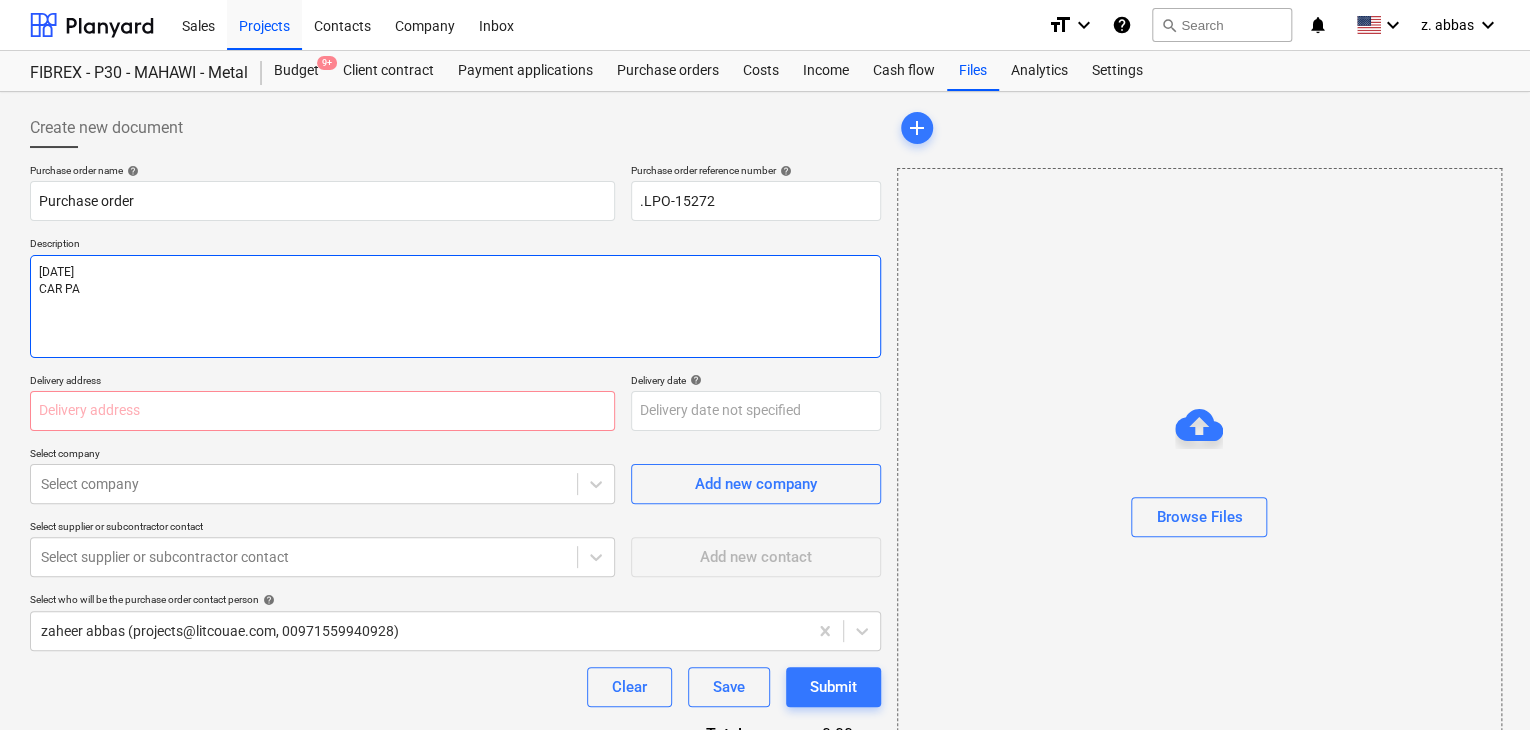 type on "x" 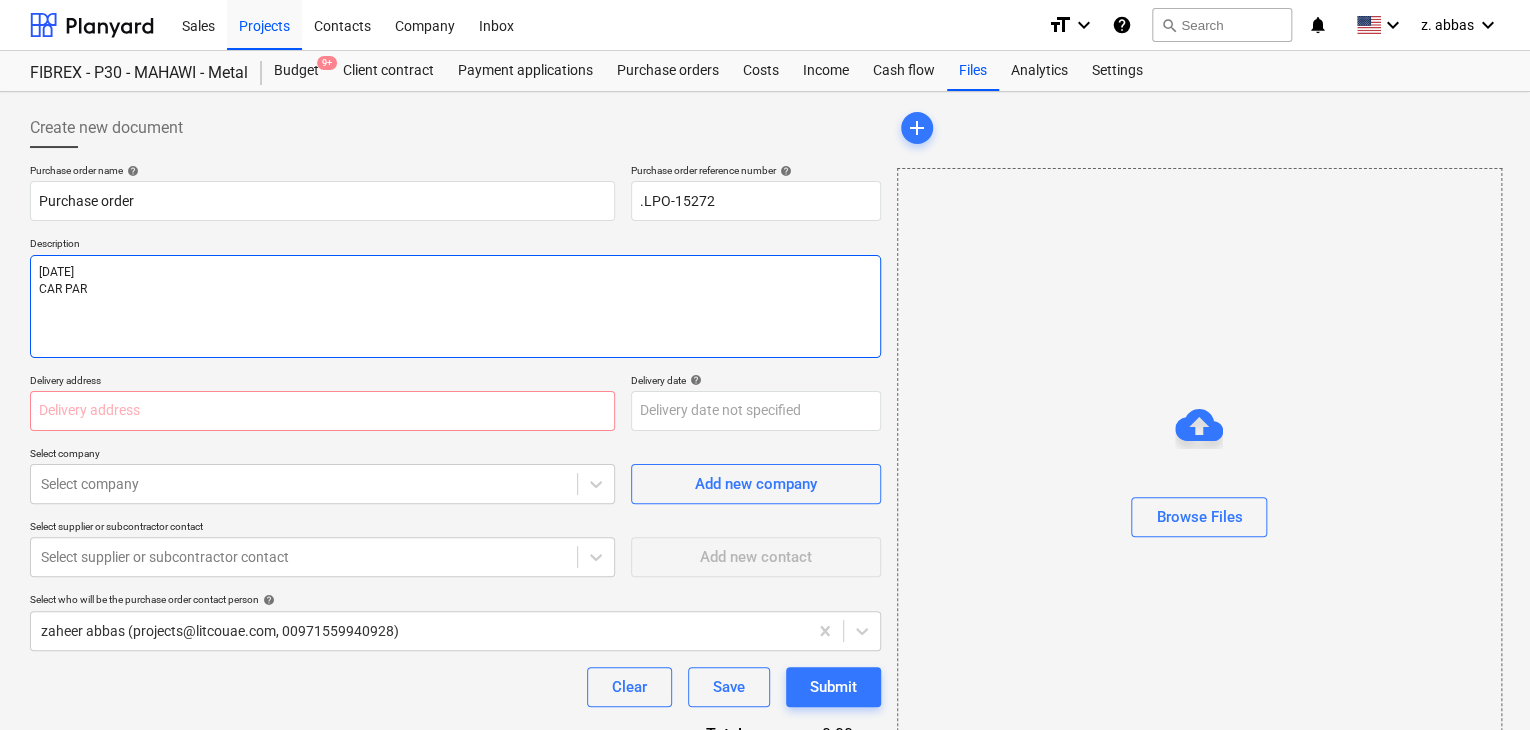 type on "x" 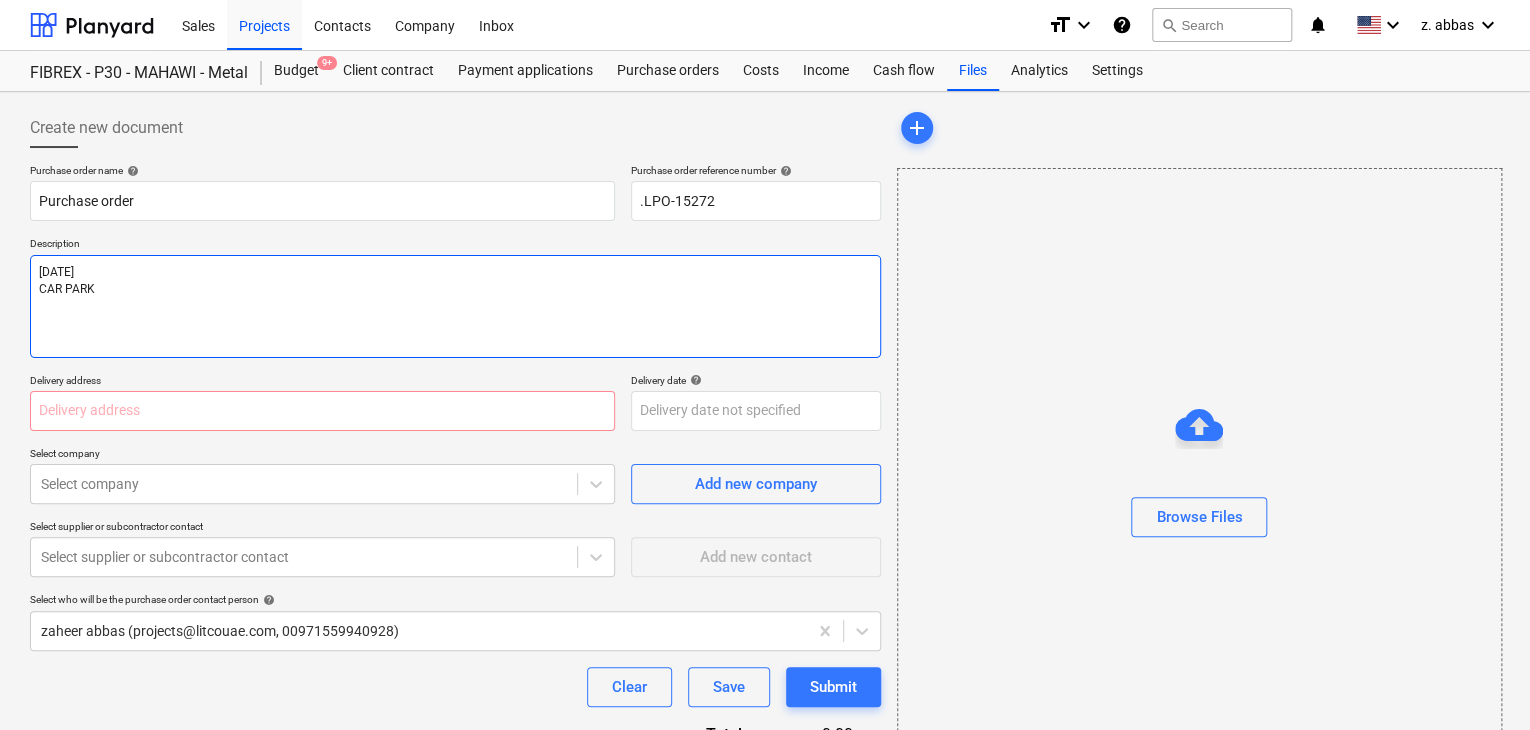 type on "x" 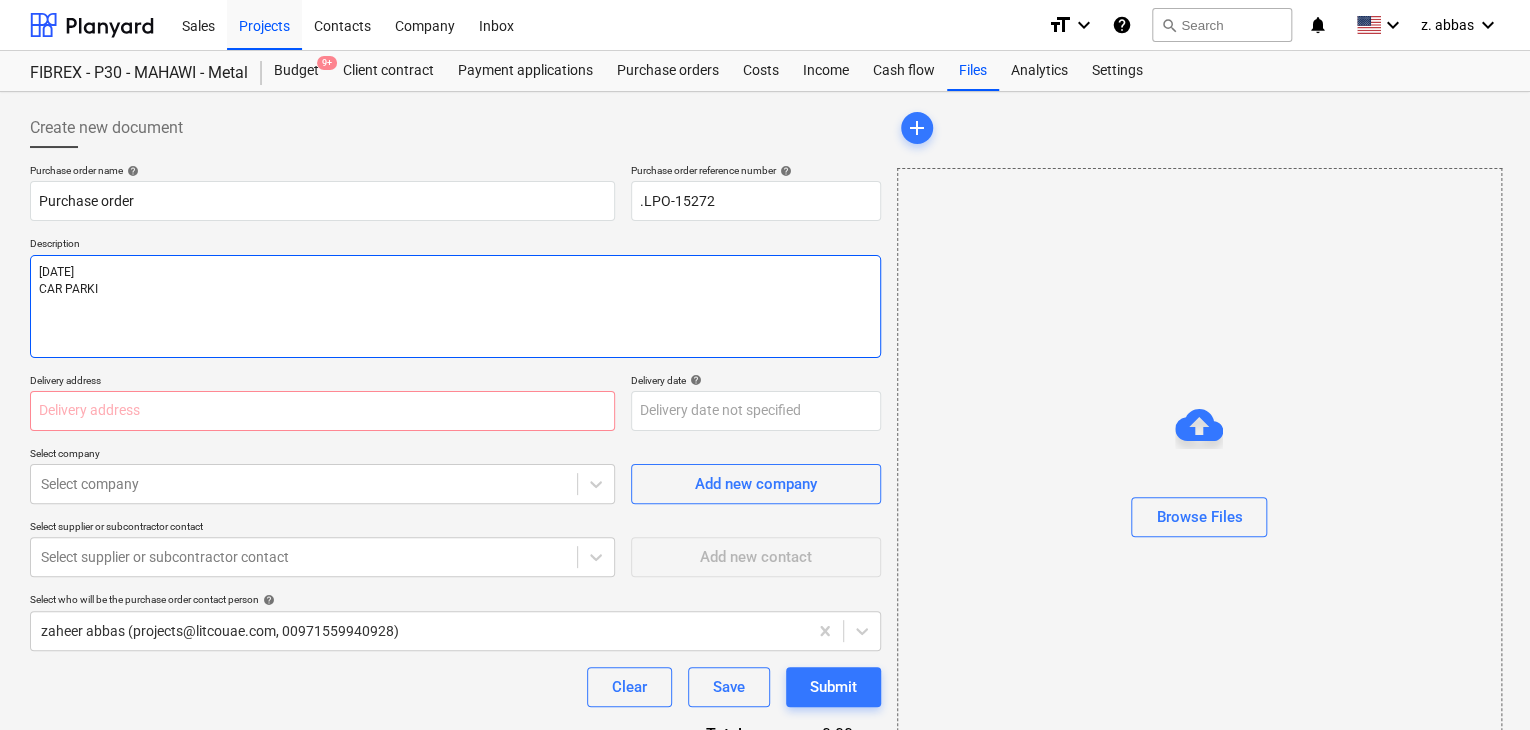 type on "x" 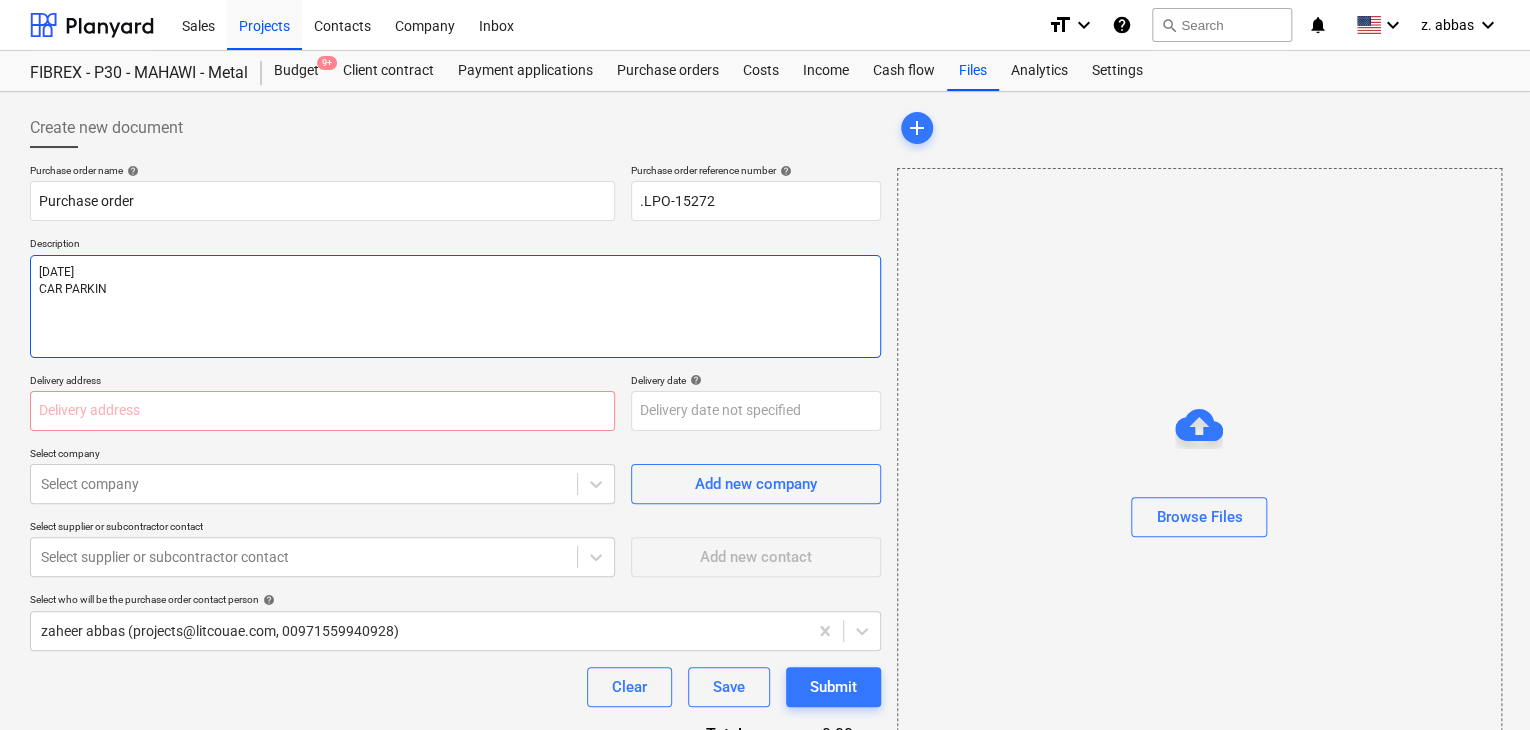type on "x" 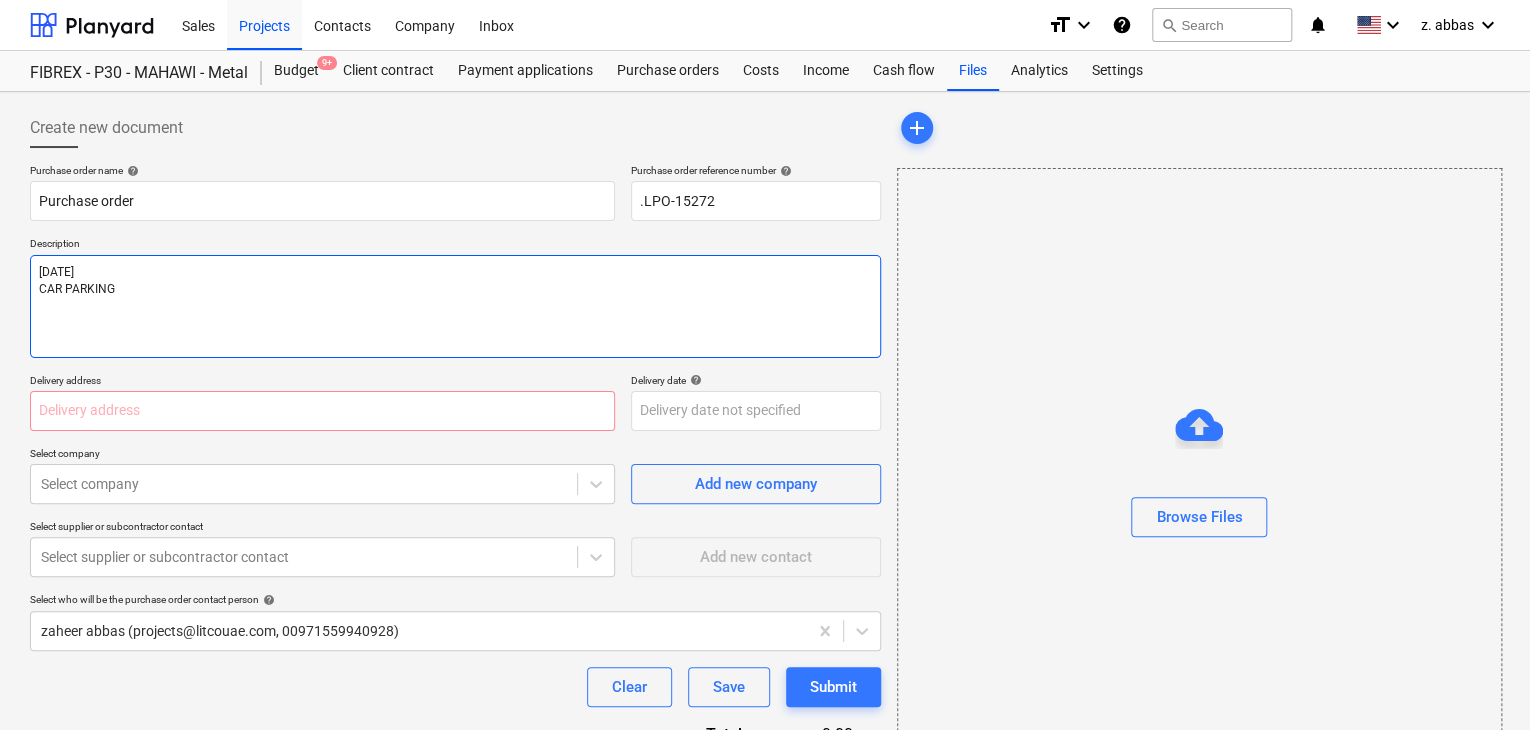 type on "x" 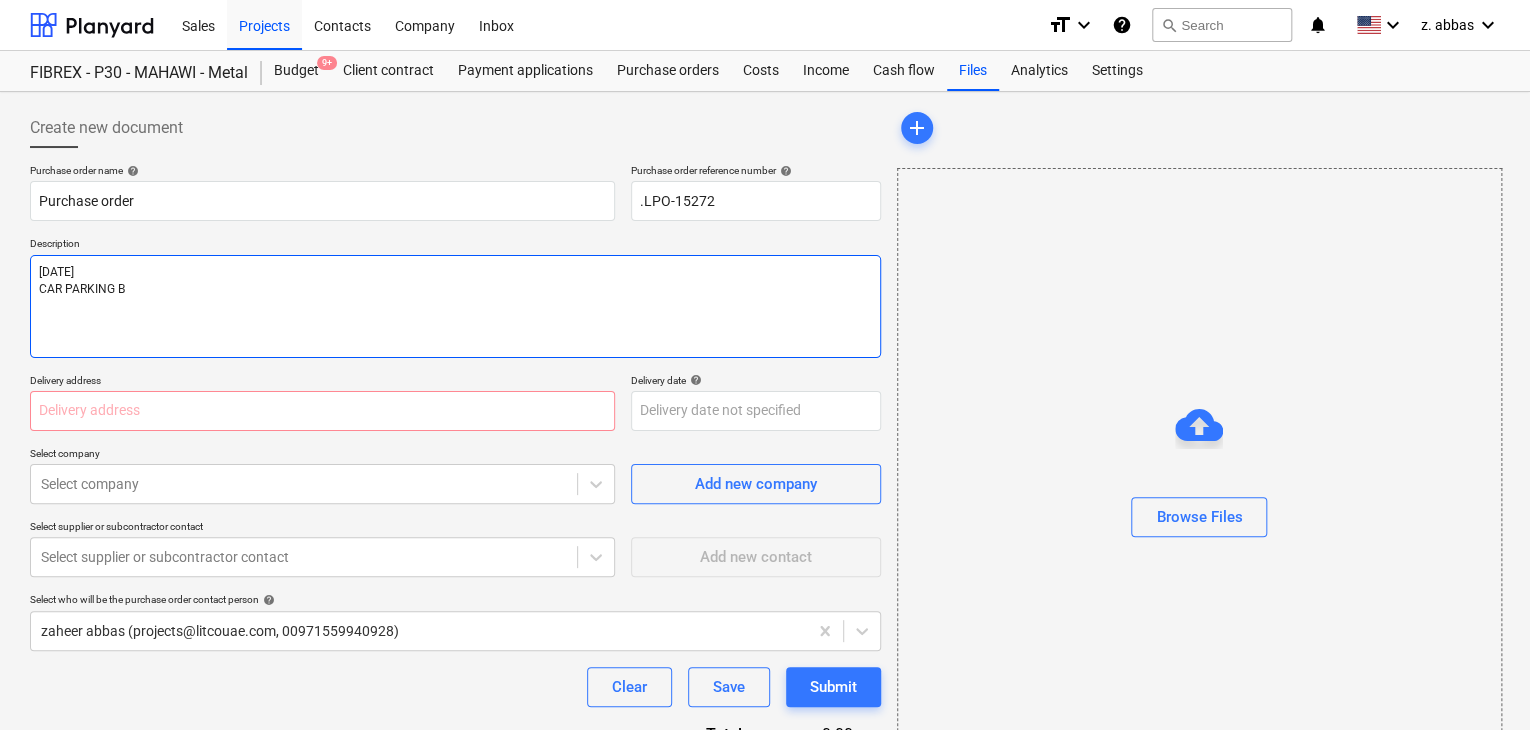 type on "x" 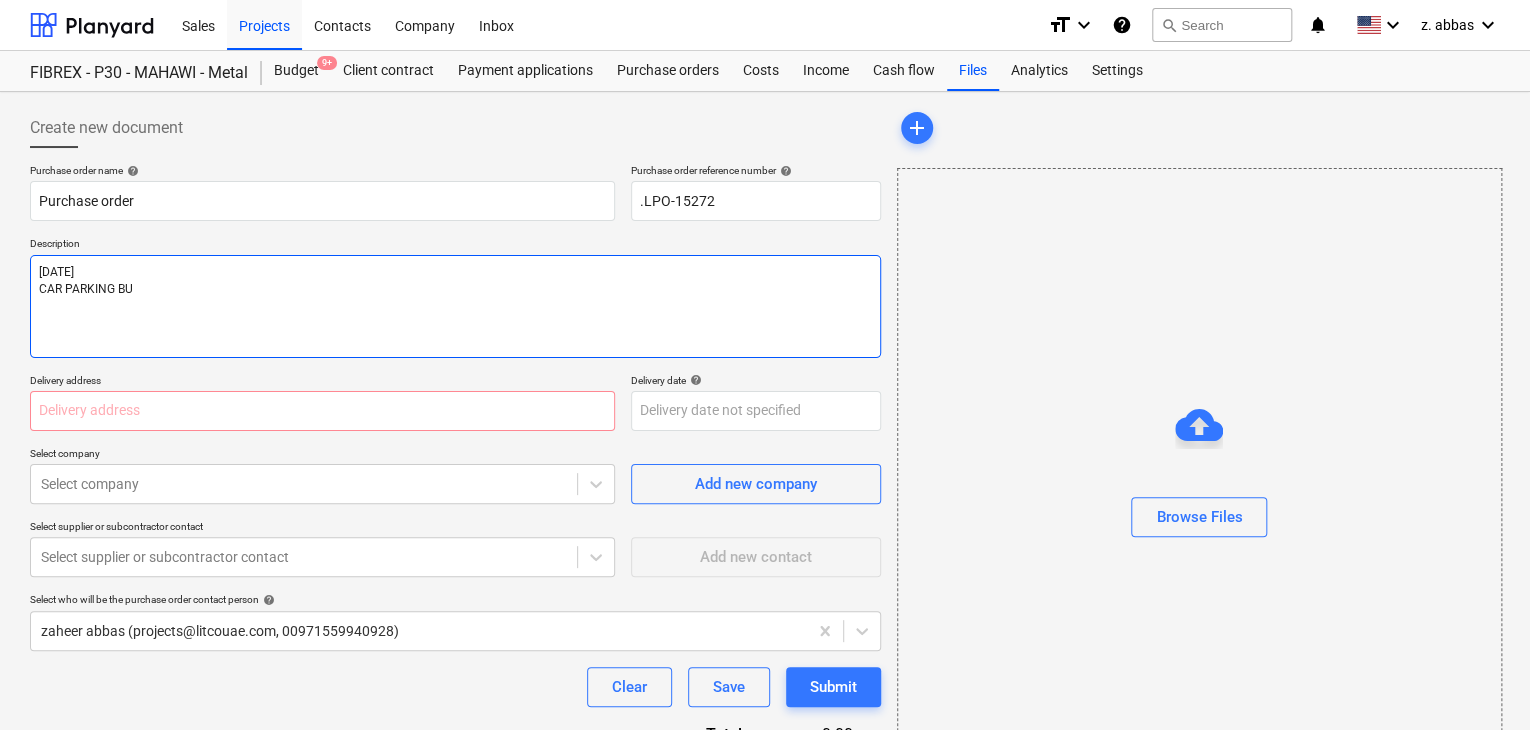 type on "x" 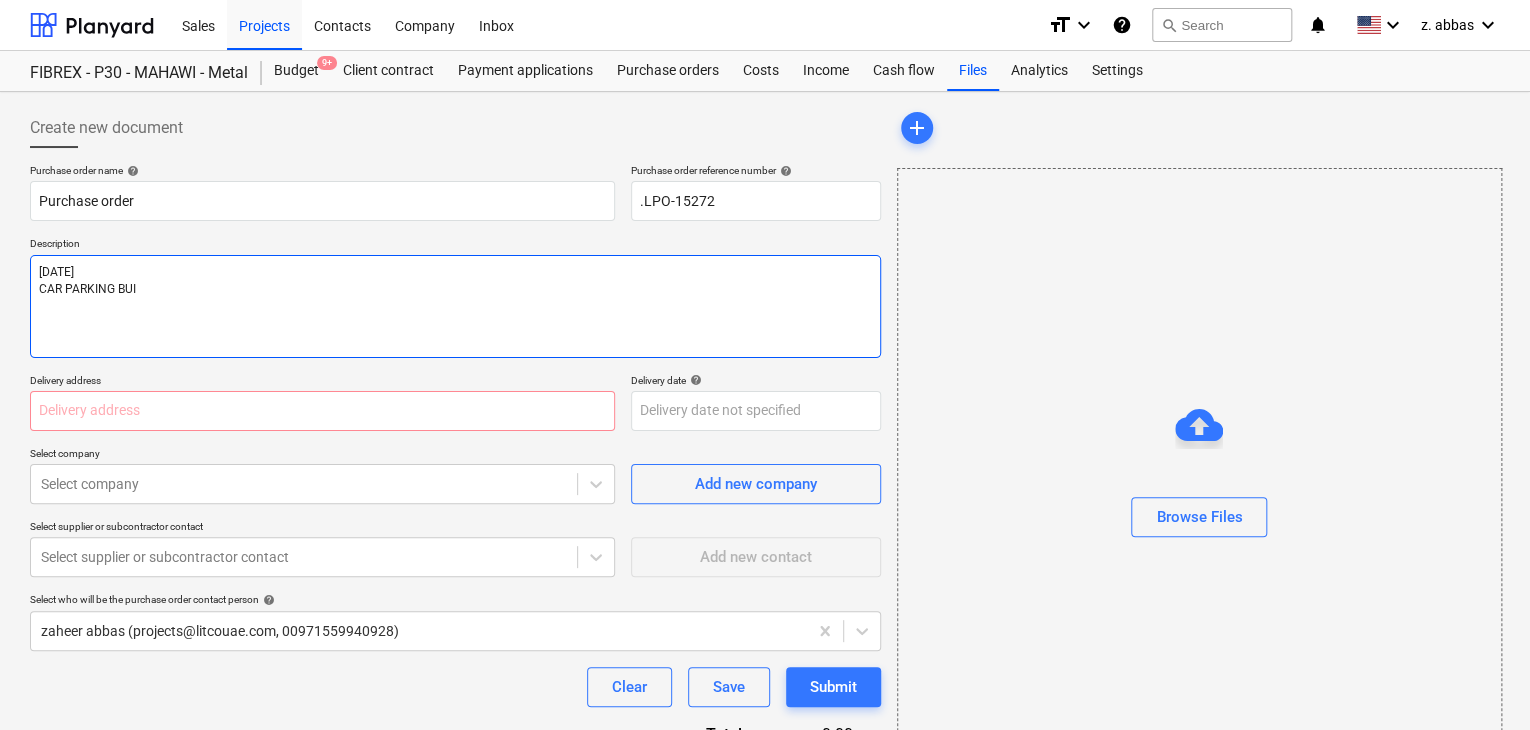 type on "x" 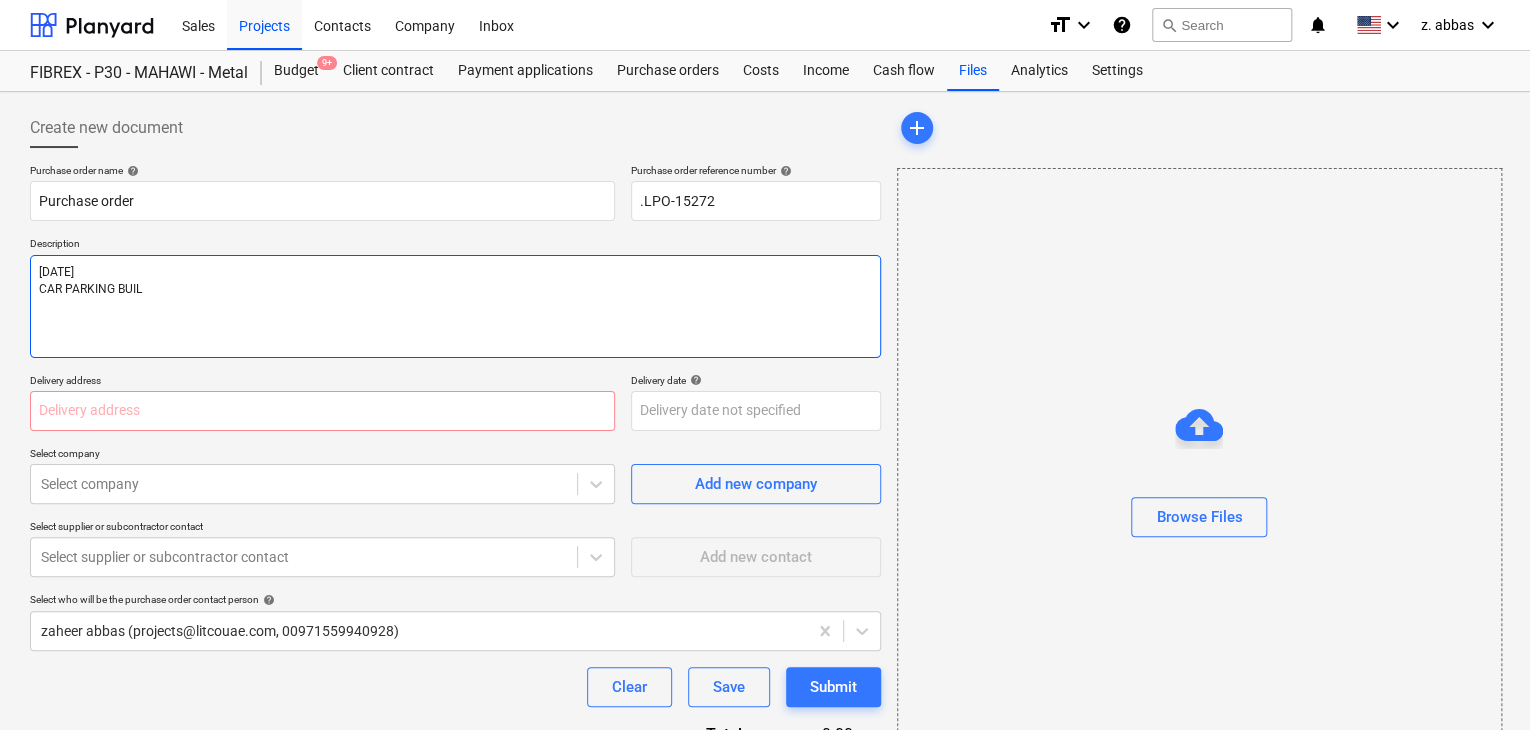 type on "x" 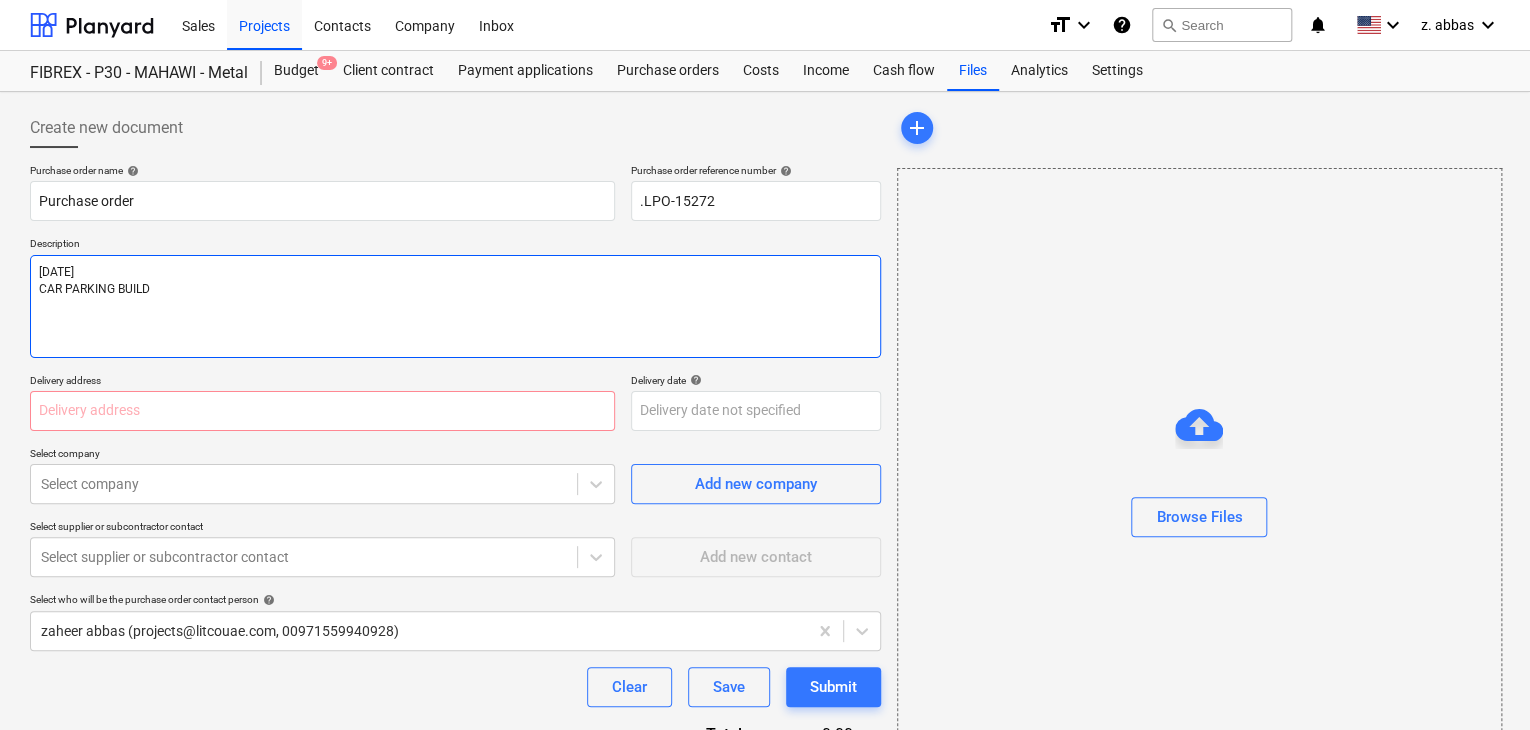 type on "x" 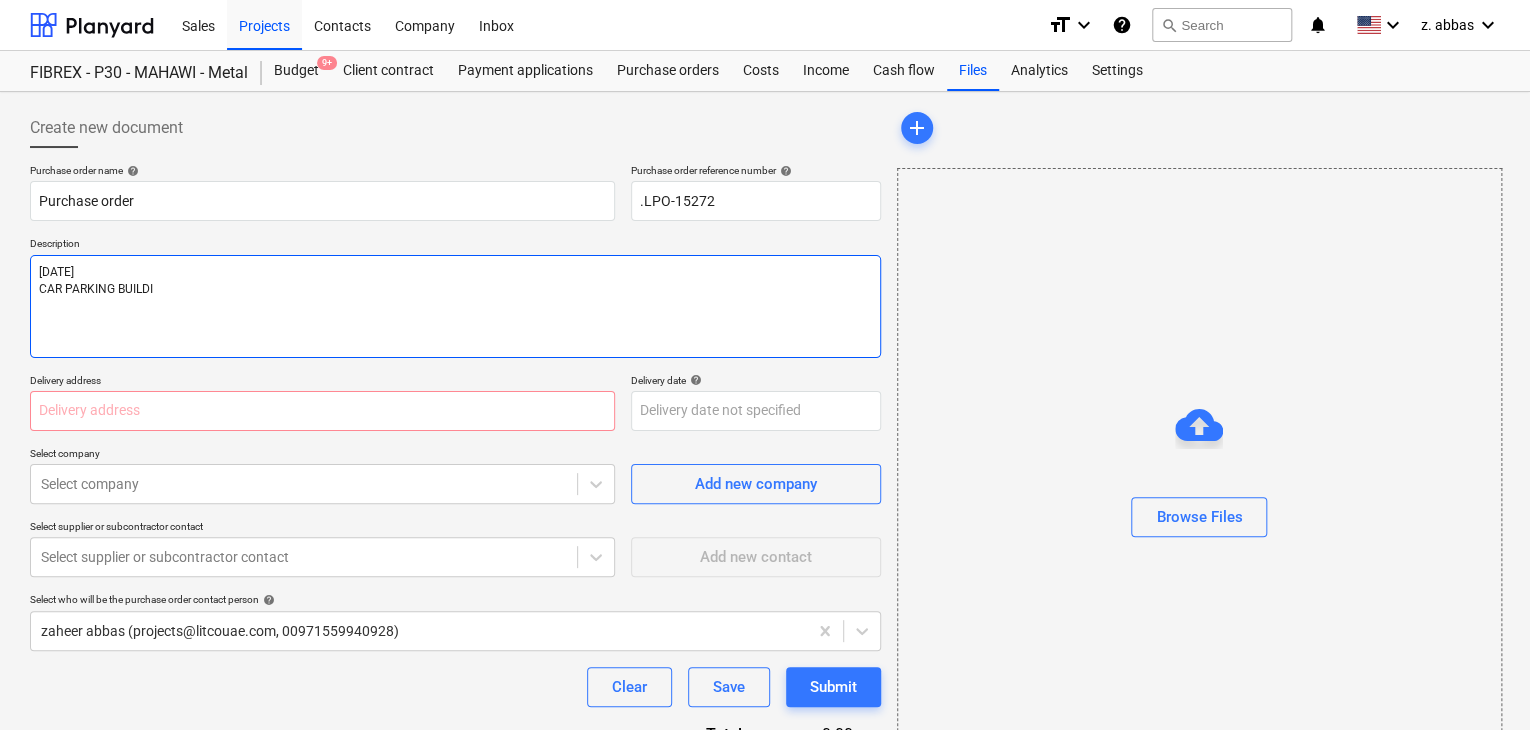 type on "x" 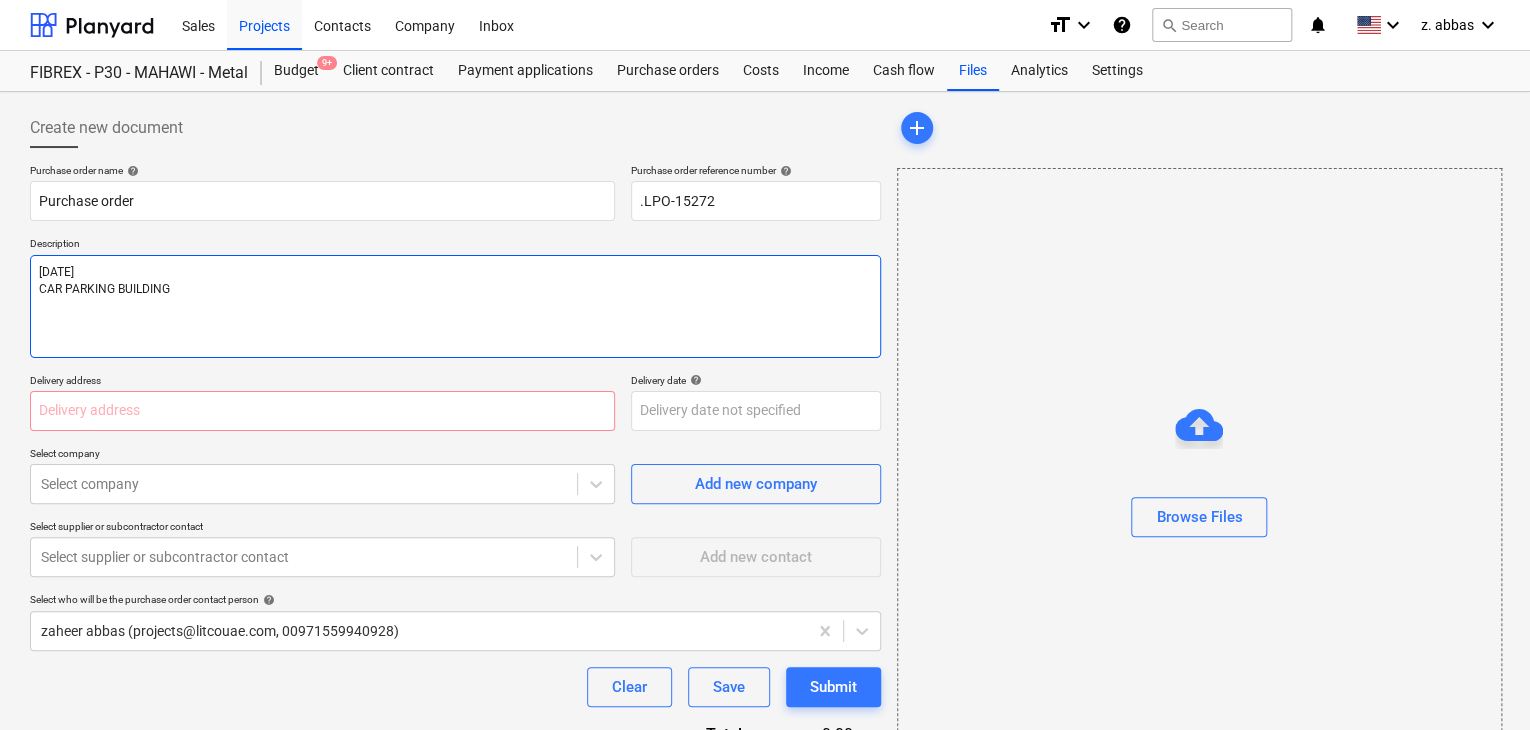 type on "x" 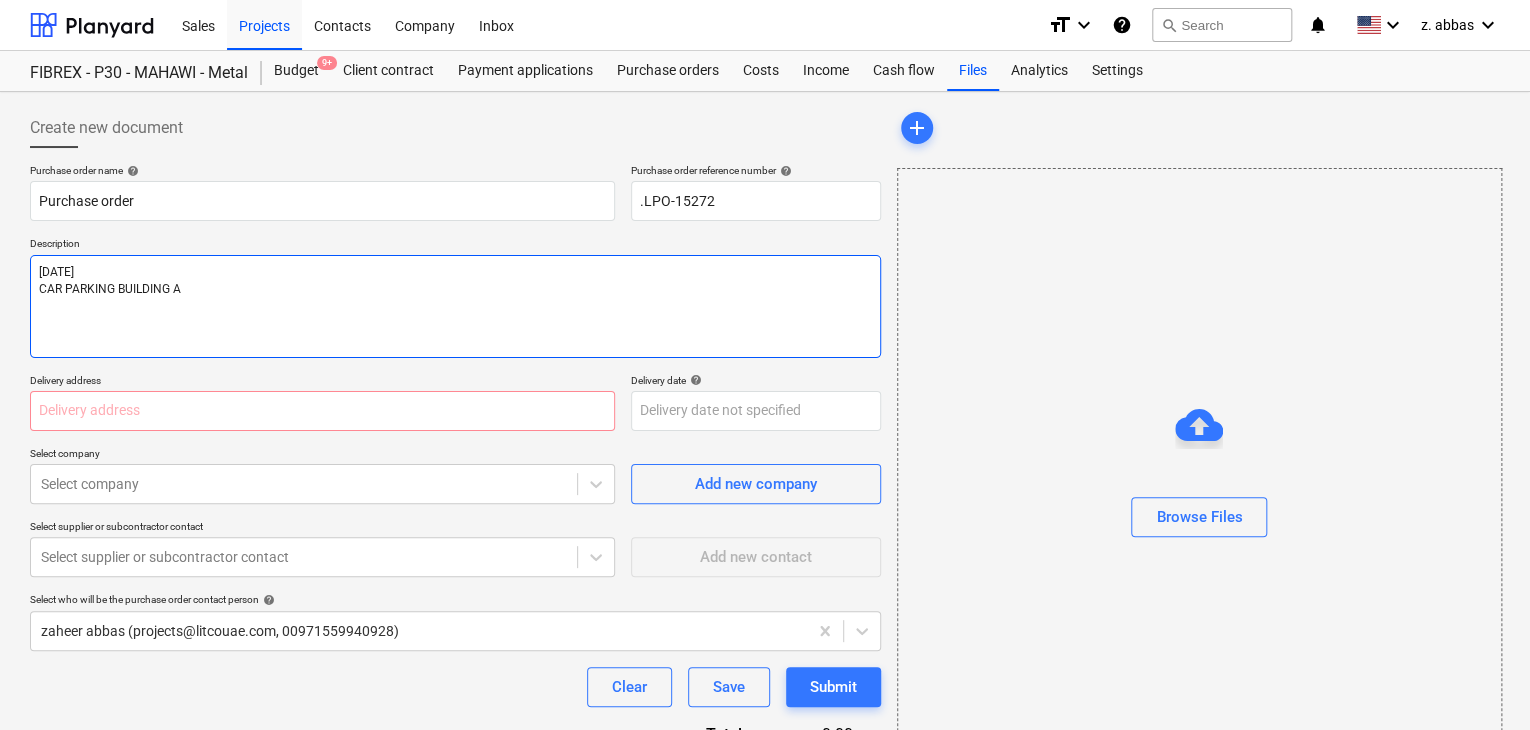 type on "x" 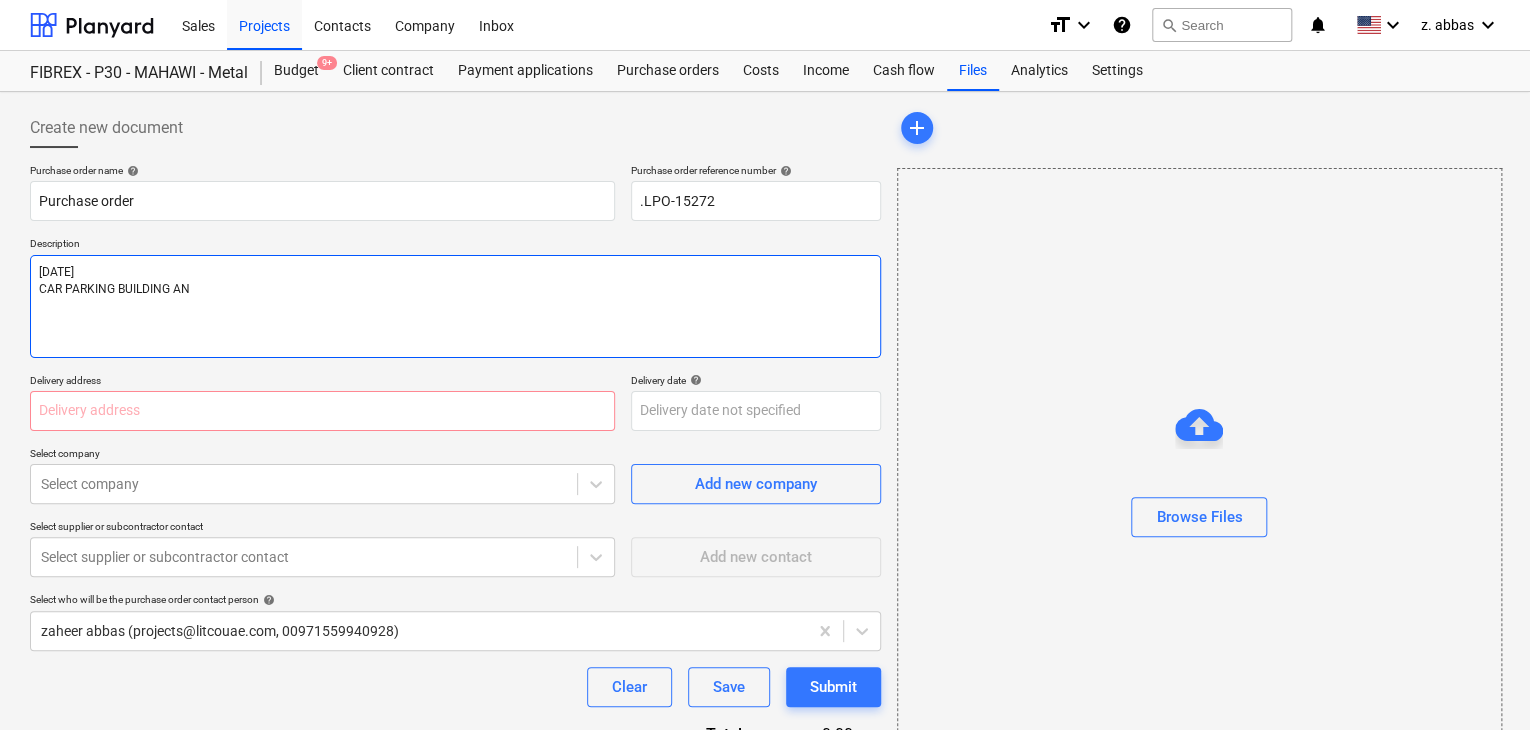 type on "x" 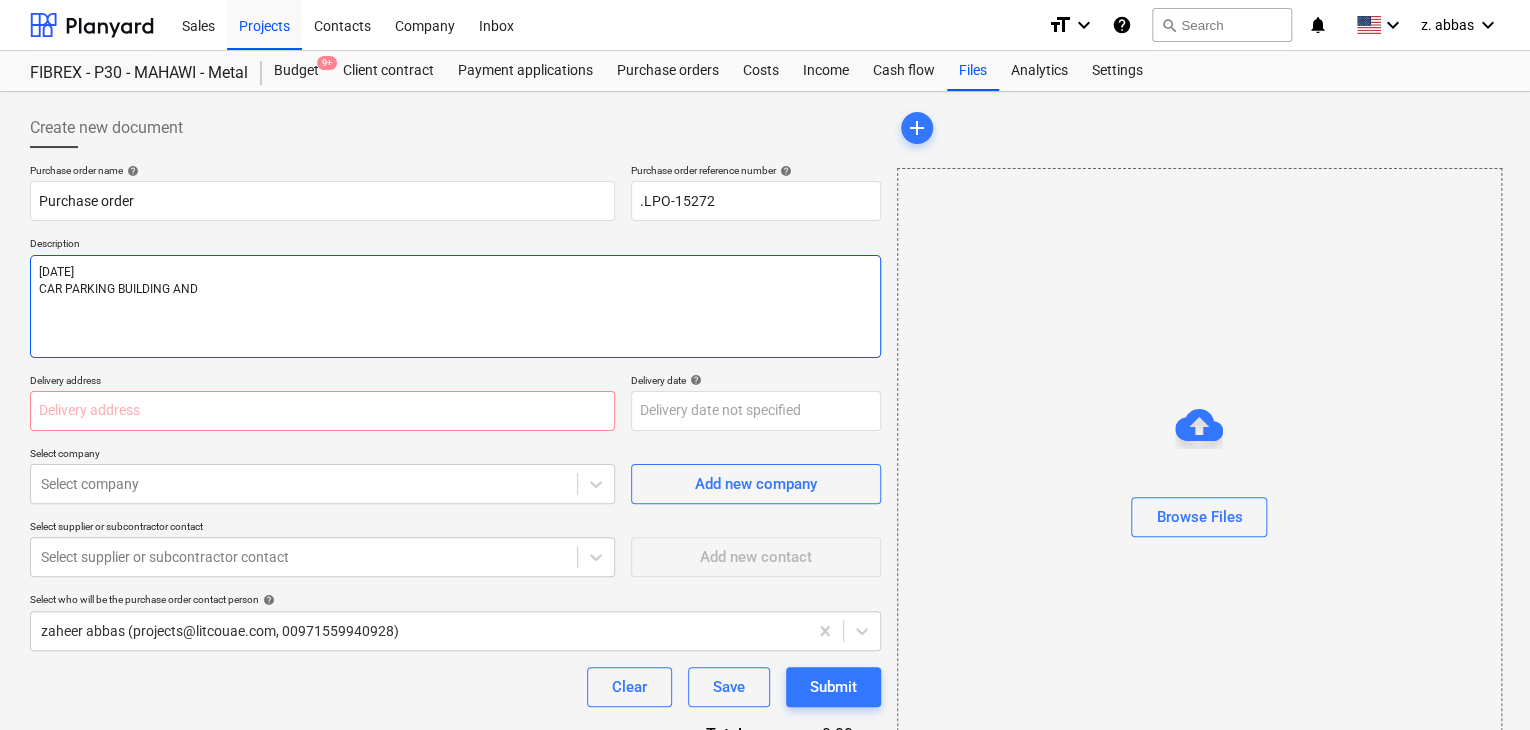 type on "x" 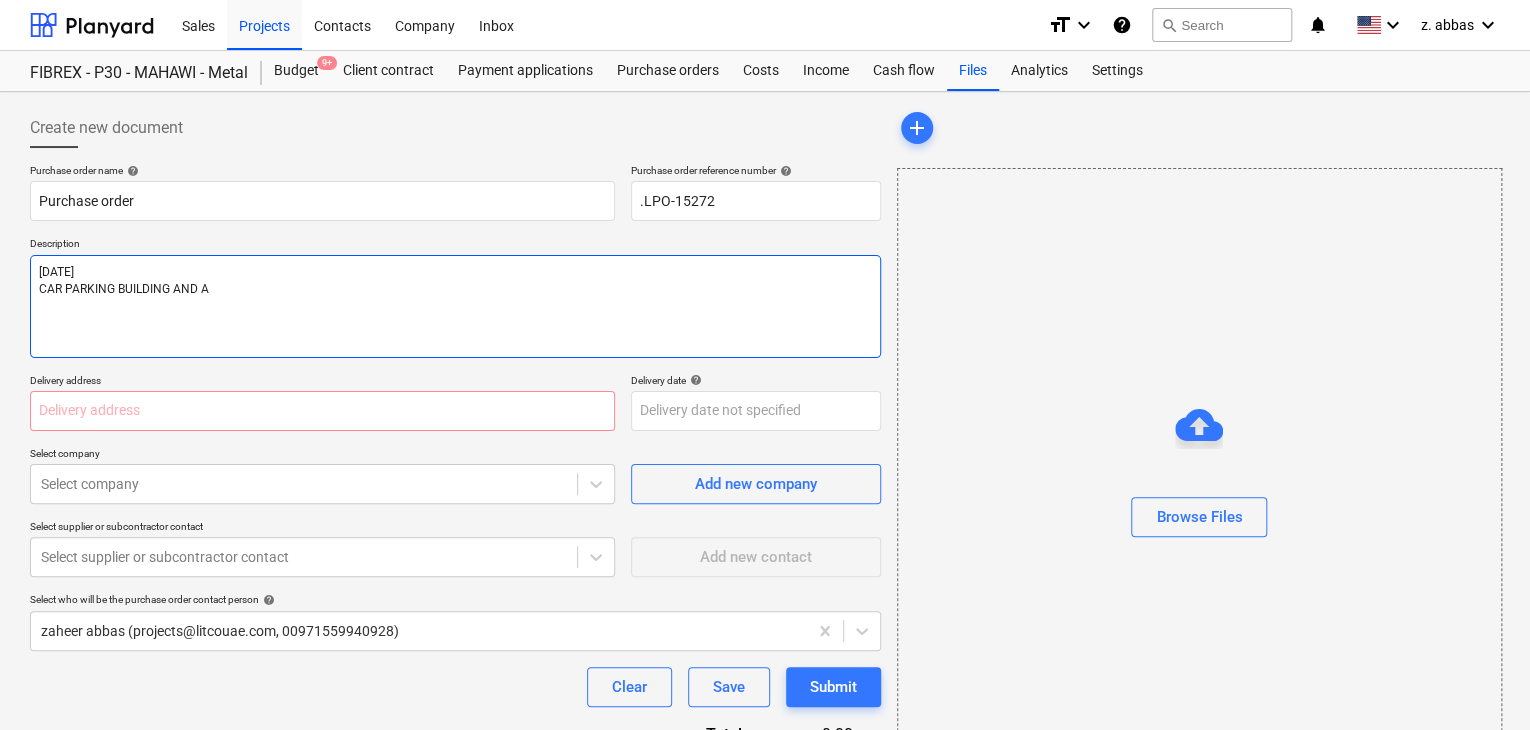 type on "x" 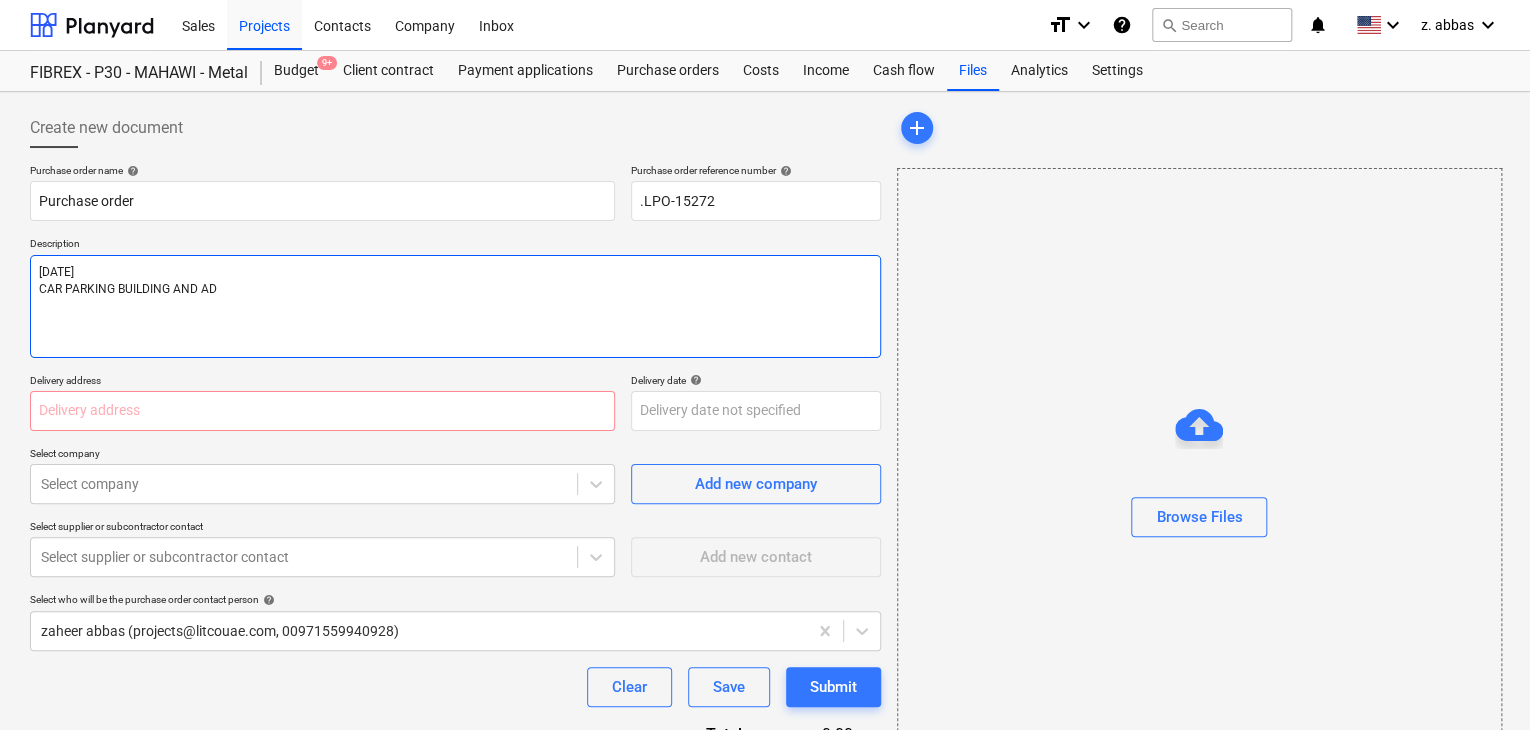 type on "x" 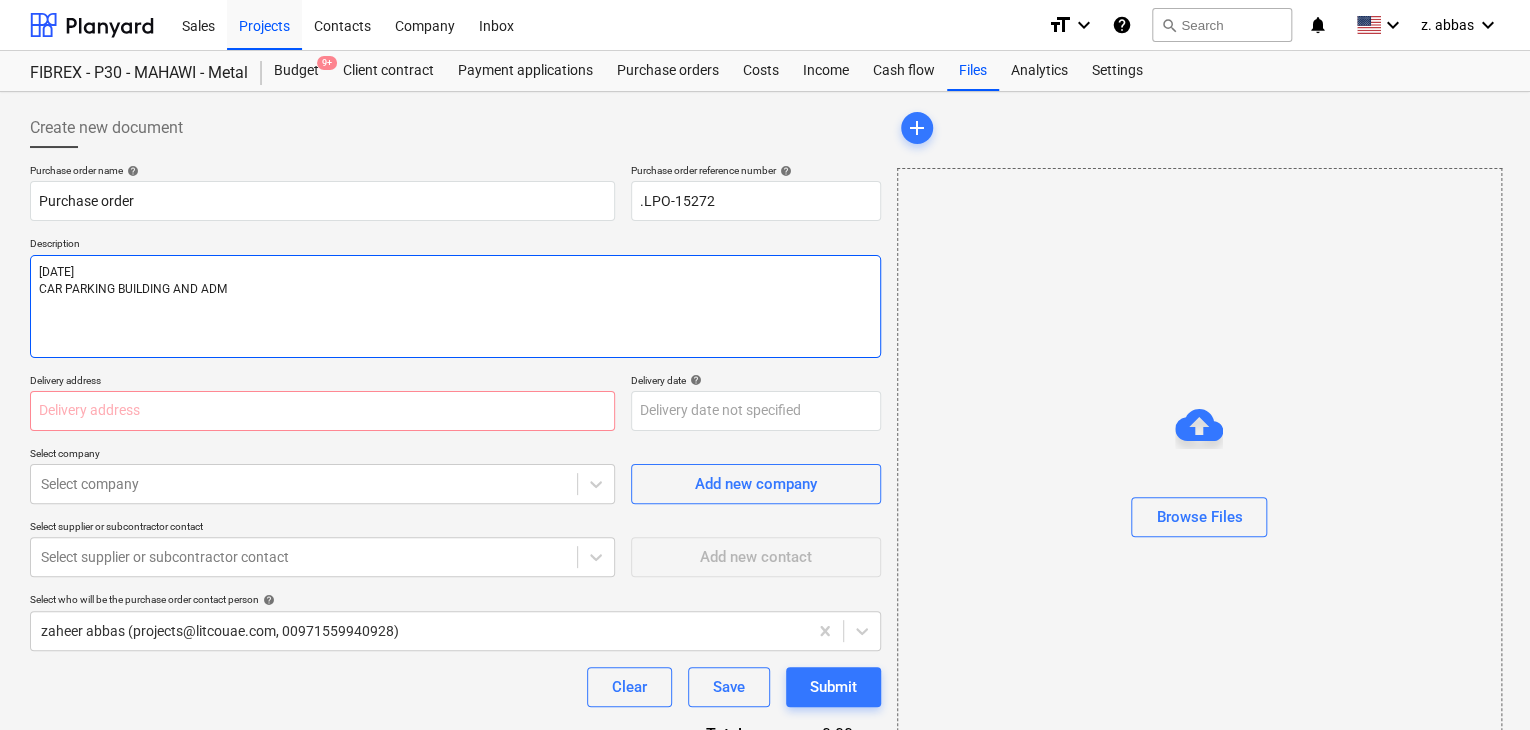 type on "x" 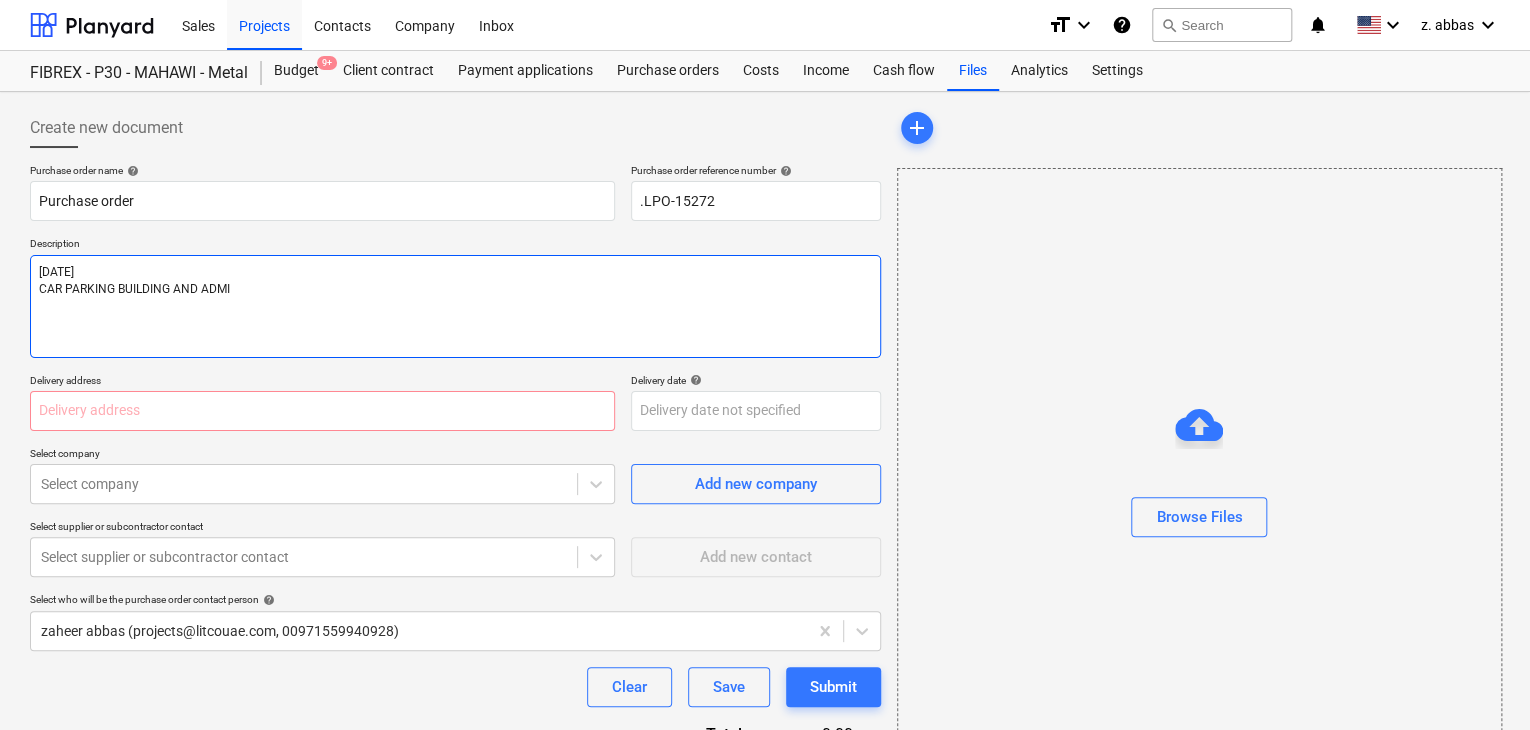 type on "x" 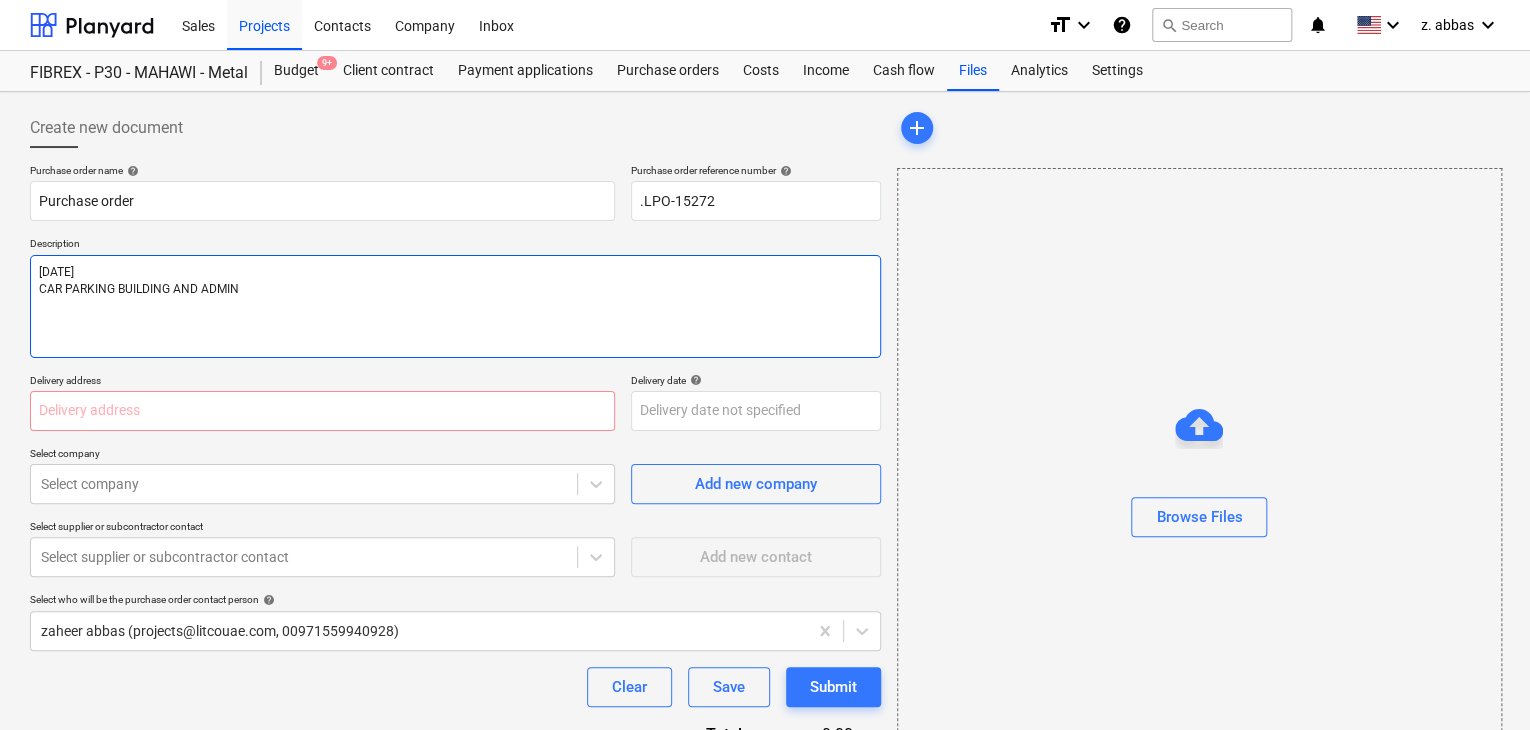 type on "x" 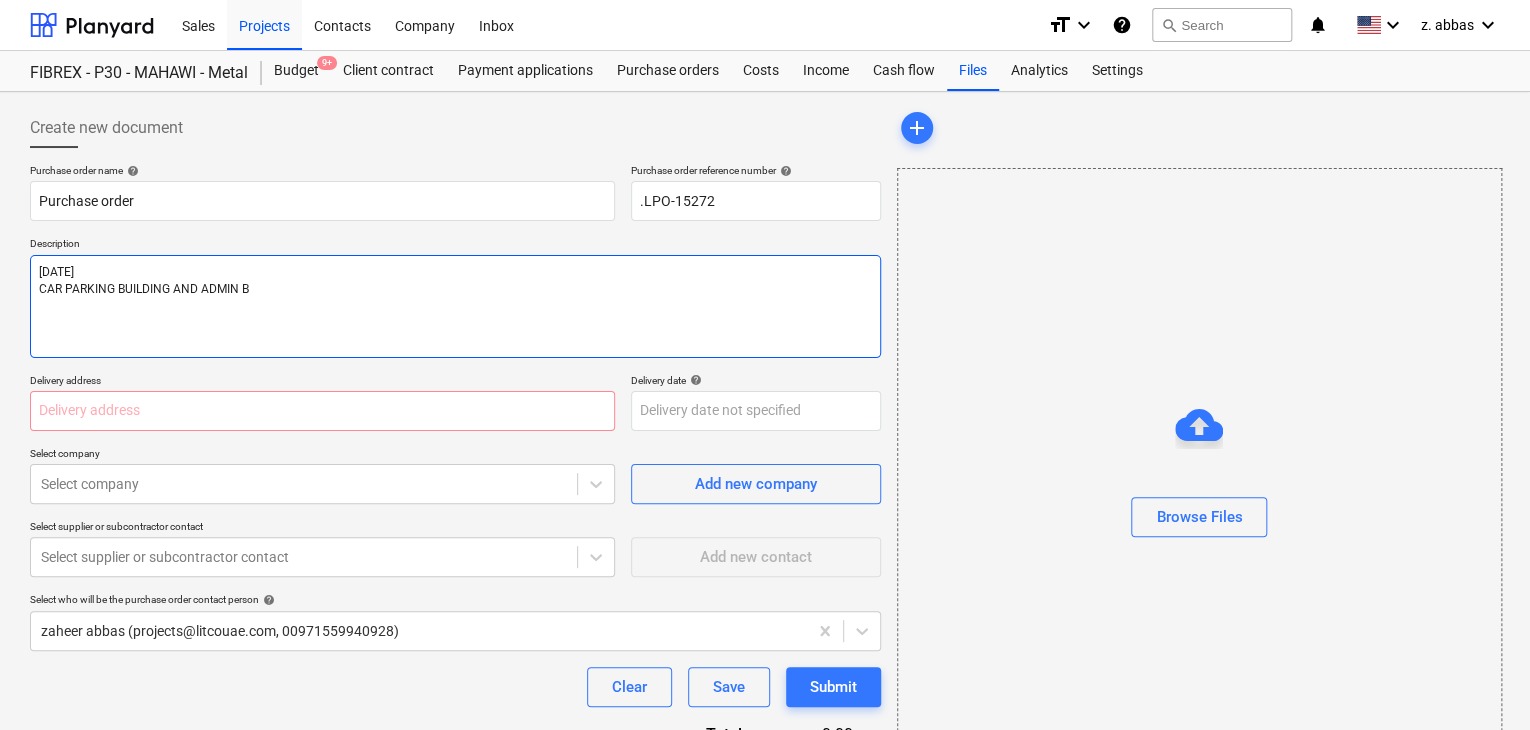 type on "x" 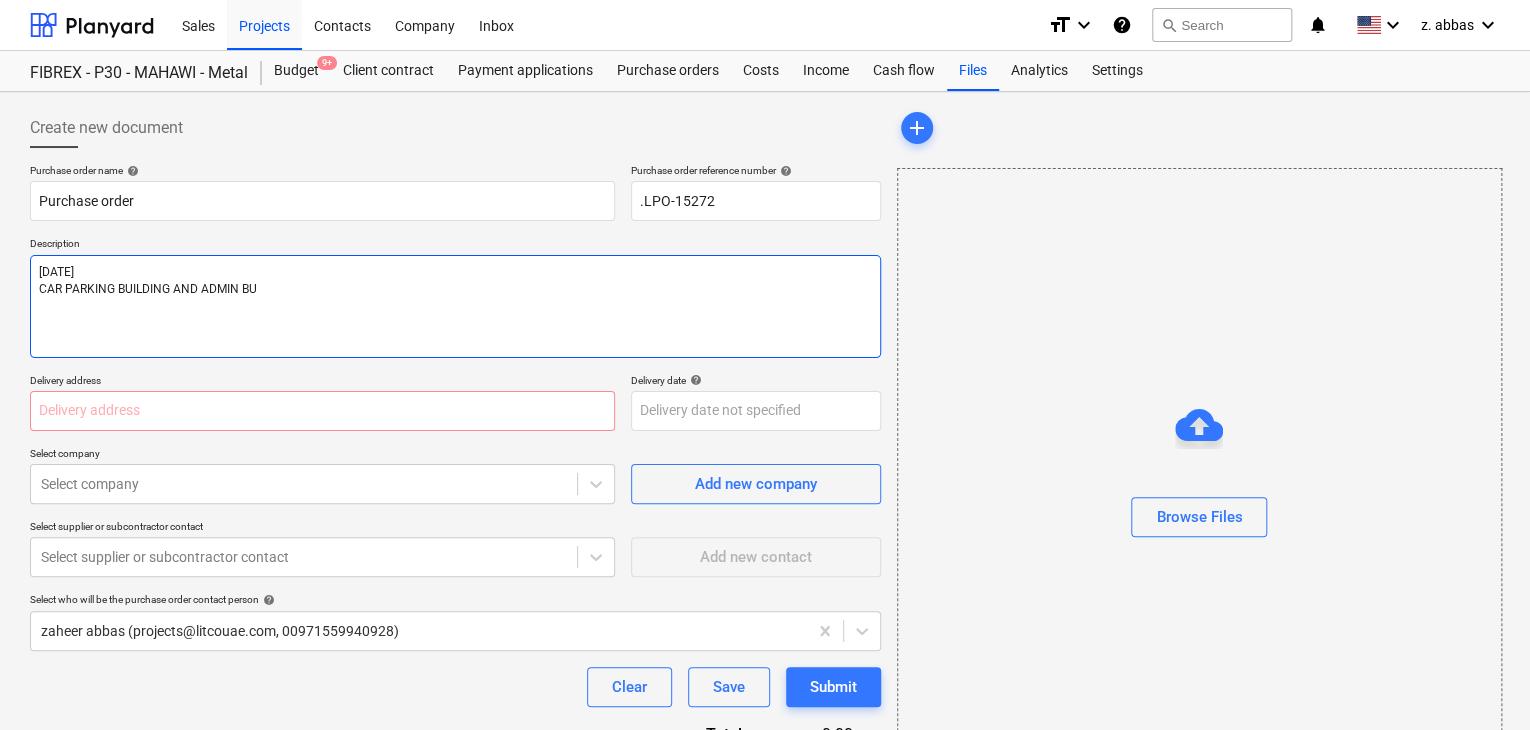 type on "x" 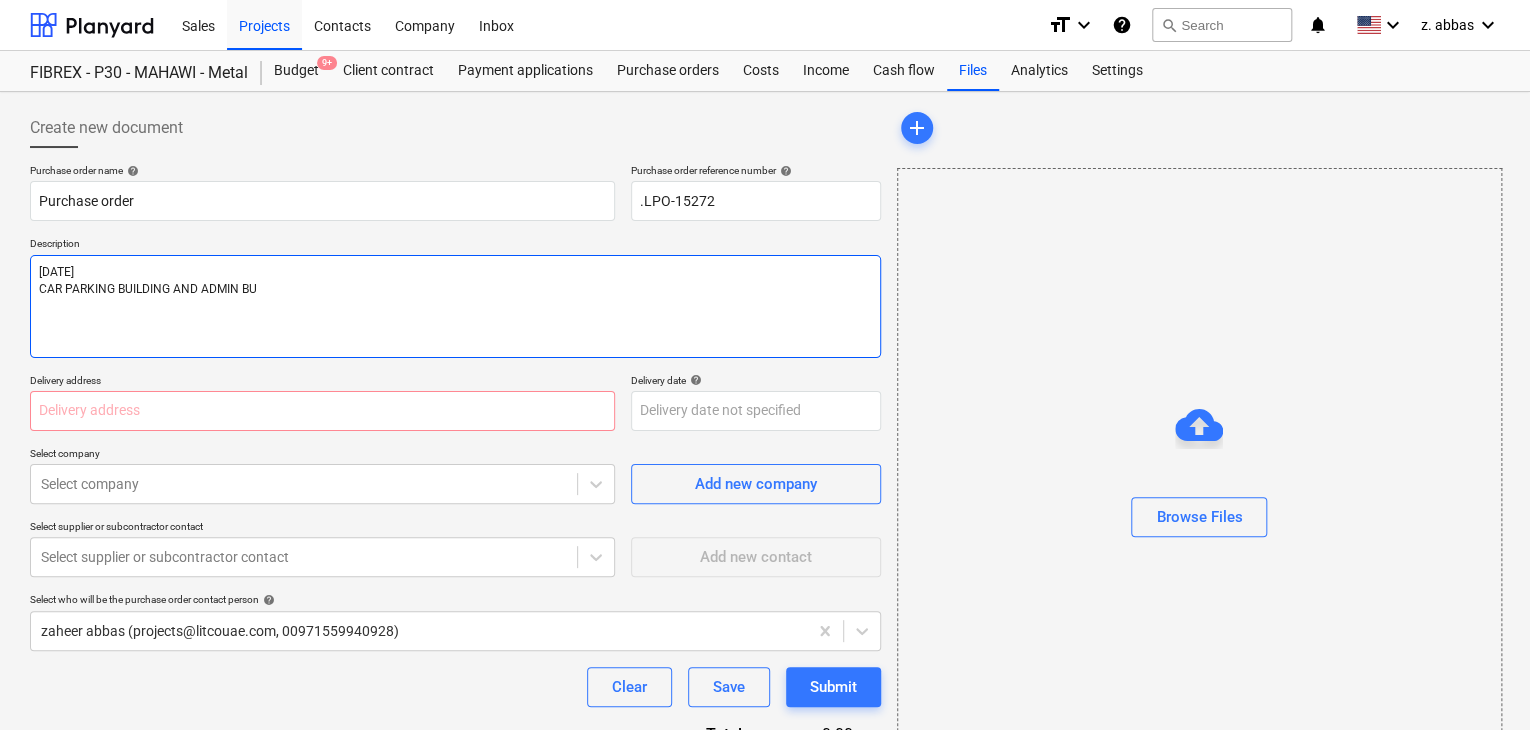 type on "[DATE]
CAR PARKING BUILDING AND ADMIN BUI" 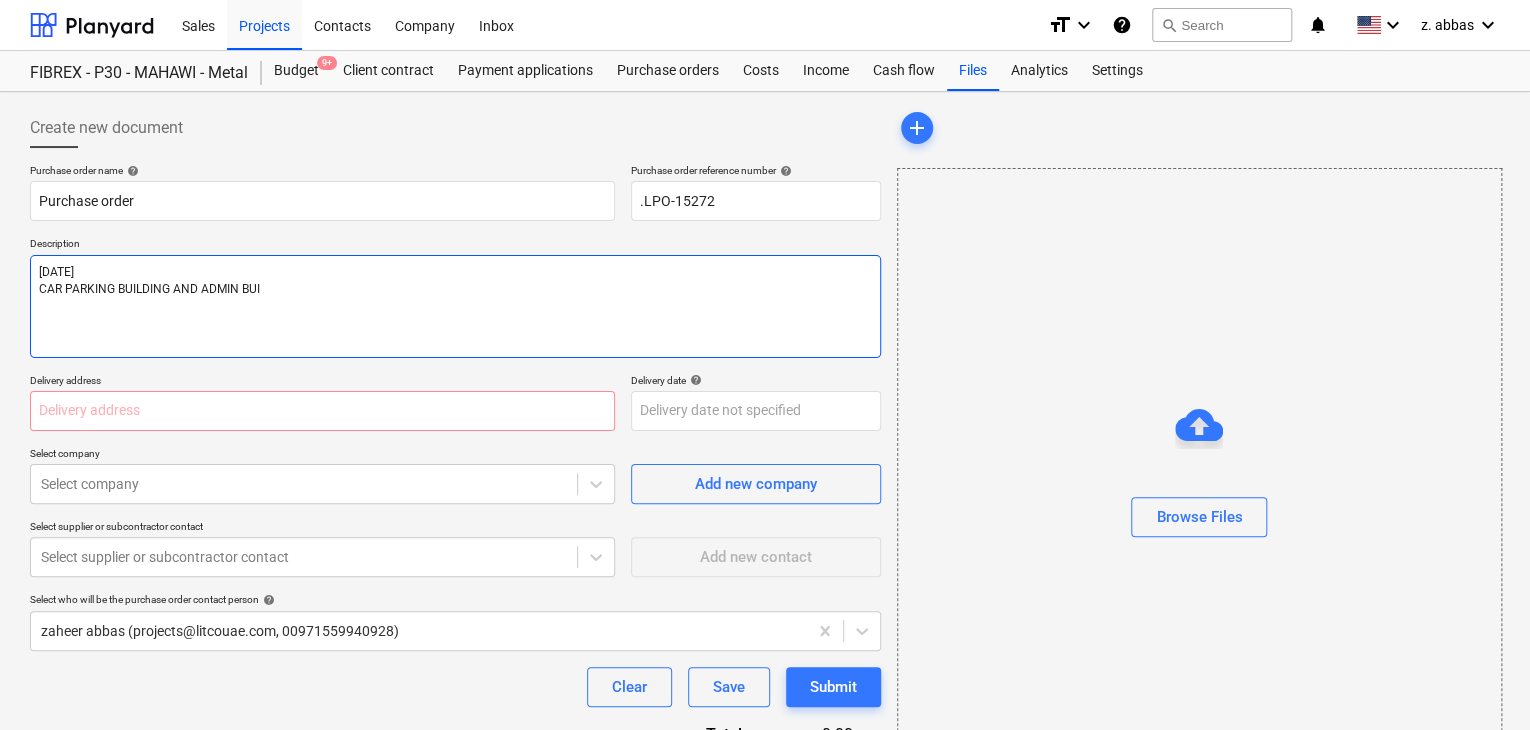type on "x" 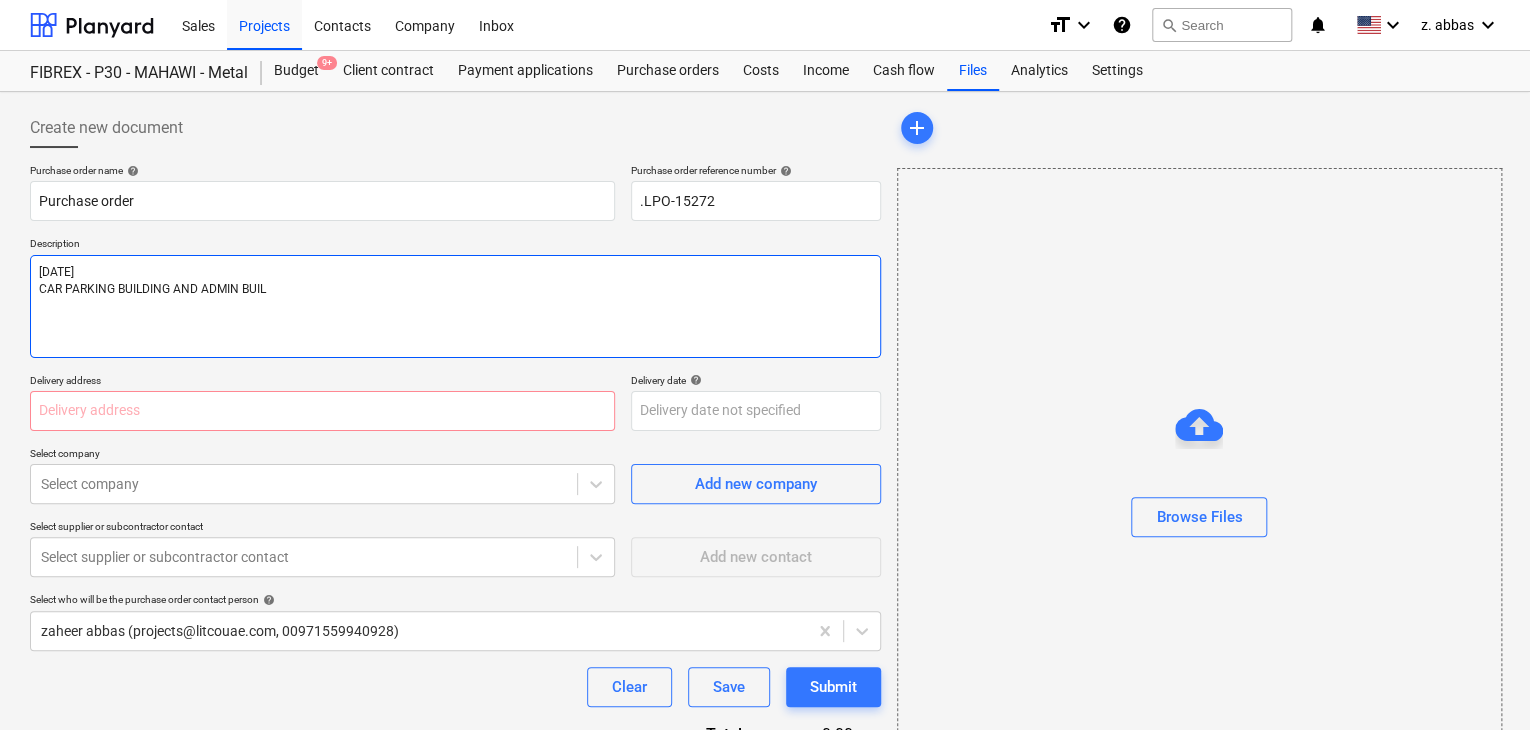 type on "x" 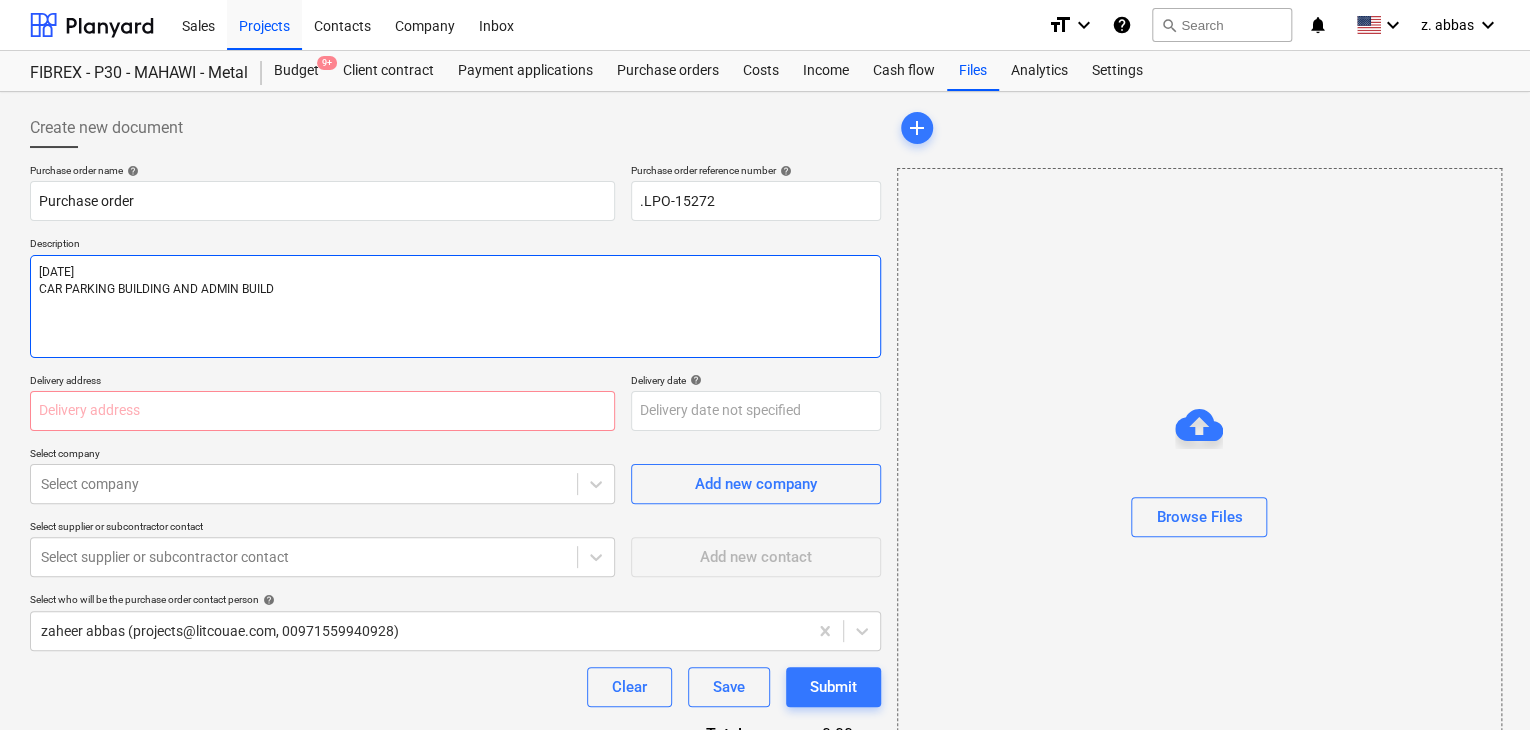 type on "x" 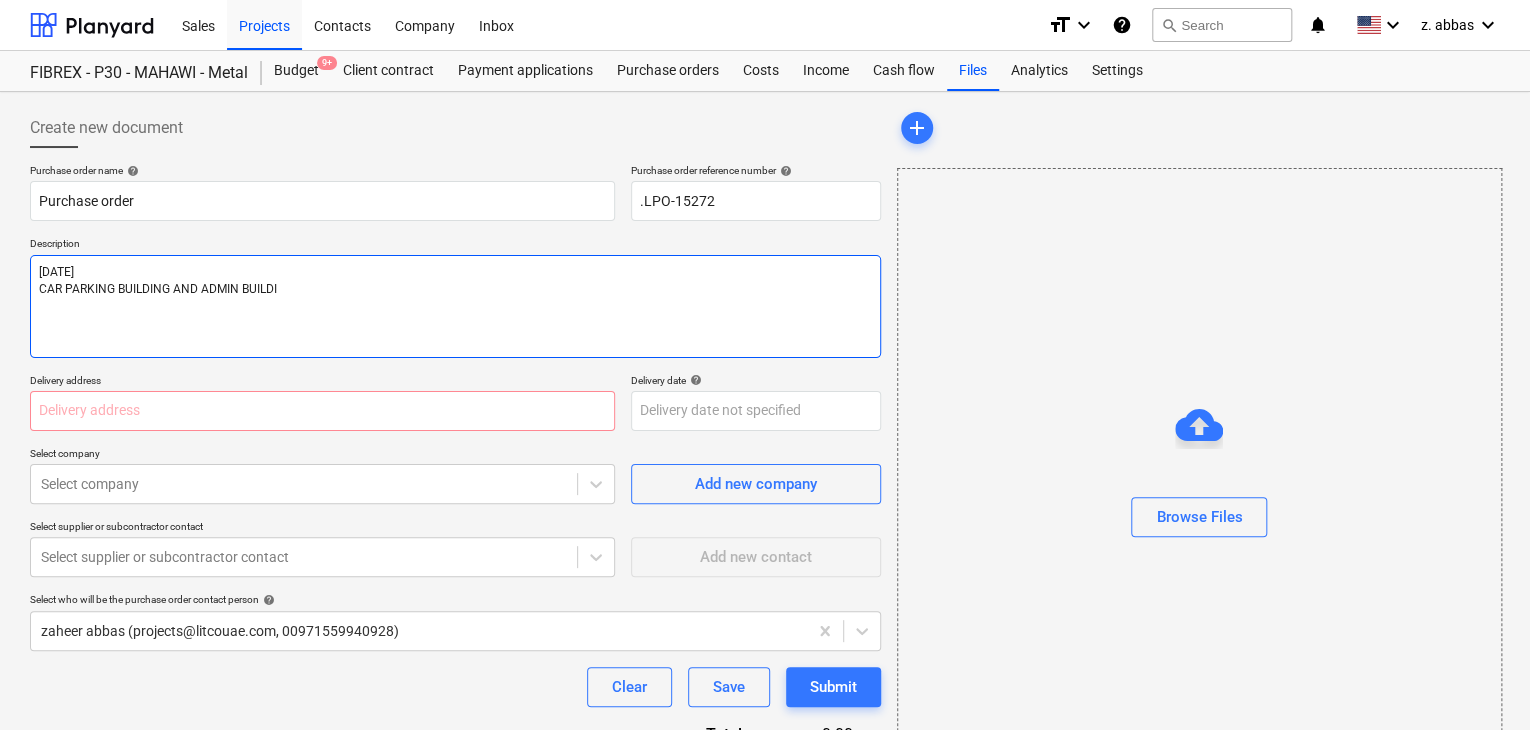 type on "x" 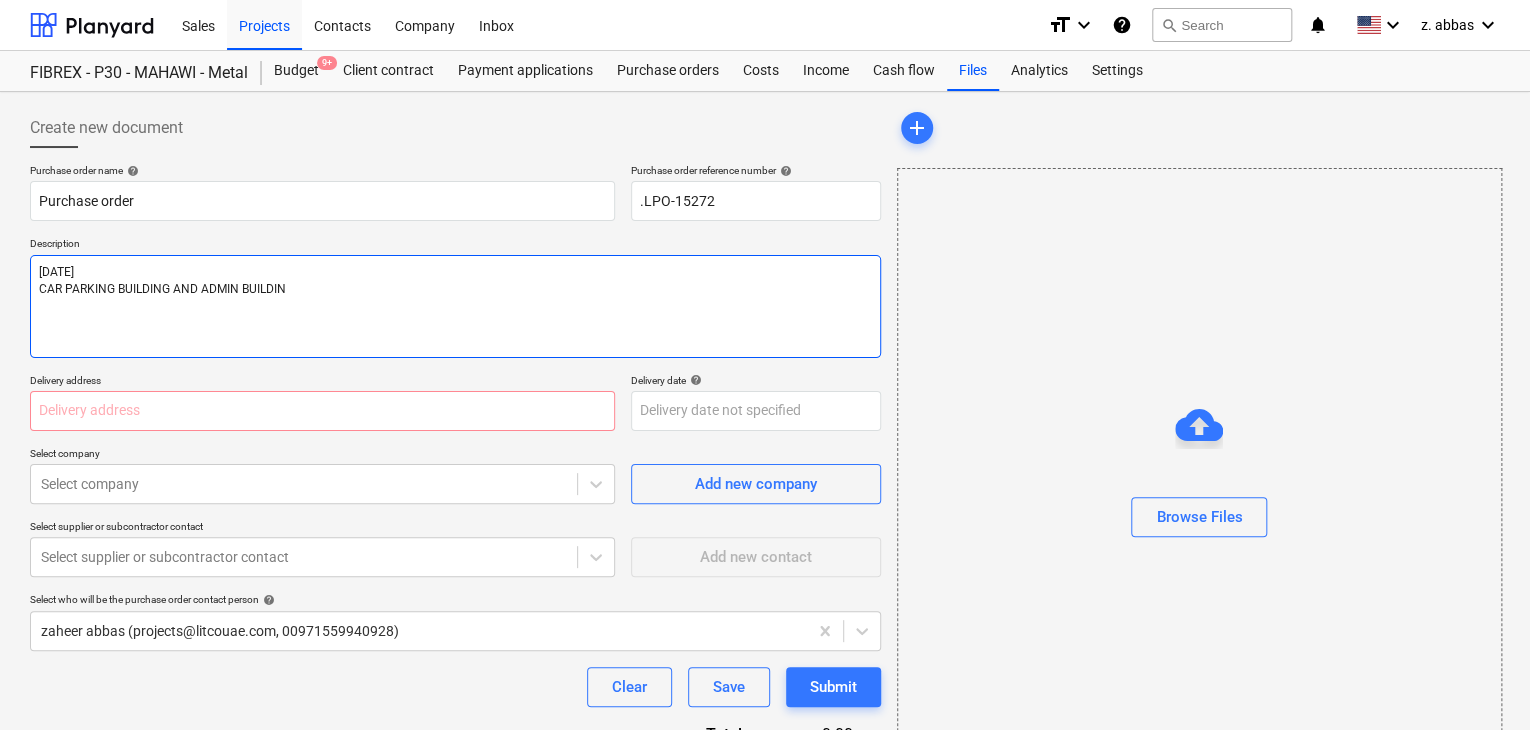 type on "x" 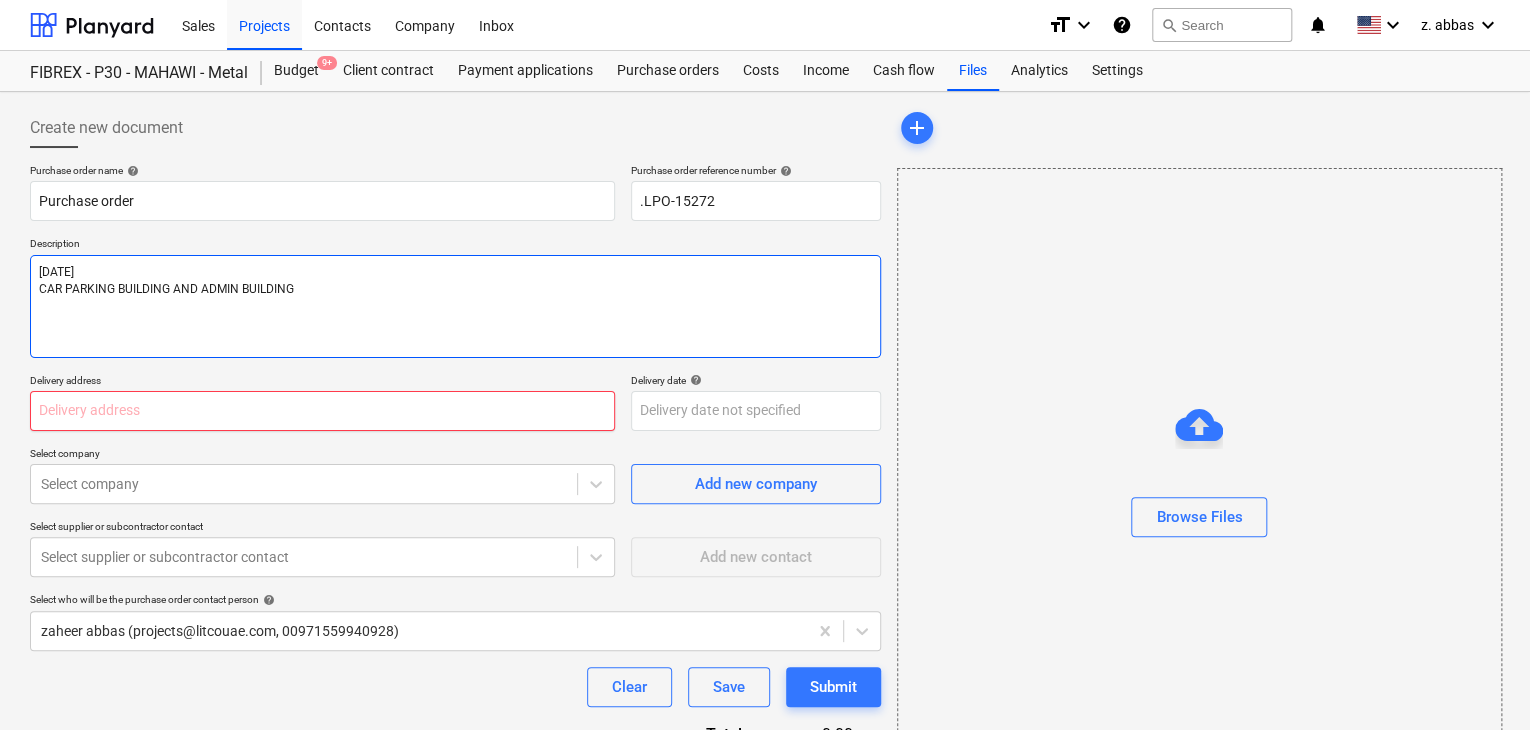 type on "[DATE]
CAR PARKING BUILDING AND ADMIN BUILDING" 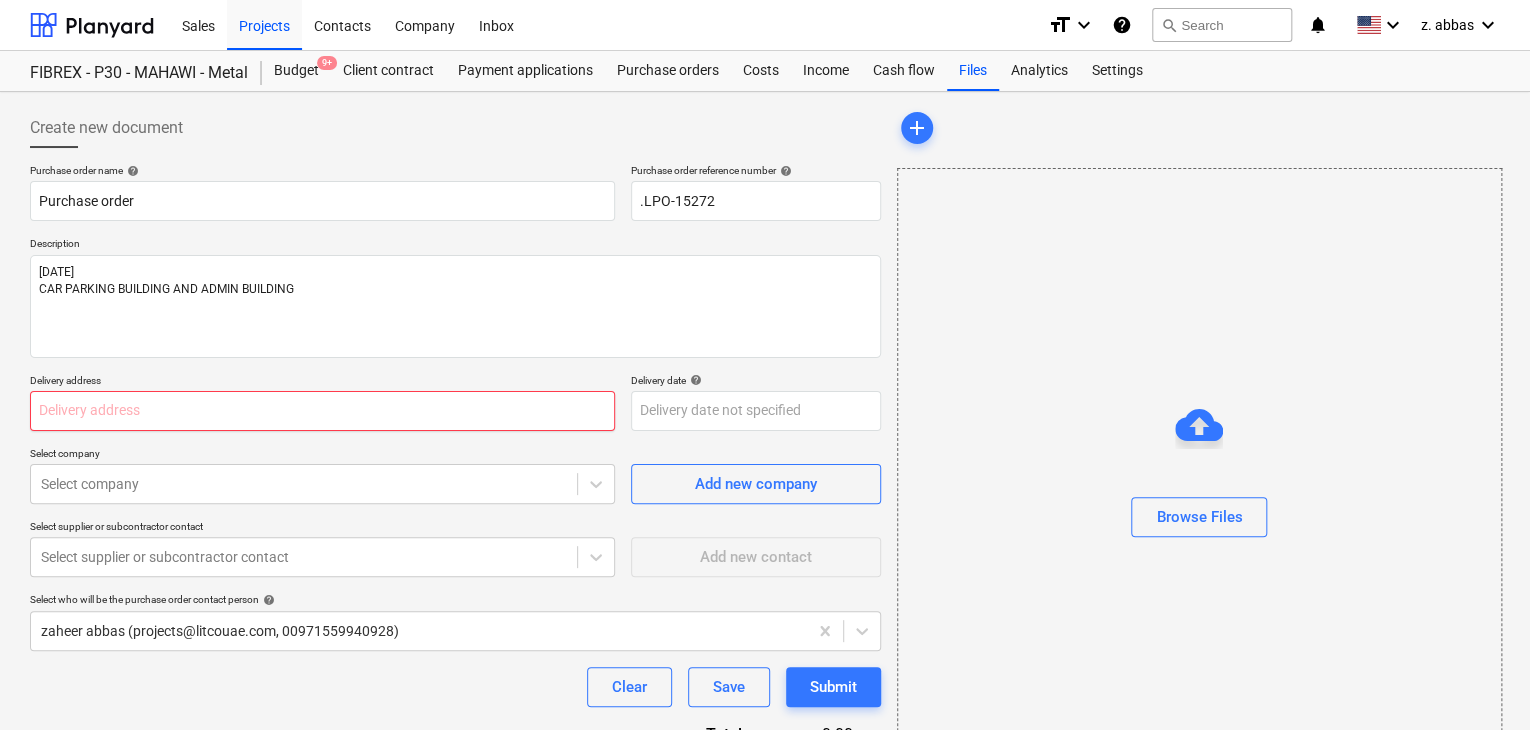 click at bounding box center [322, 411] 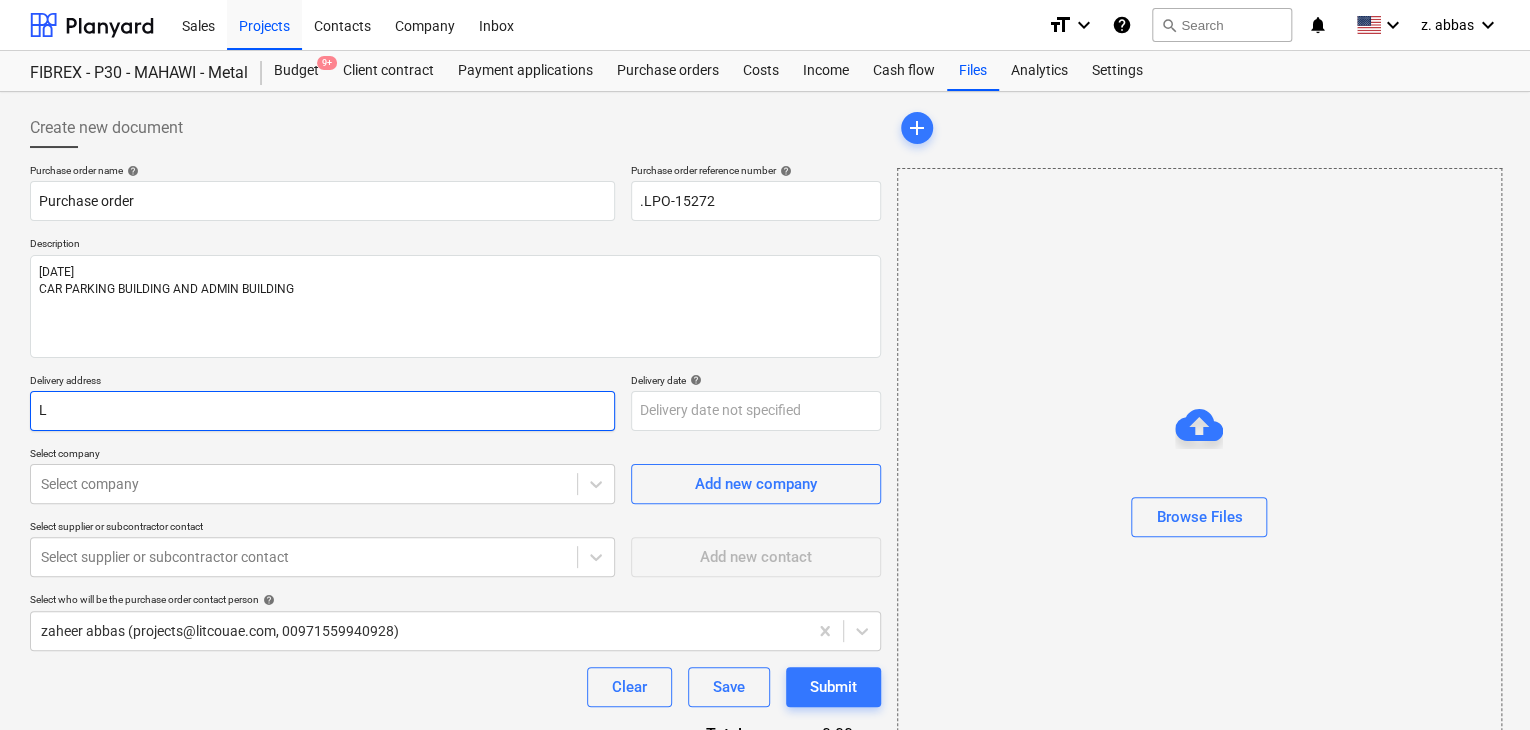 type on "x" 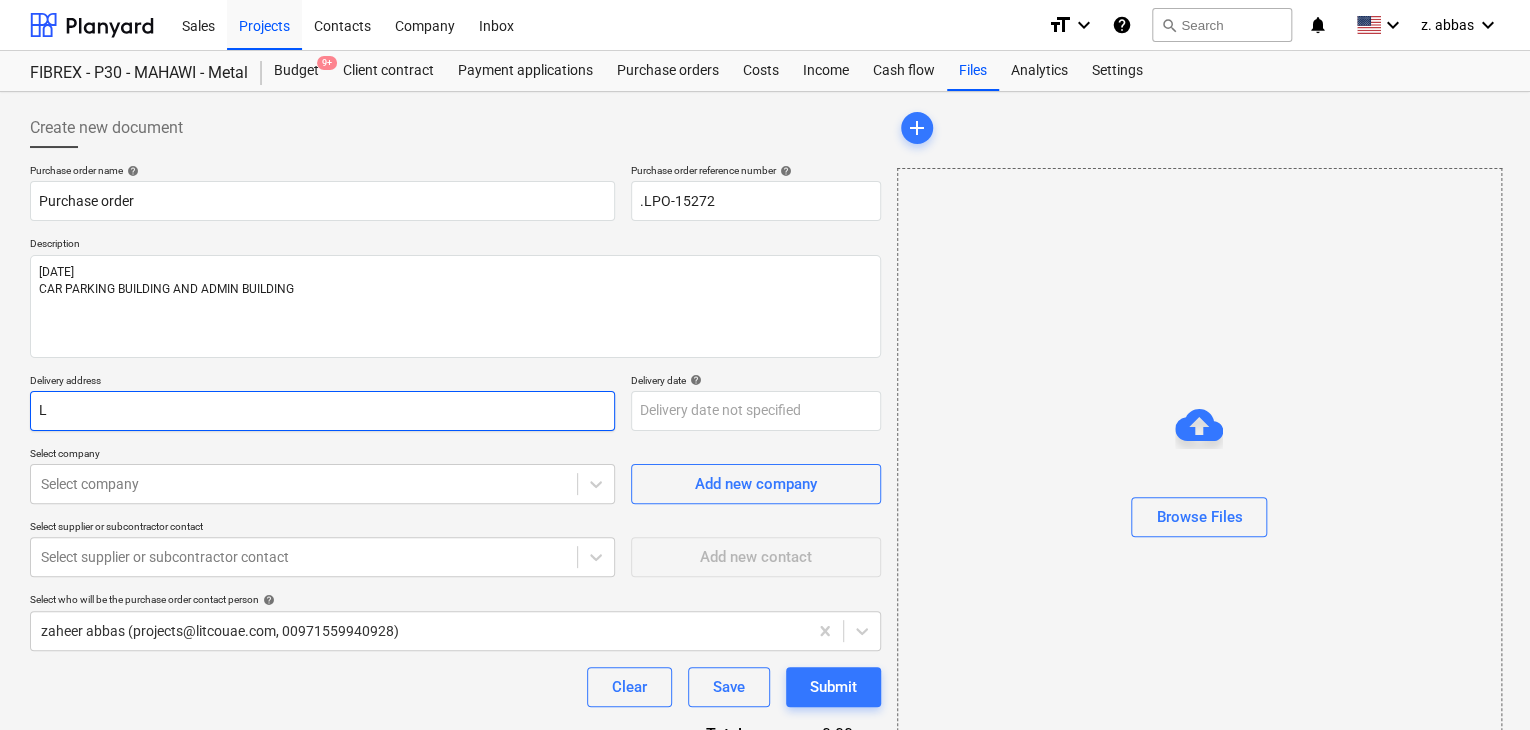 type on "LU" 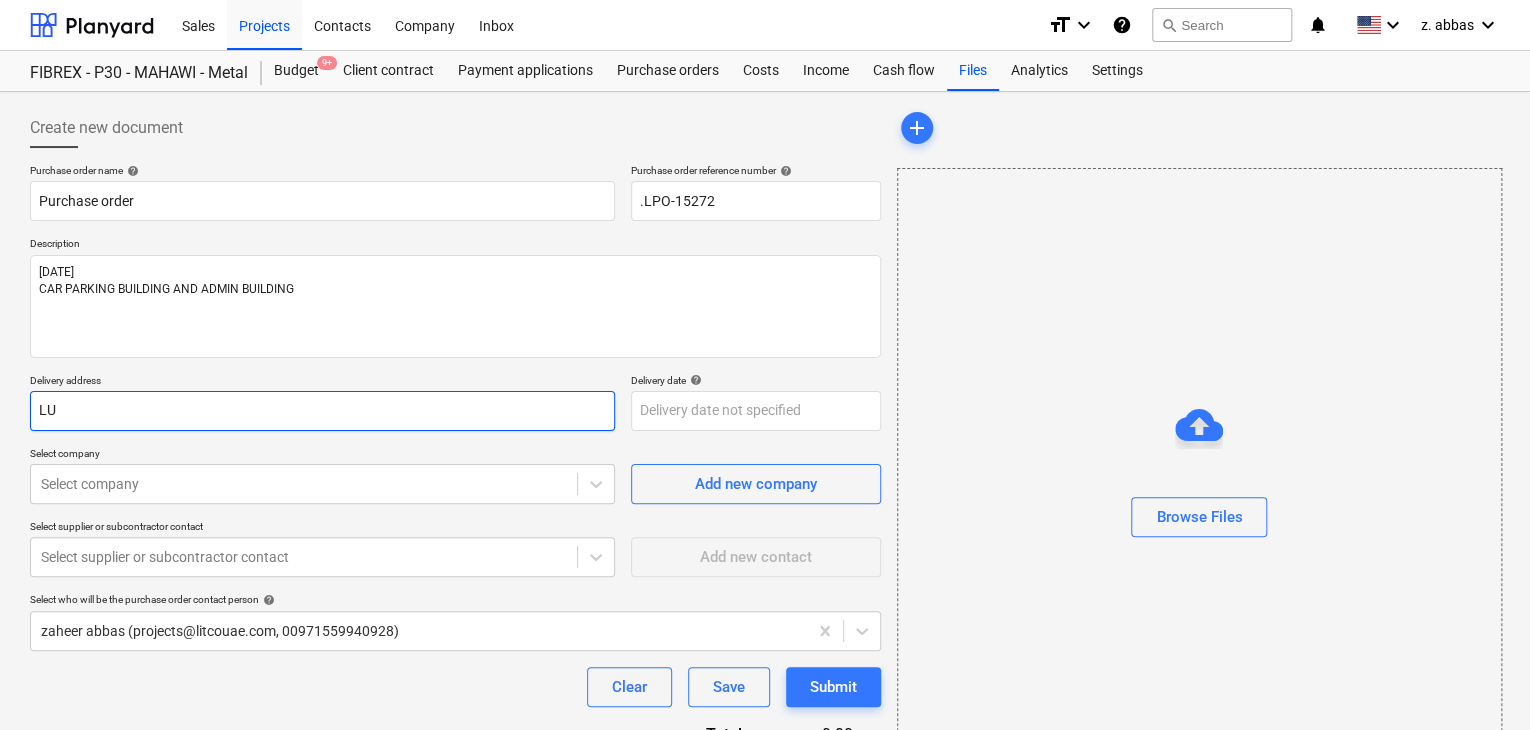type on "x" 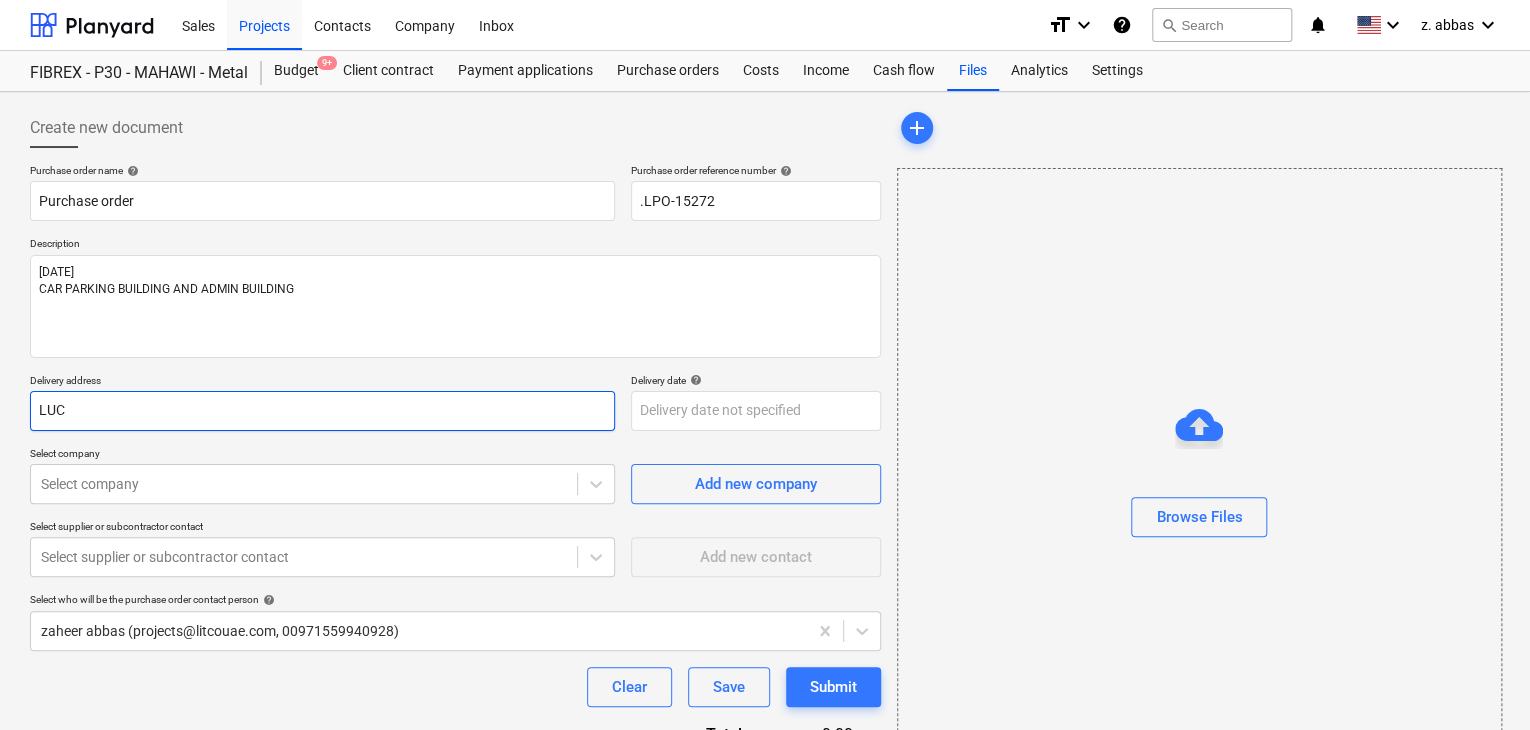 type on "x" 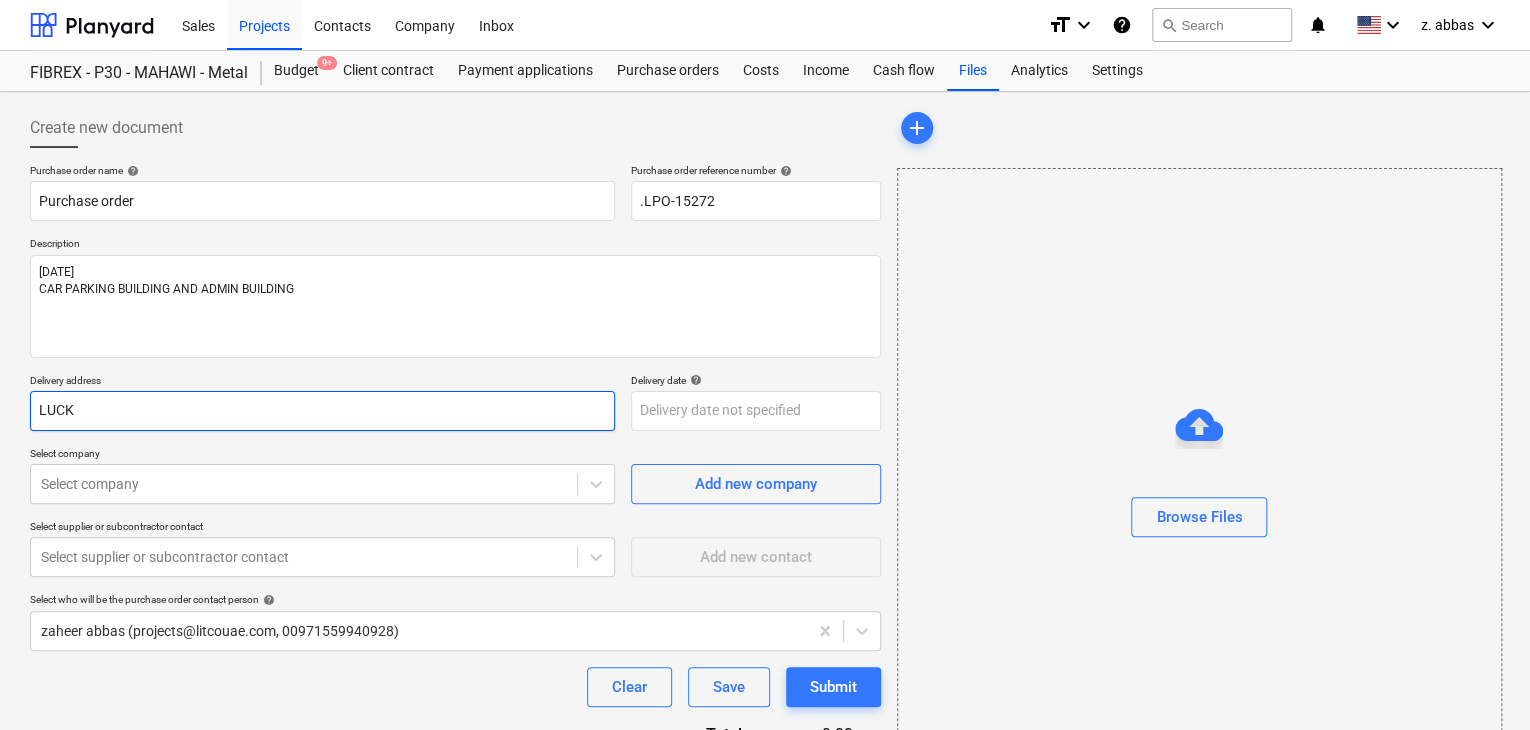 type on "x" 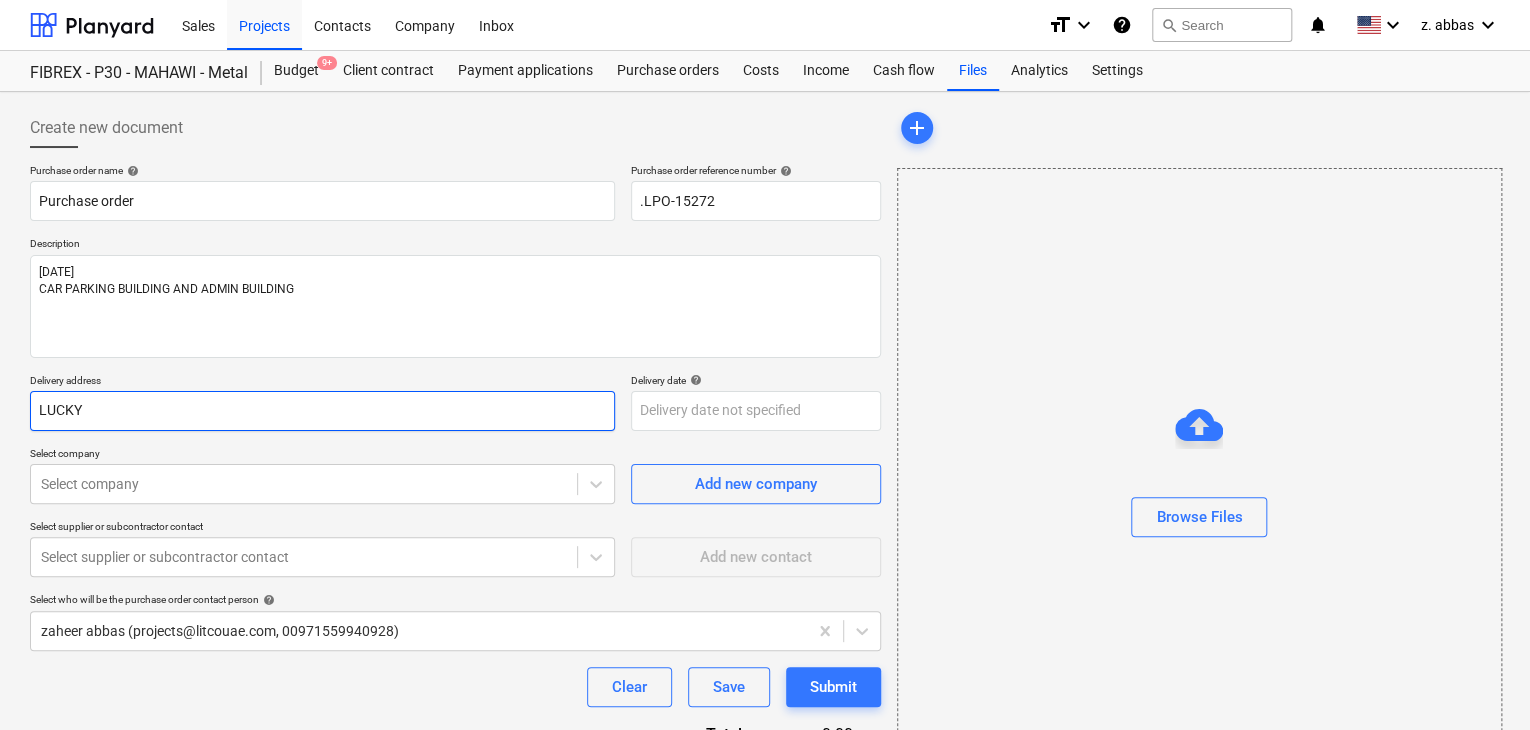 type on "x" 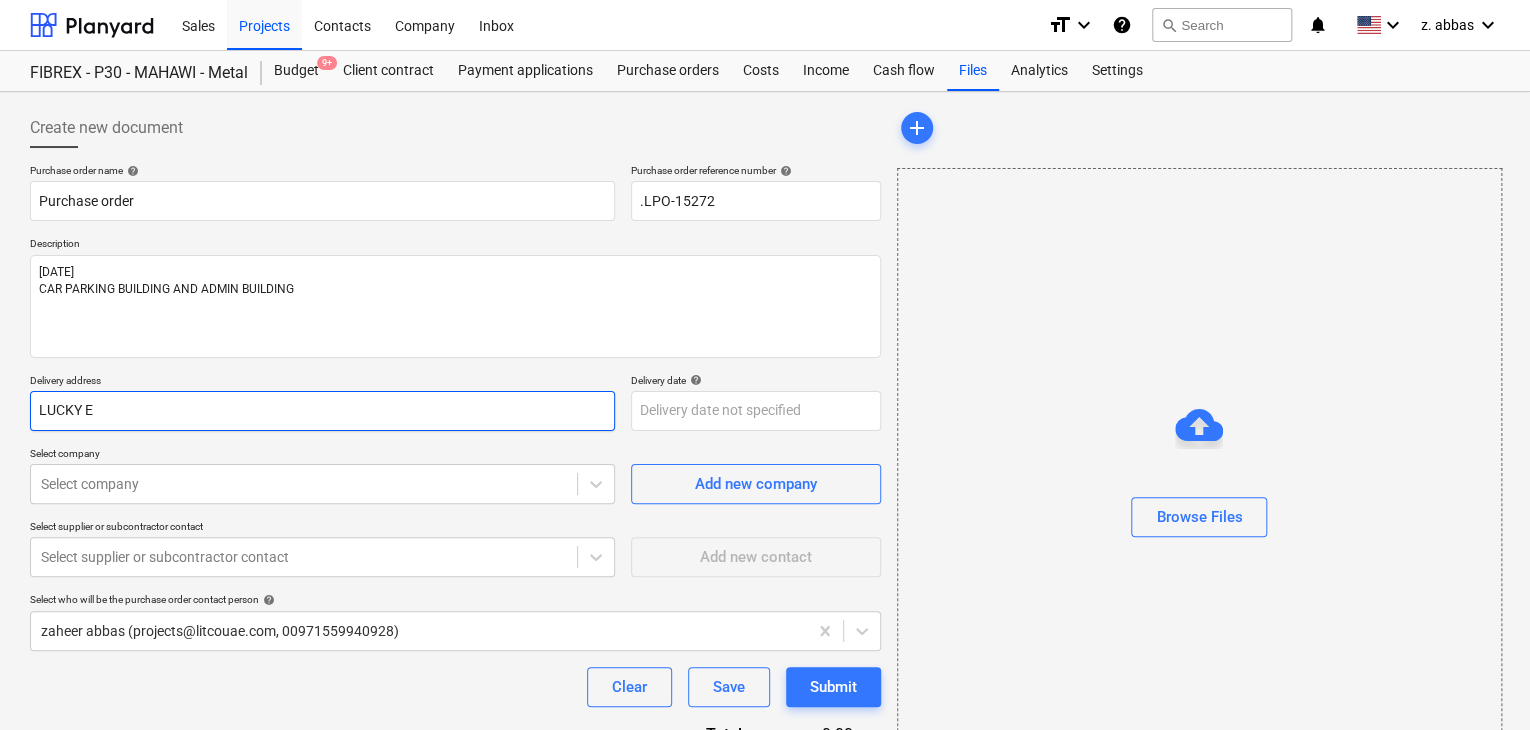 type on "x" 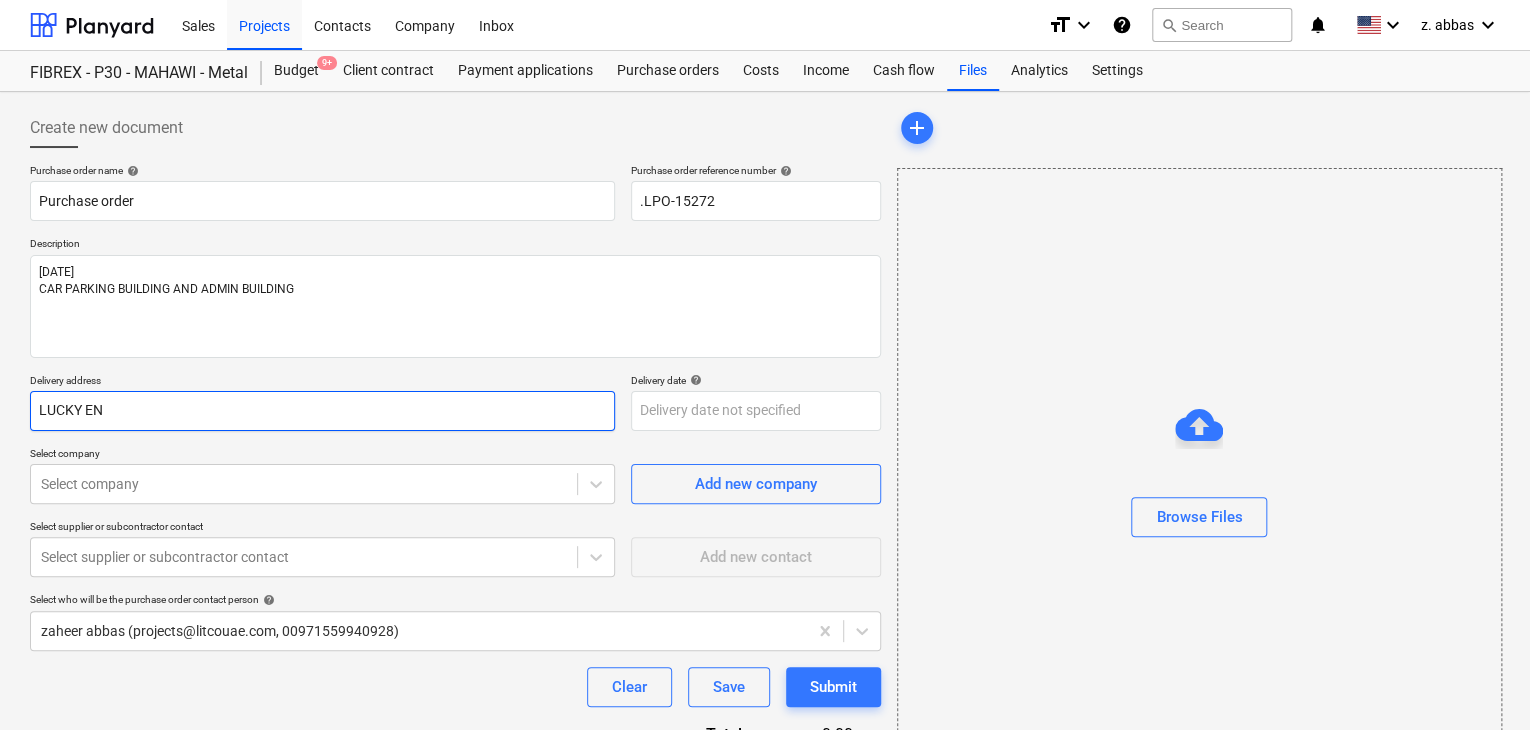 type on "x" 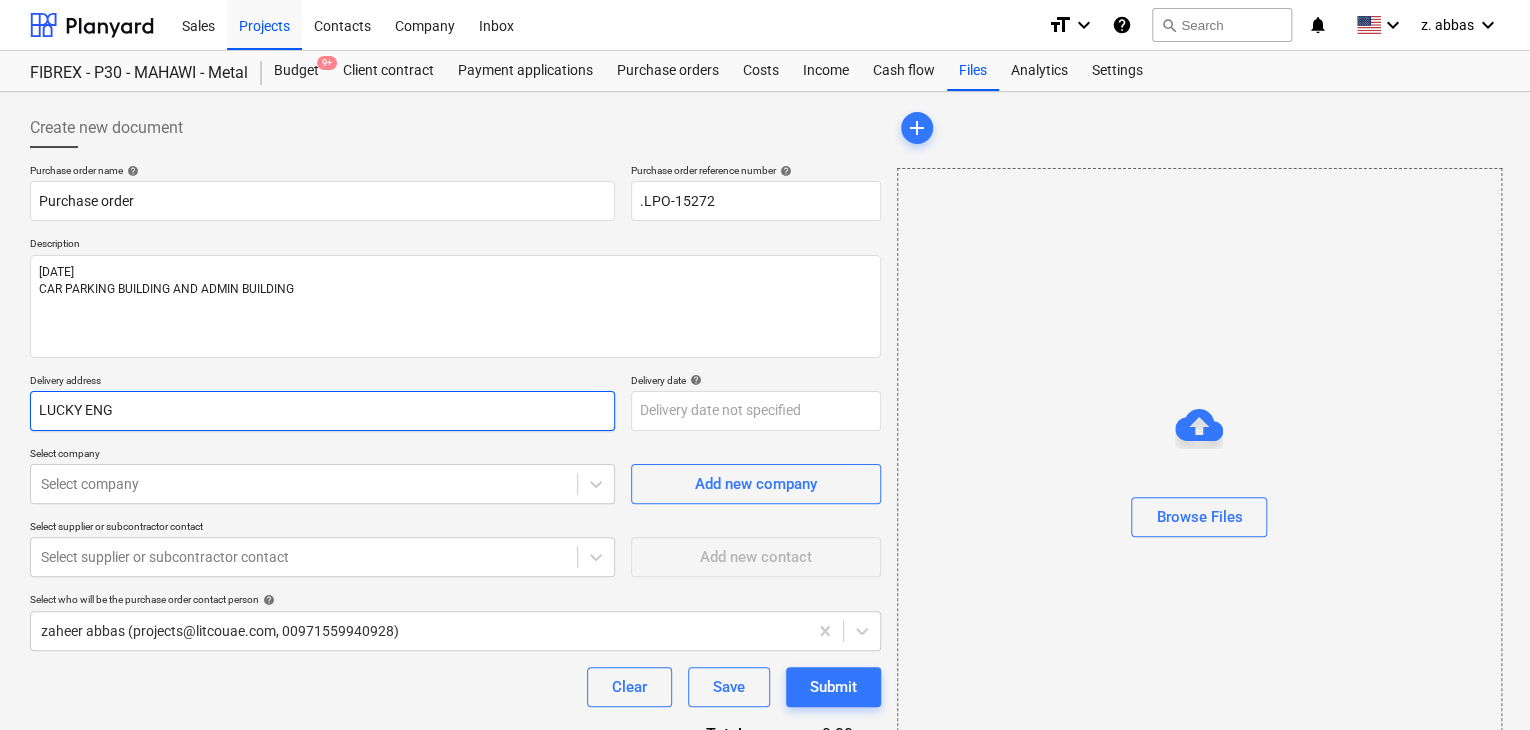 type on "x" 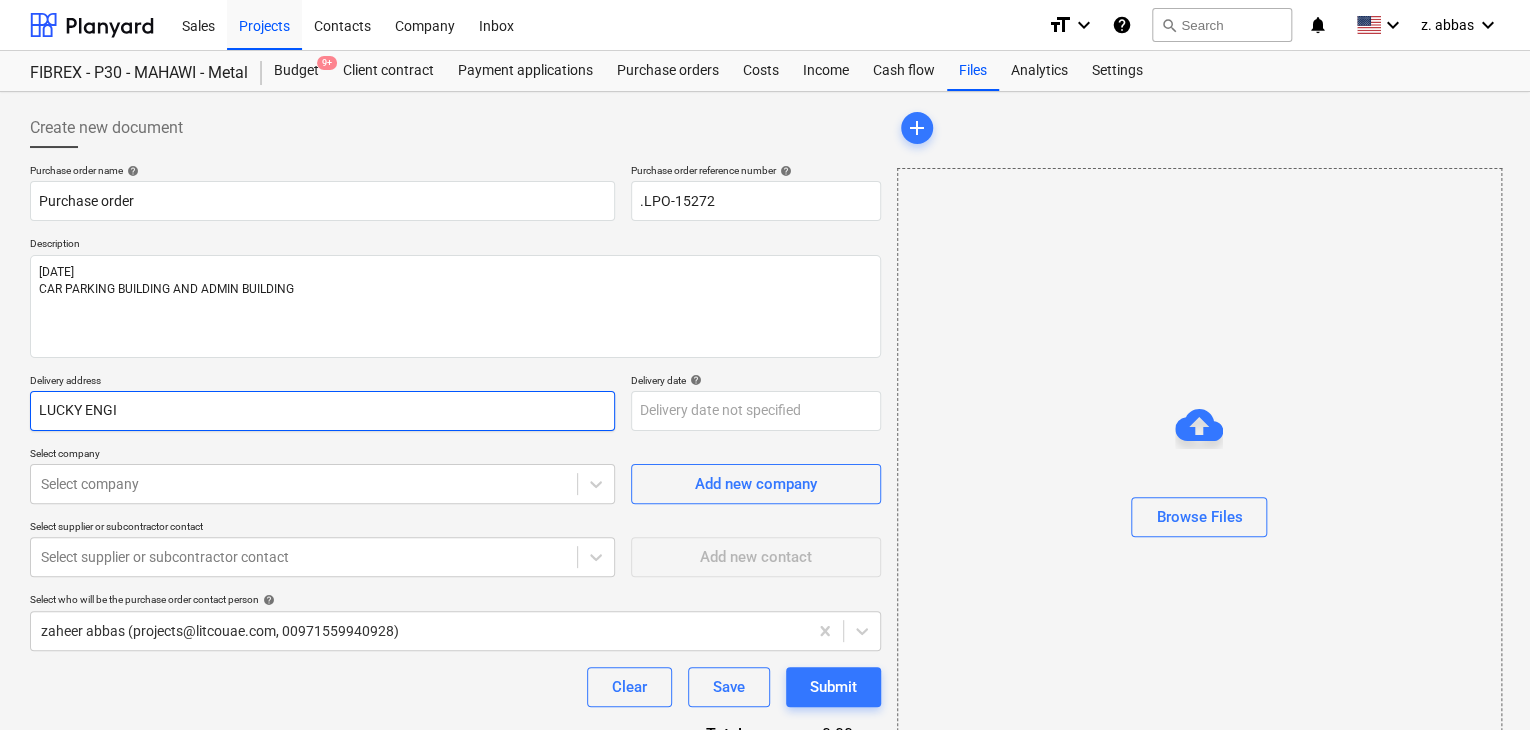 type on "x" 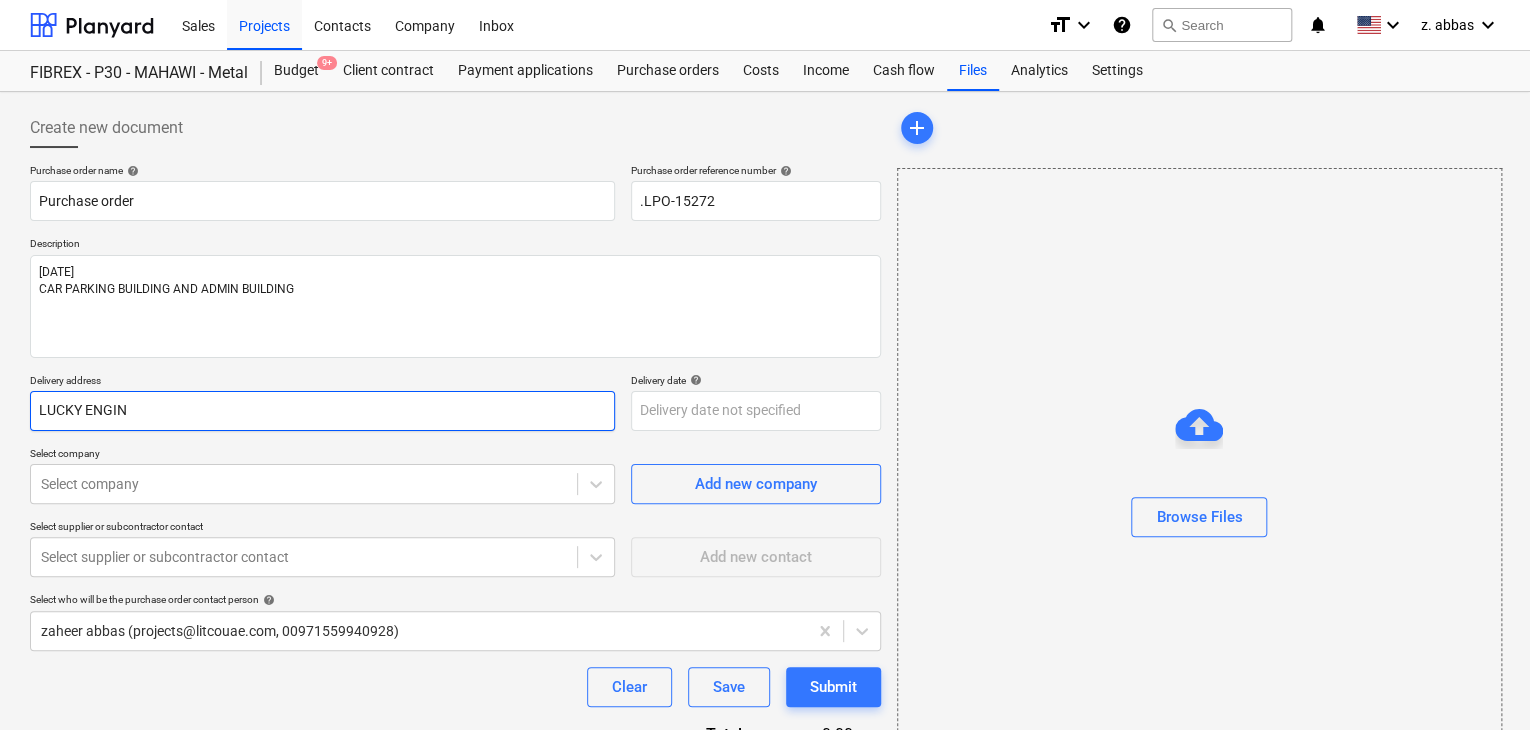 type on "x" 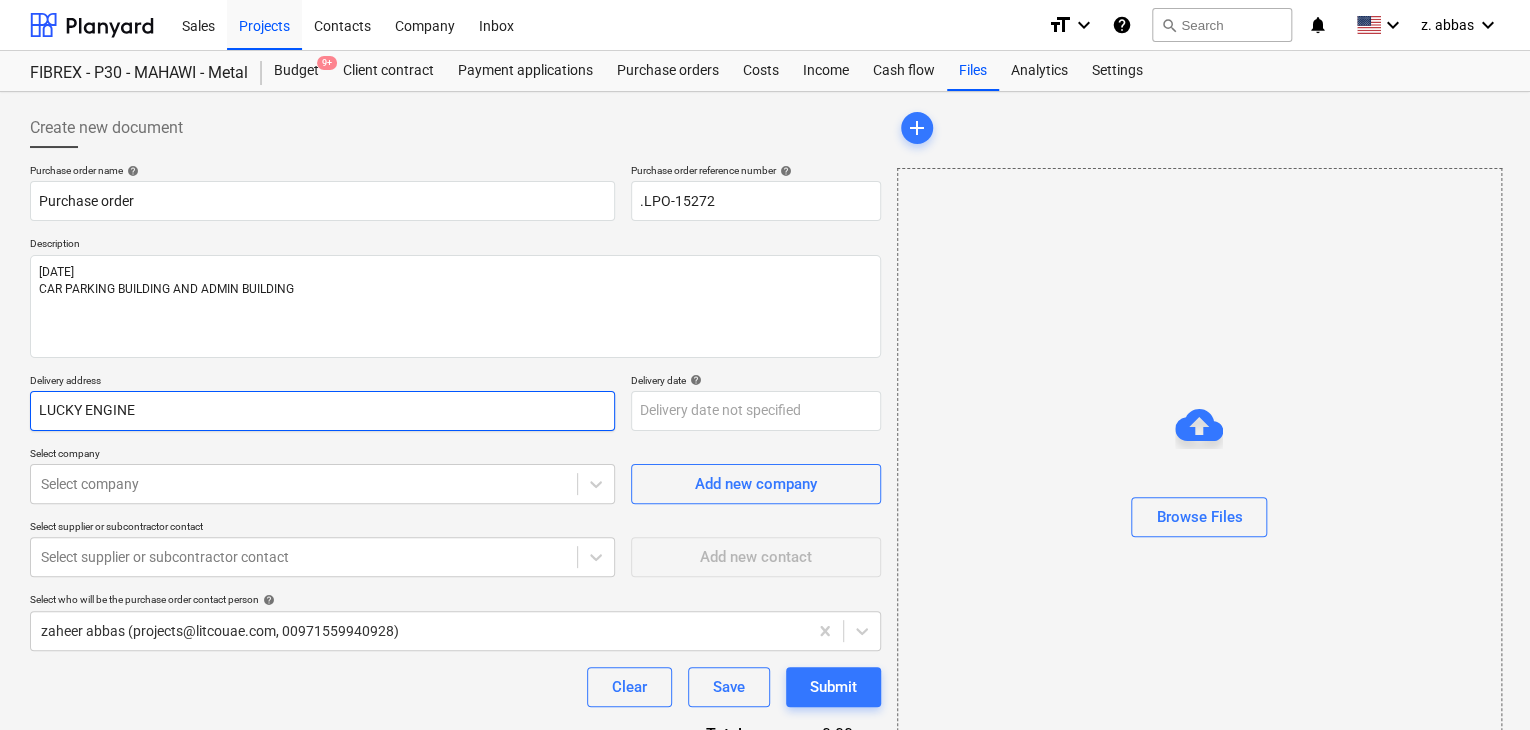 type on "x" 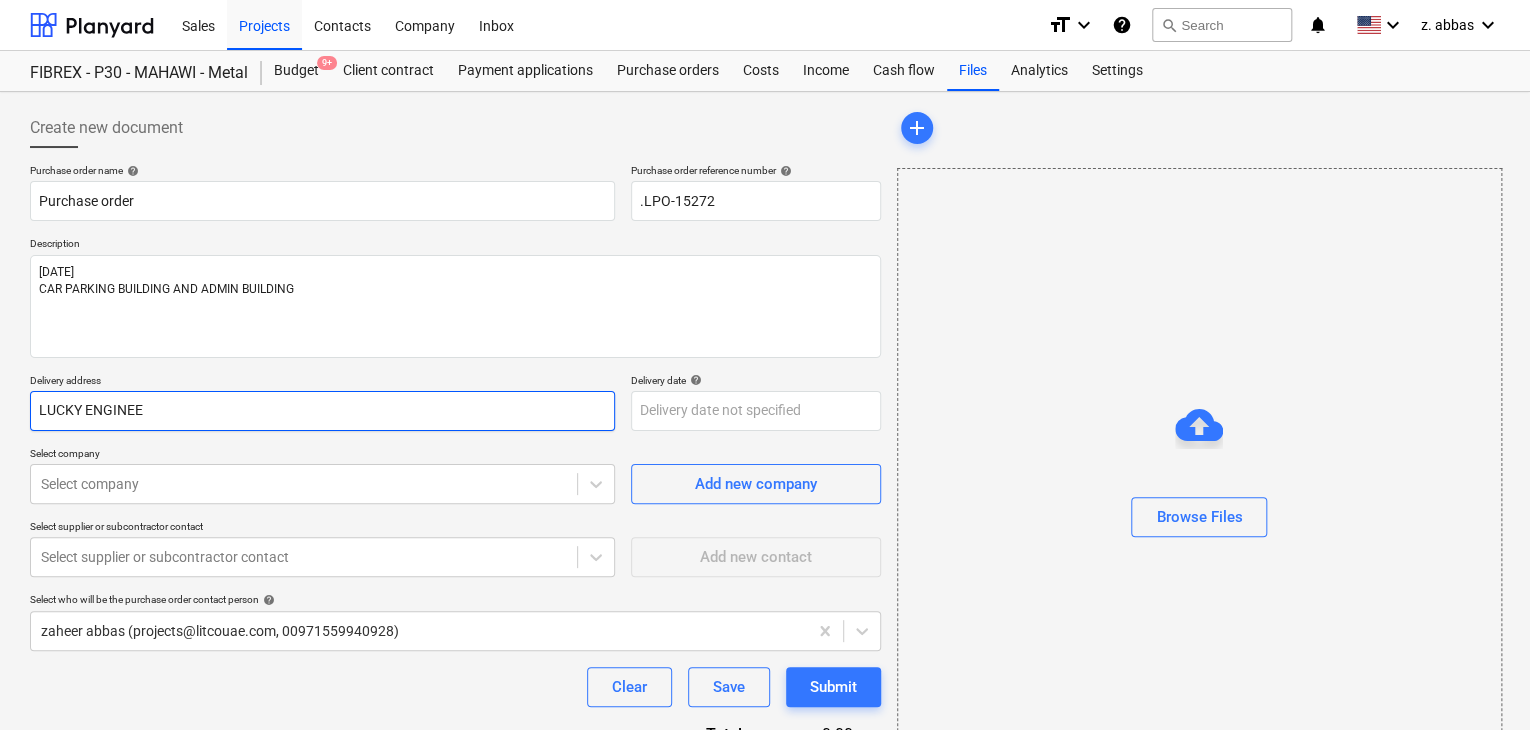 type on "x" 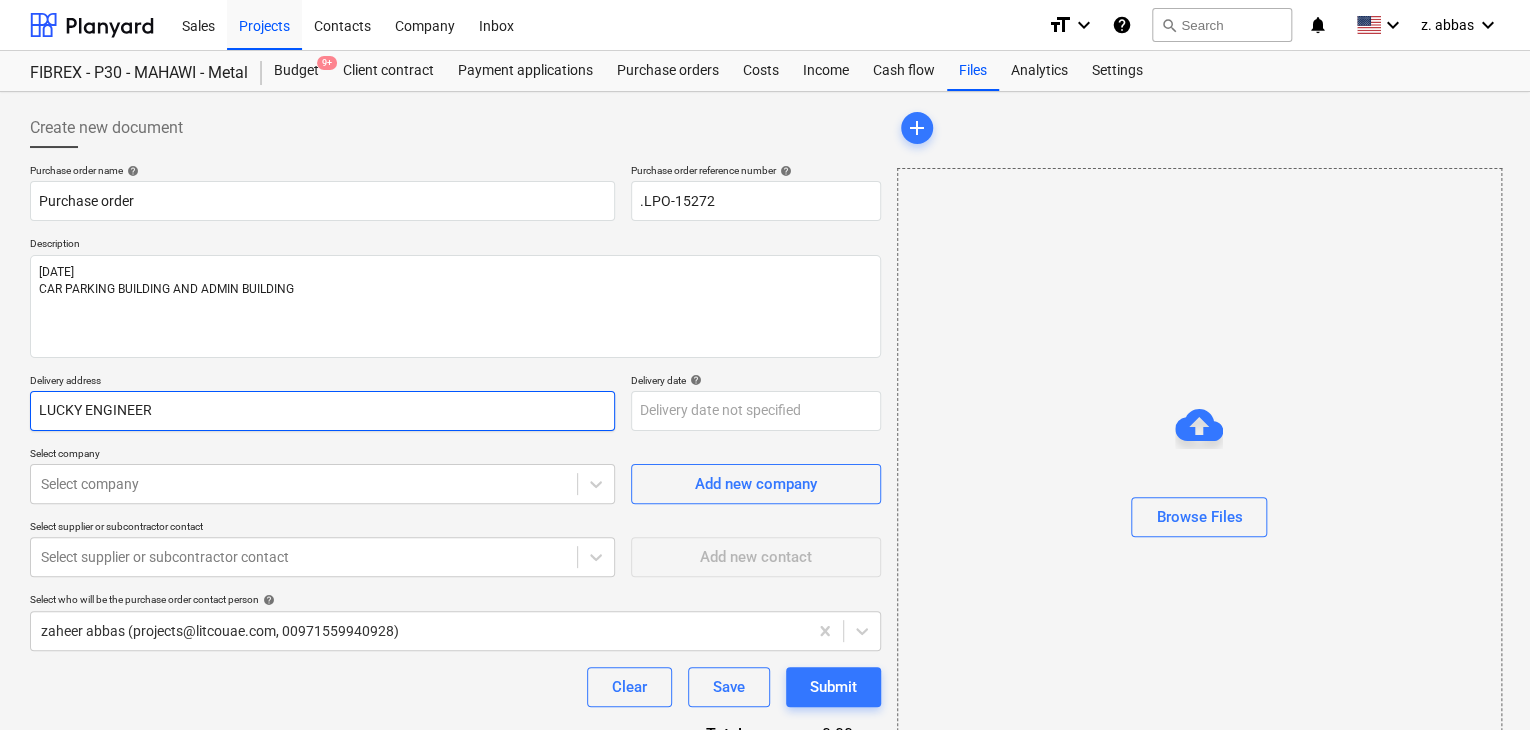 type on "x" 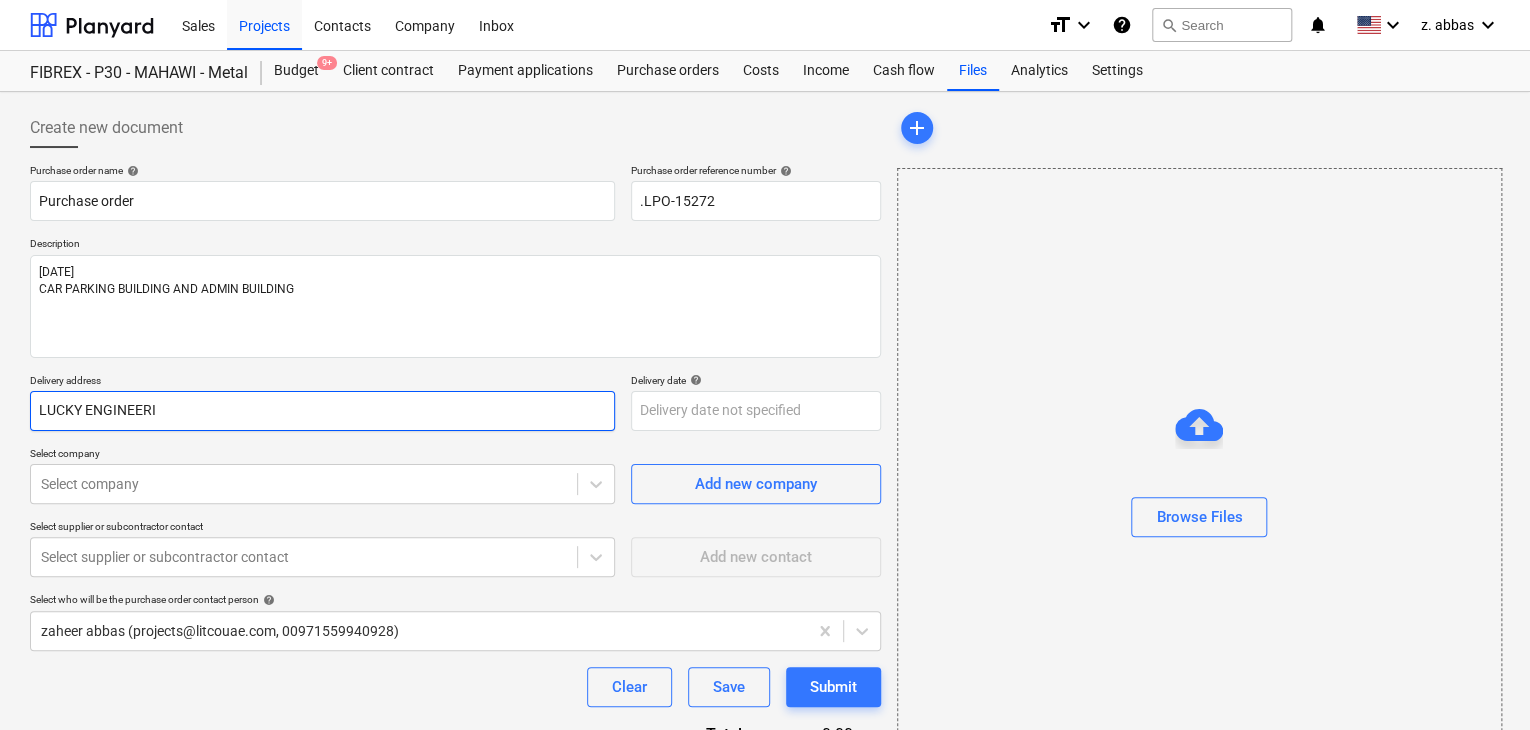 type on "x" 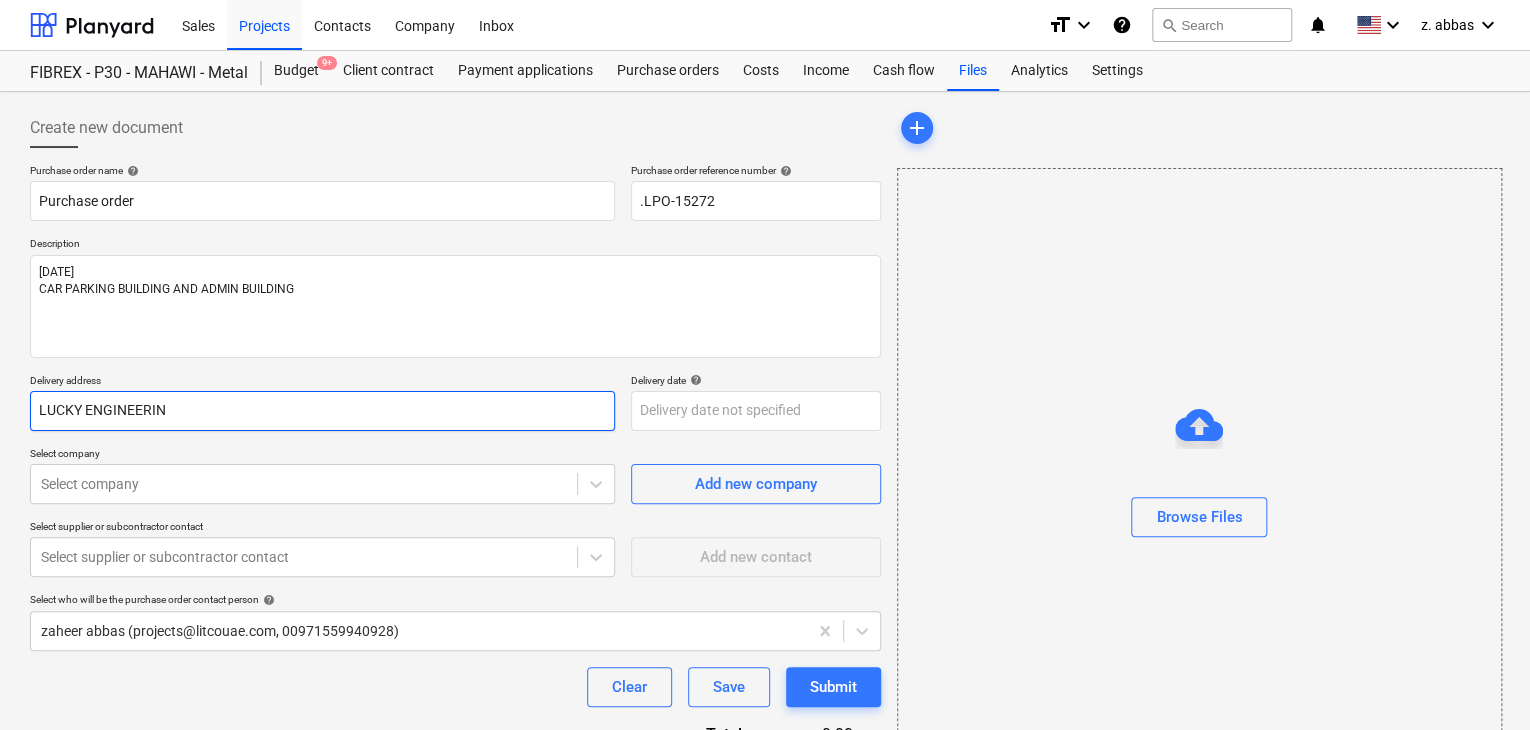 type on "x" 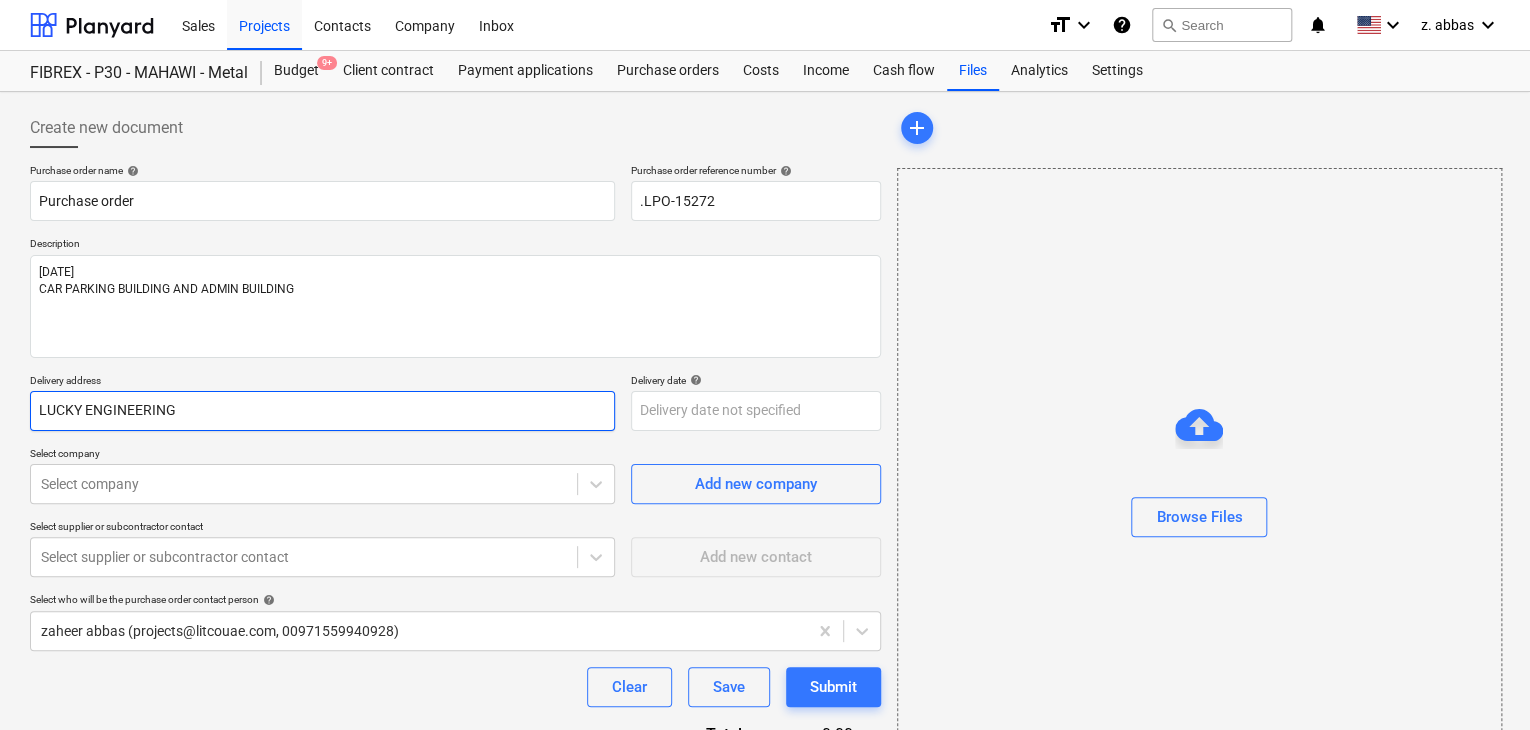 type on "x" 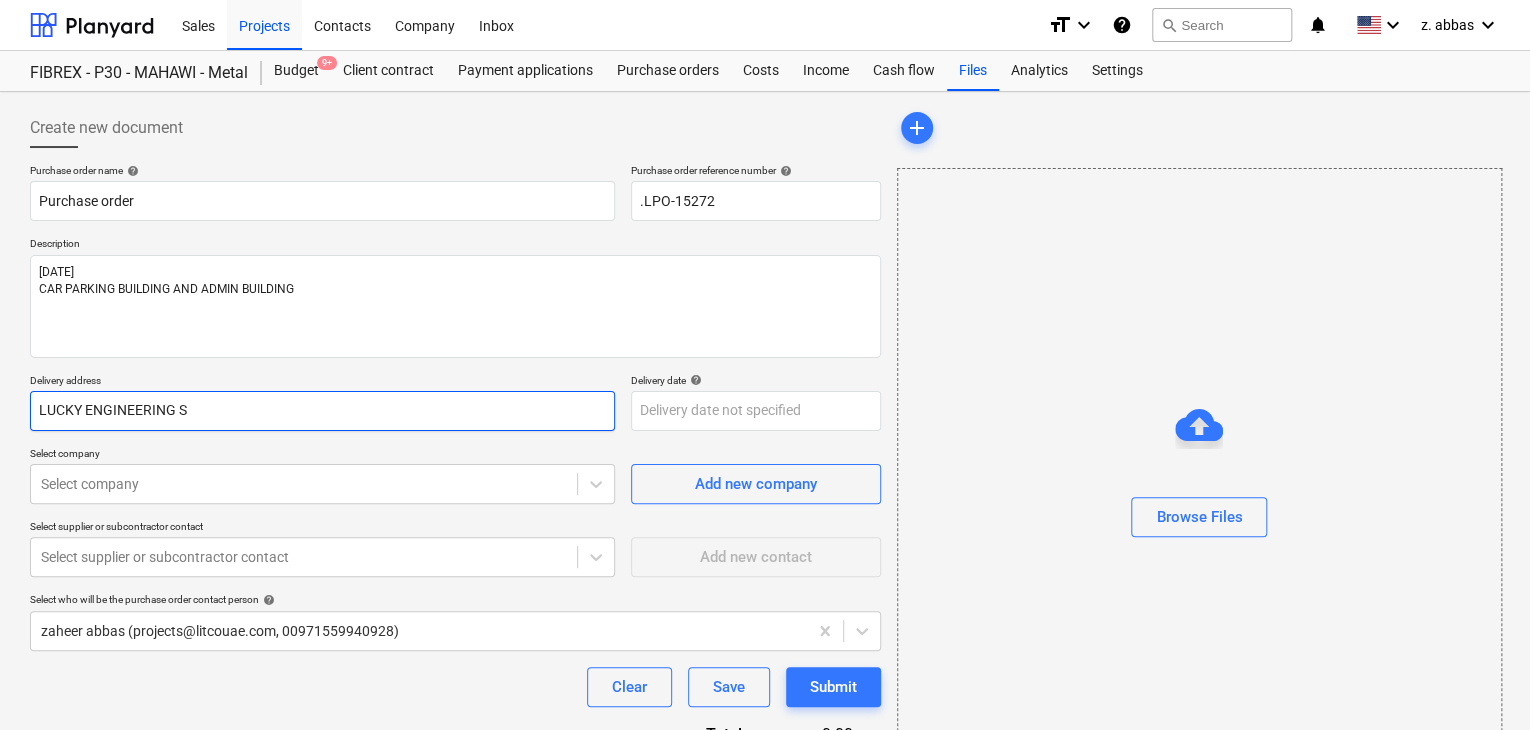 type on "x" 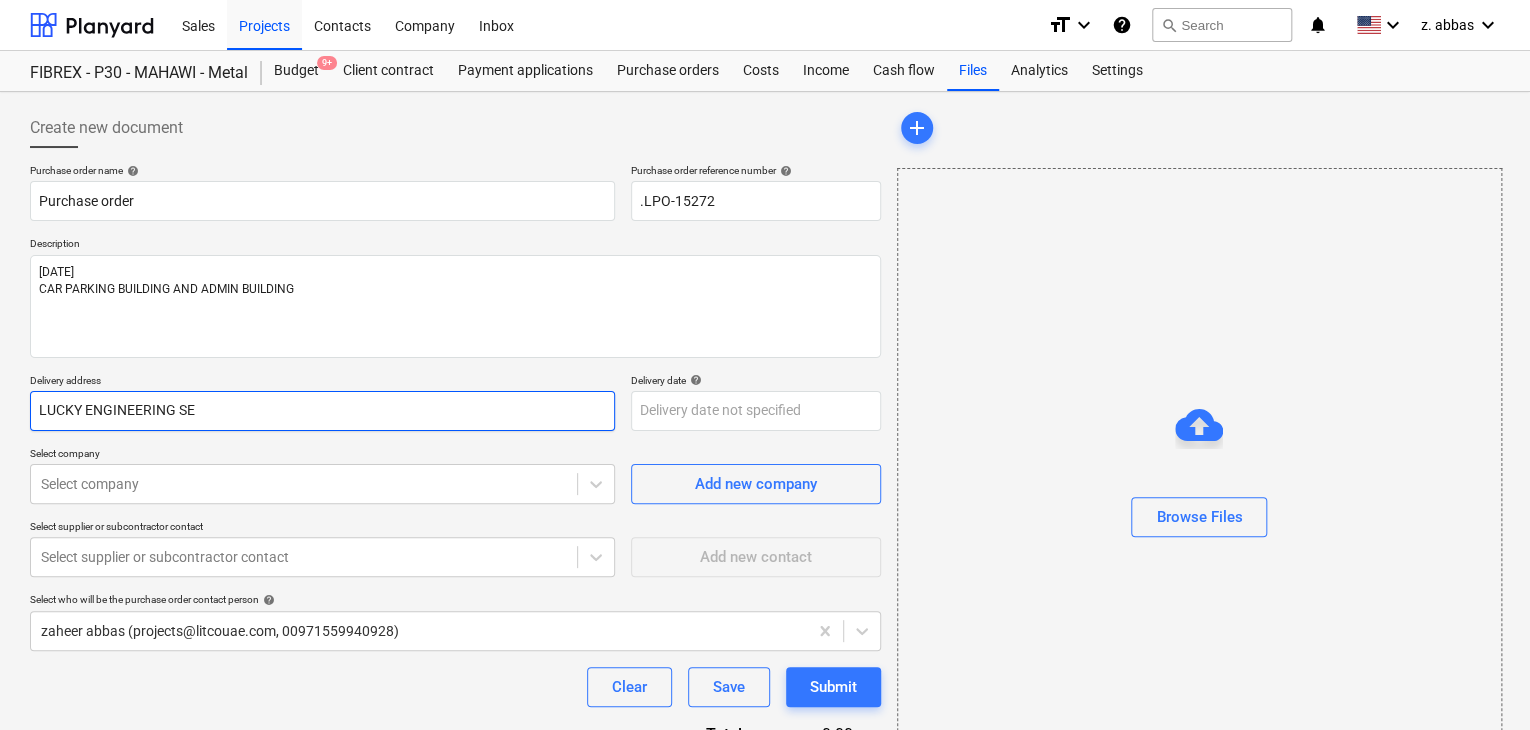 type on "x" 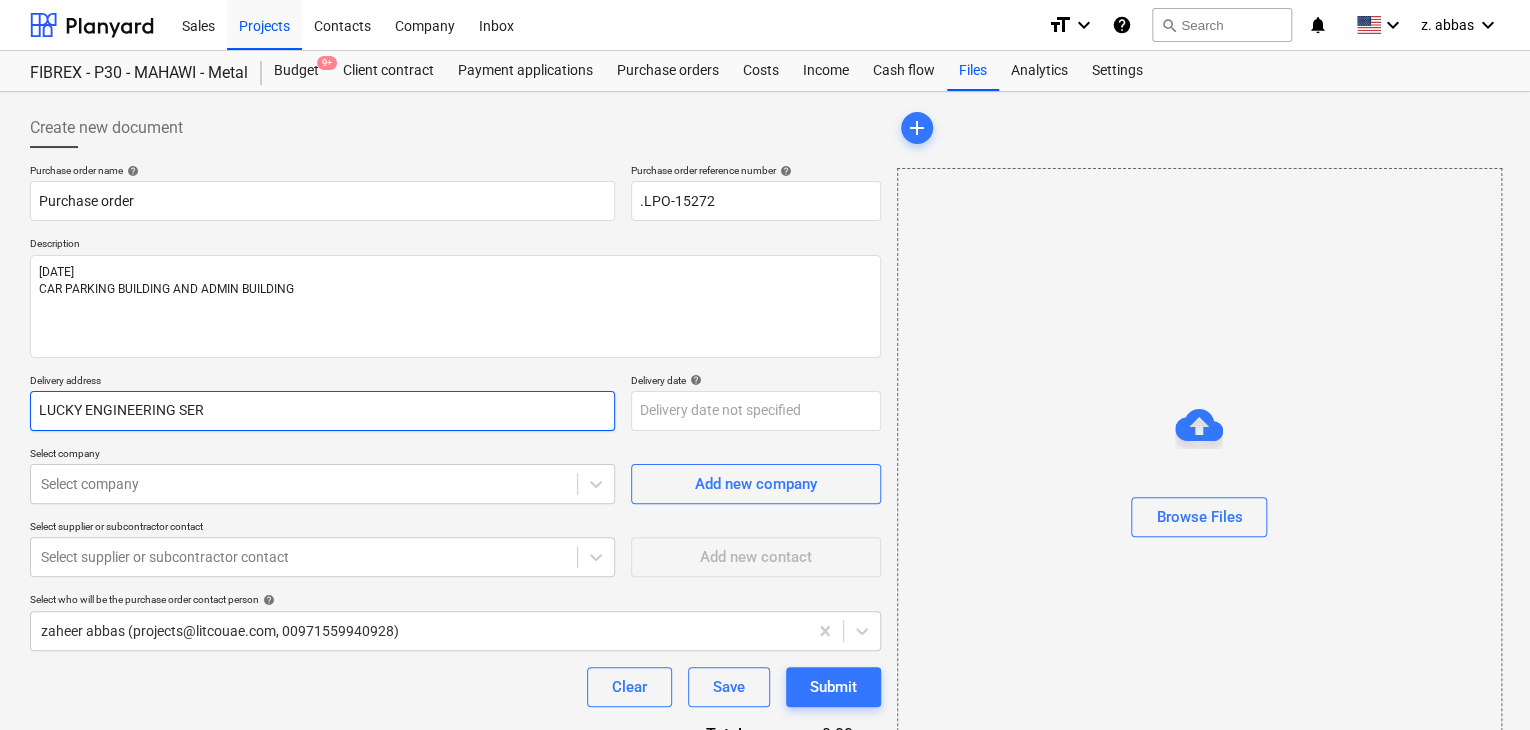 type on "x" 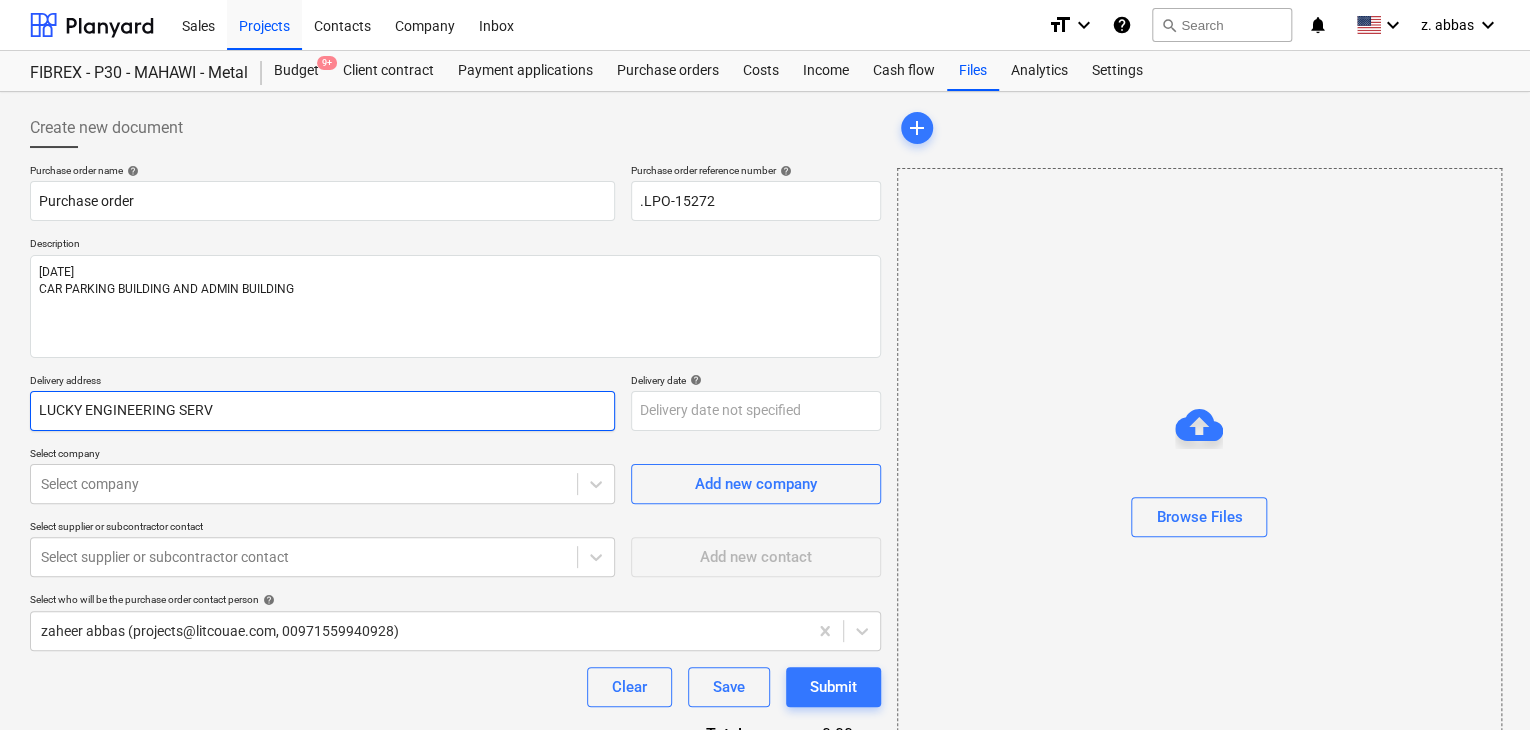 type on "x" 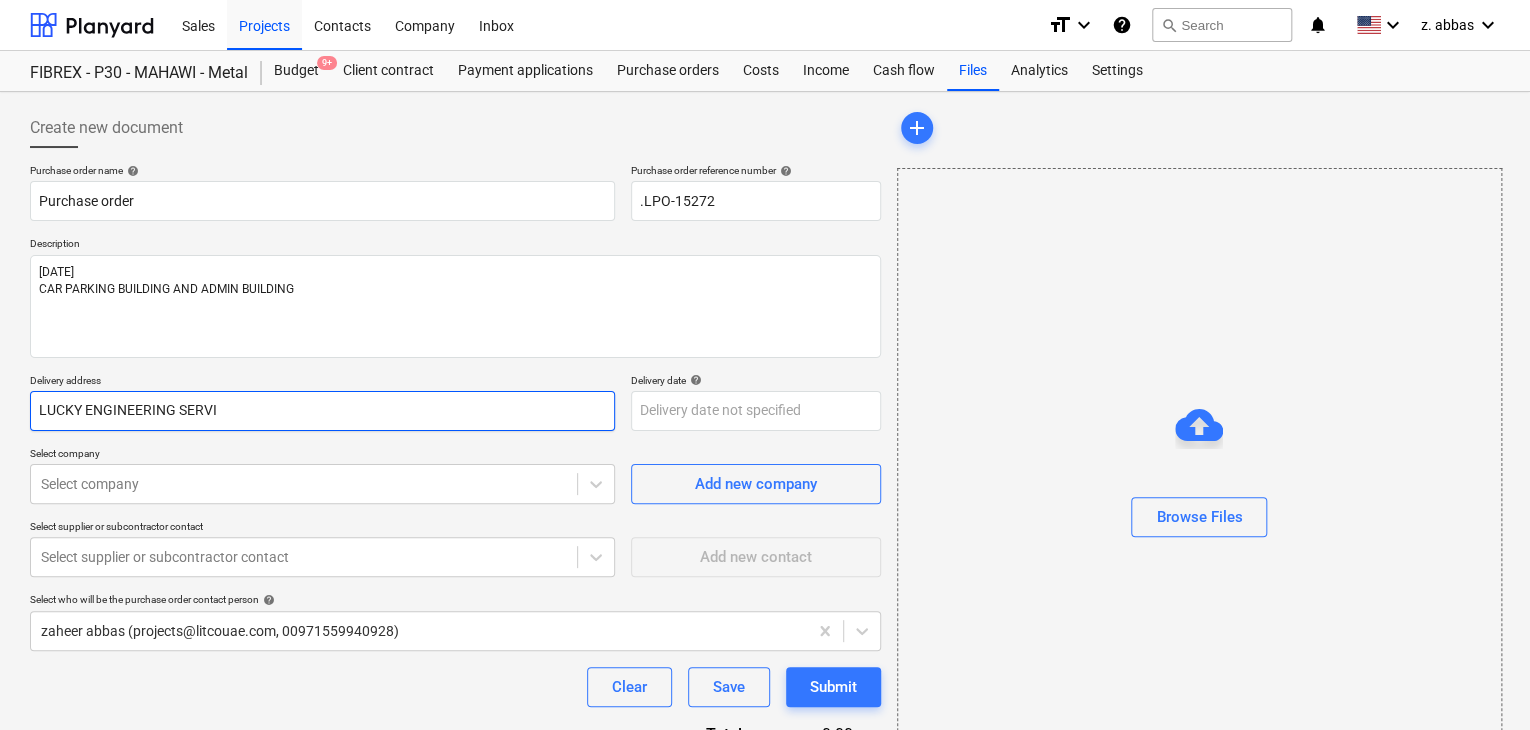 type on "x" 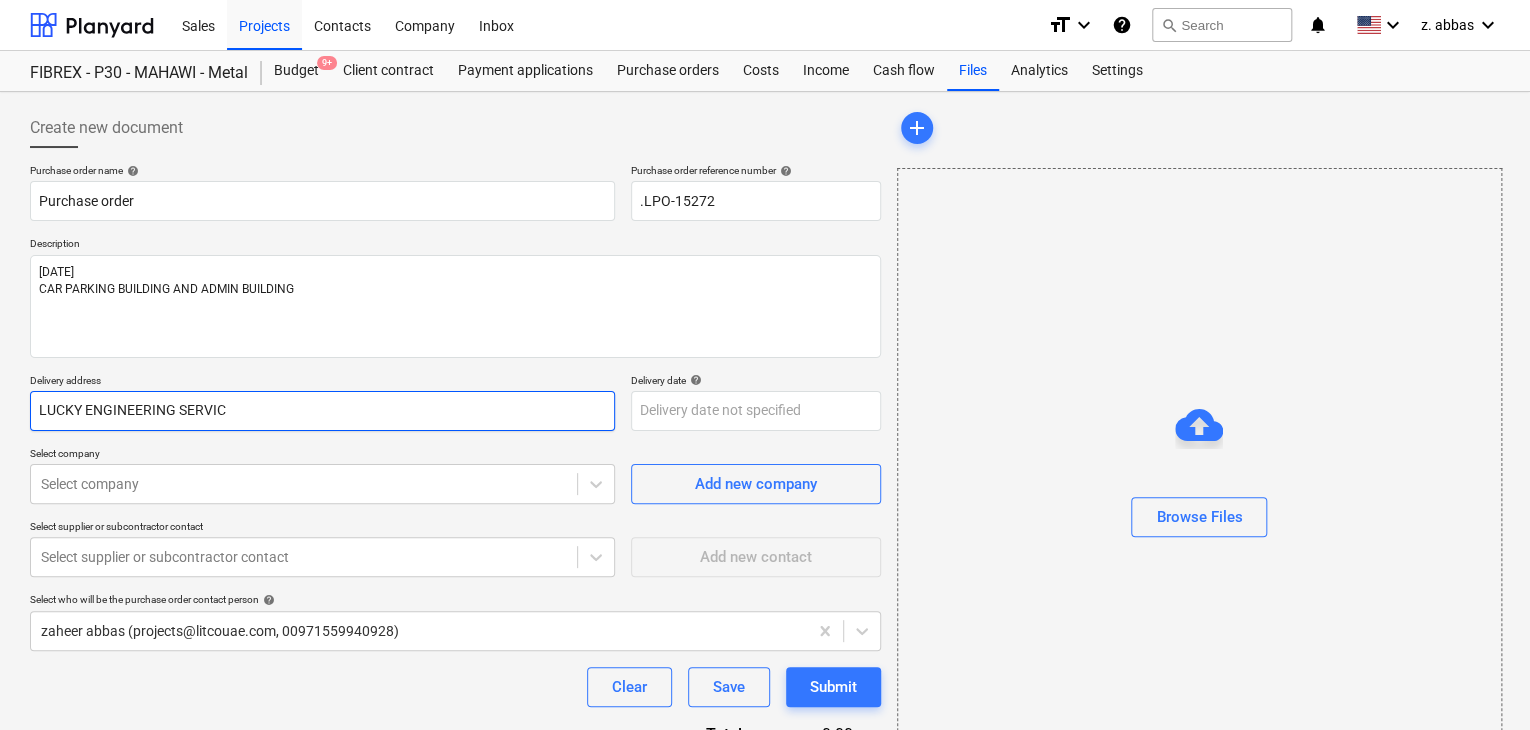 type on "x" 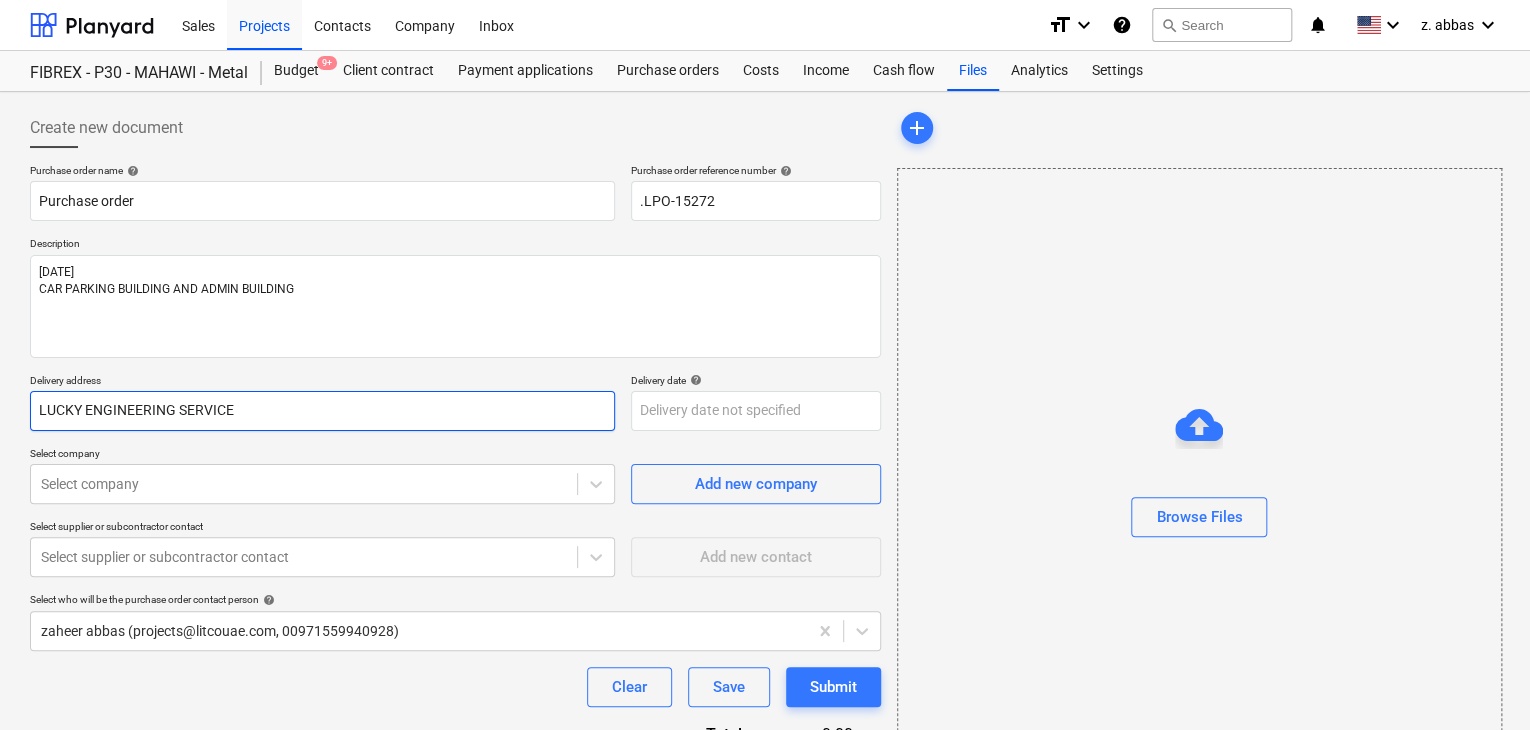 type on "x" 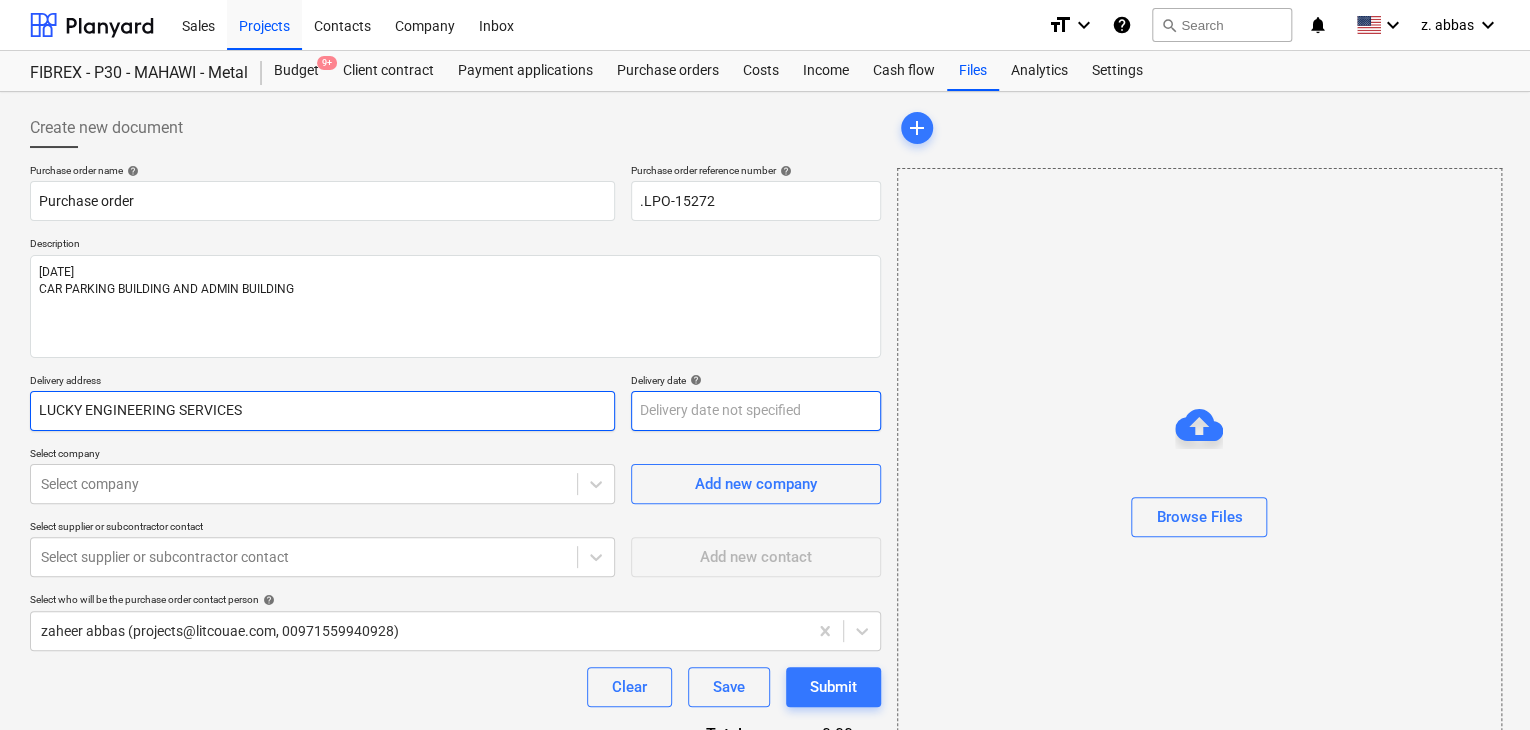 type on "LUCKY ENGINEERING SERVICES" 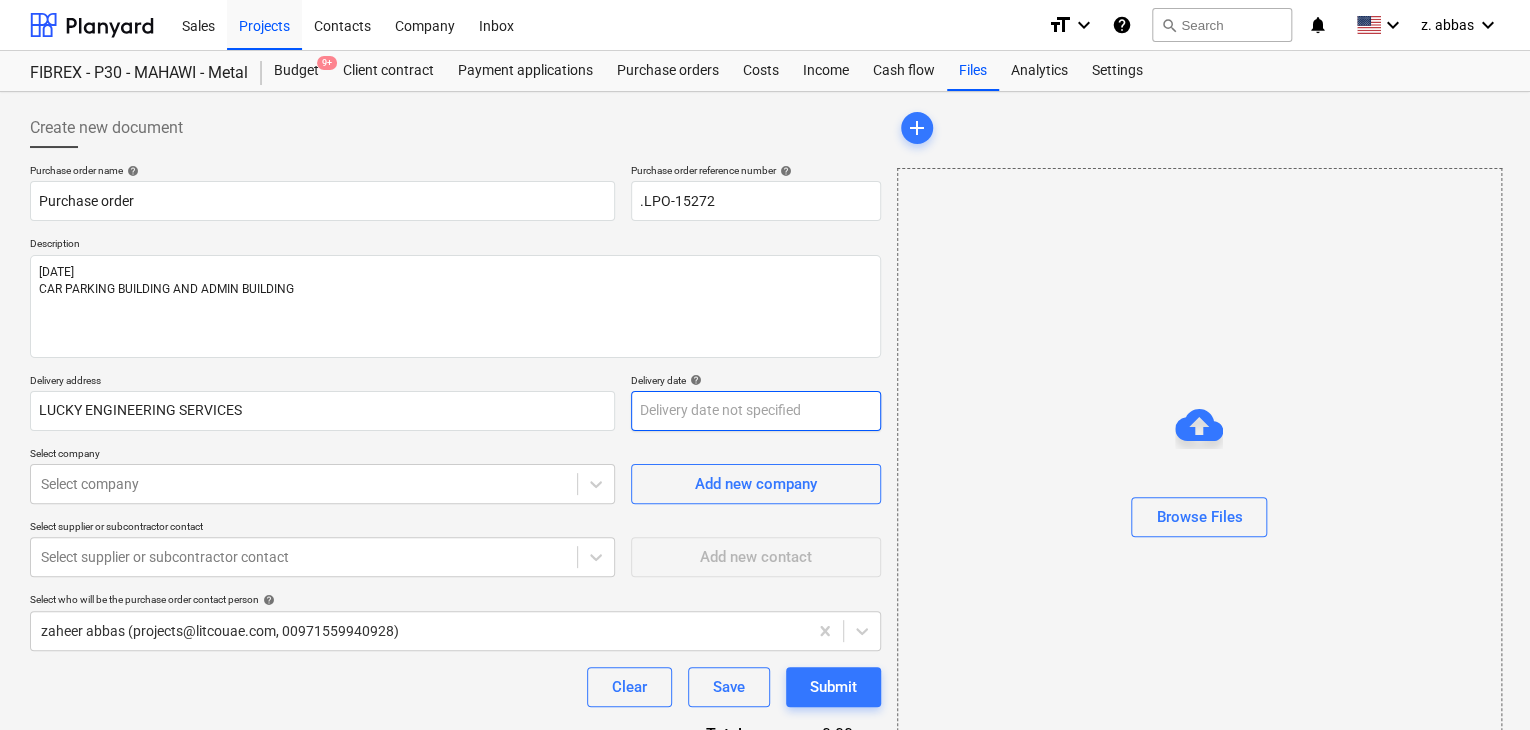 click on "Sales Projects Contacts Company Inbox format_size keyboard_arrow_down help search Search notifications 0 keyboard_arrow_down z. abbas keyboard_arrow_down FIBREX - P30 - MAHAWI - Metal Budget 9+ Client contract Payment applications Purchase orders Costs Income Cash flow Files Analytics Settings Create new document Purchase order name help Purchase order Purchase order reference number help .LPO-15272 Description [DATE]
CAR PARKING BUILDING AND ADMIN BUILDING Delivery address LUCKY ENGINEERING SERVICES Delivery date help Press the down arrow key to interact with the calendar and
select a date. Press the question mark key to get the keyboard shortcuts for changing dates. Select company Select company Add new company Select supplier or subcontractor contact Select supplier or subcontractor contact Add new contact Select who will be the purchase order contact person help zaheer abbas (projects@litcouae.com, [PHONE]) Clear Save Submit Total 0.00د.إ.‏ Select line-items to add help add
x" at bounding box center (765, 365) 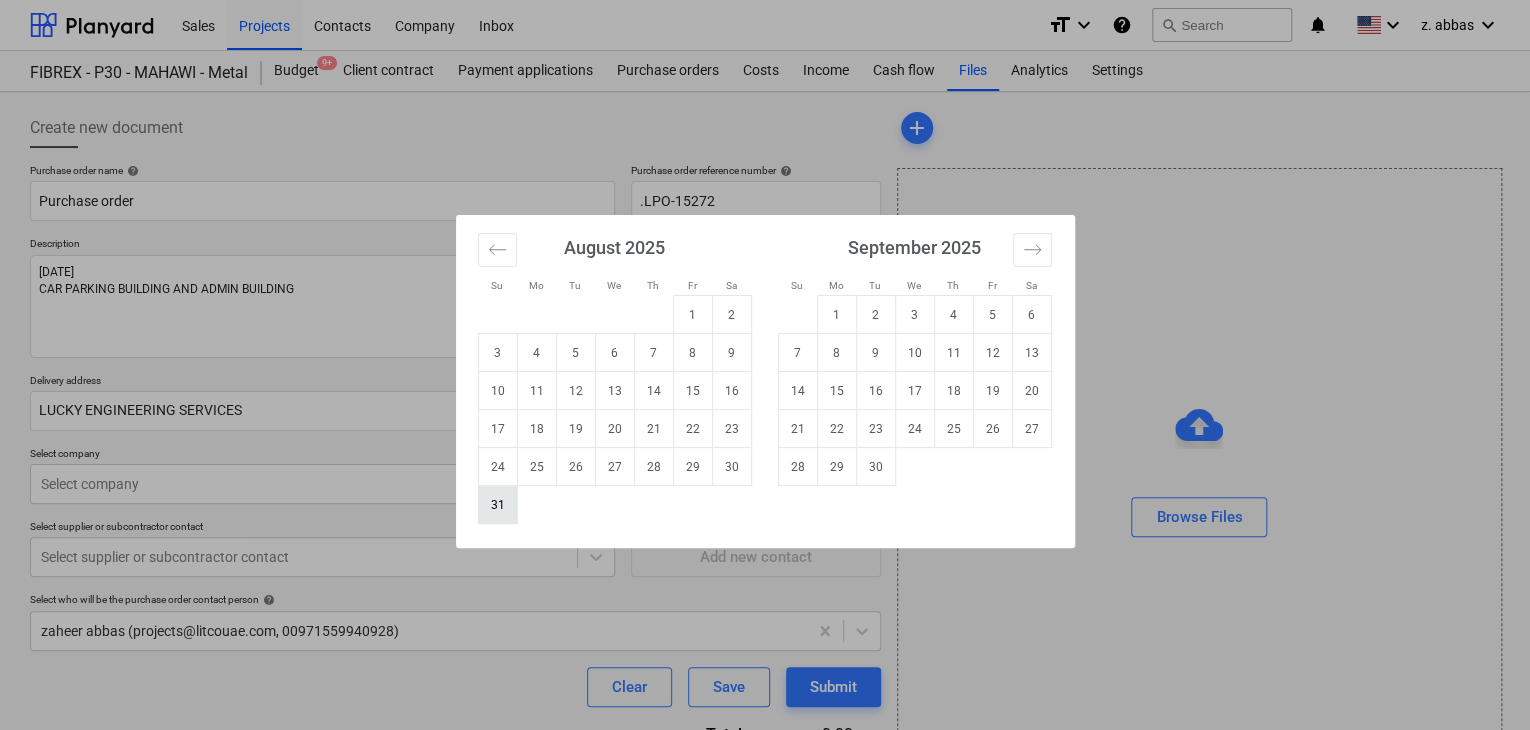 click on "31" at bounding box center [497, 505] 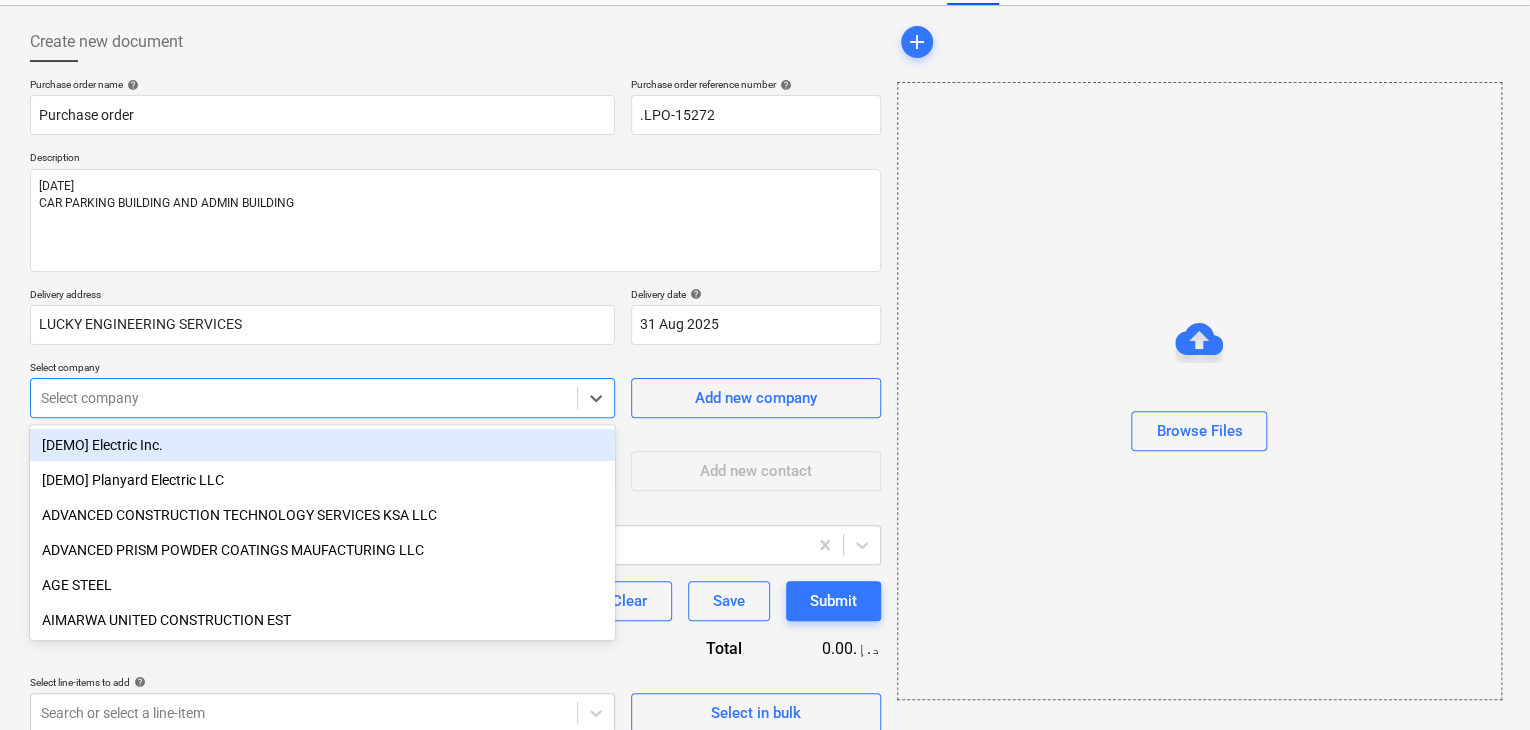 click on "Sales Projects Contacts Company Inbox format_size keyboard_arrow_down help search Search notifications 0 keyboard_arrow_down z. abbas keyboard_arrow_down FIBREX - P30 - MAHAWI - Metal Budget 9+ Client contract Payment applications Purchase orders Costs Income Cash flow Files Analytics Settings Create new document Purchase order name help Purchase order Purchase order reference number help .LPO-15272 Description [DATE]
CAR PARKING BUILDING AND ADMIN BUILDING Delivery address LUCKY ENGINEERING SERVICES Delivery date help 31 Aug 2025 31.08.2025 Press the down arrow key to interact with the calendar and
select a date. Press the question mark key to get the keyboard shortcuts for changing dates. Select company option [DEMO] Electric Inc.   focused, 1 of 211. 211 results available. Use Up and Down to choose options, press Enter to select the currently focused option, press Escape to exit the menu, press Tab to select the option and exit the menu. Select company Add new company Add new contact help Save" at bounding box center (765, 279) 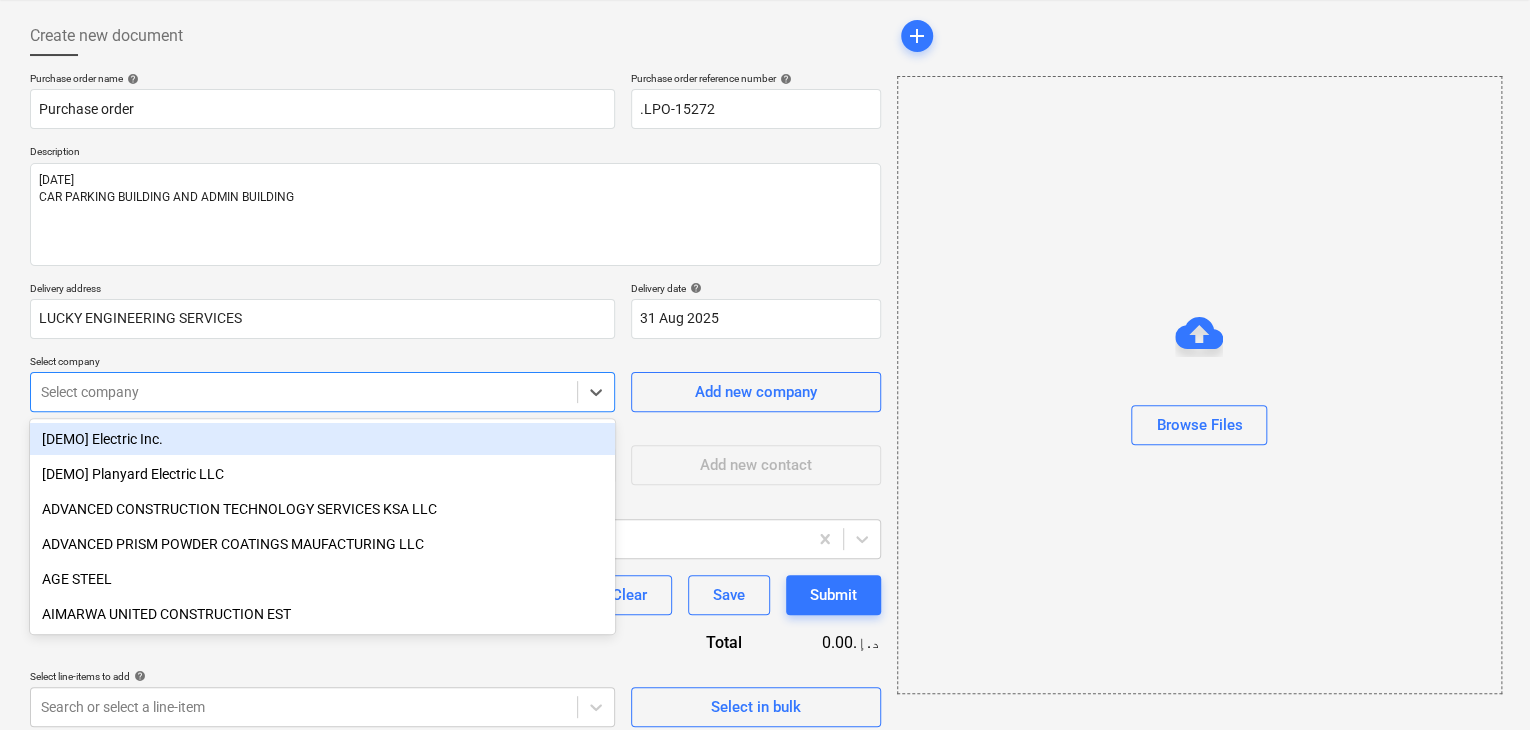 scroll, scrollTop: 93, scrollLeft: 0, axis: vertical 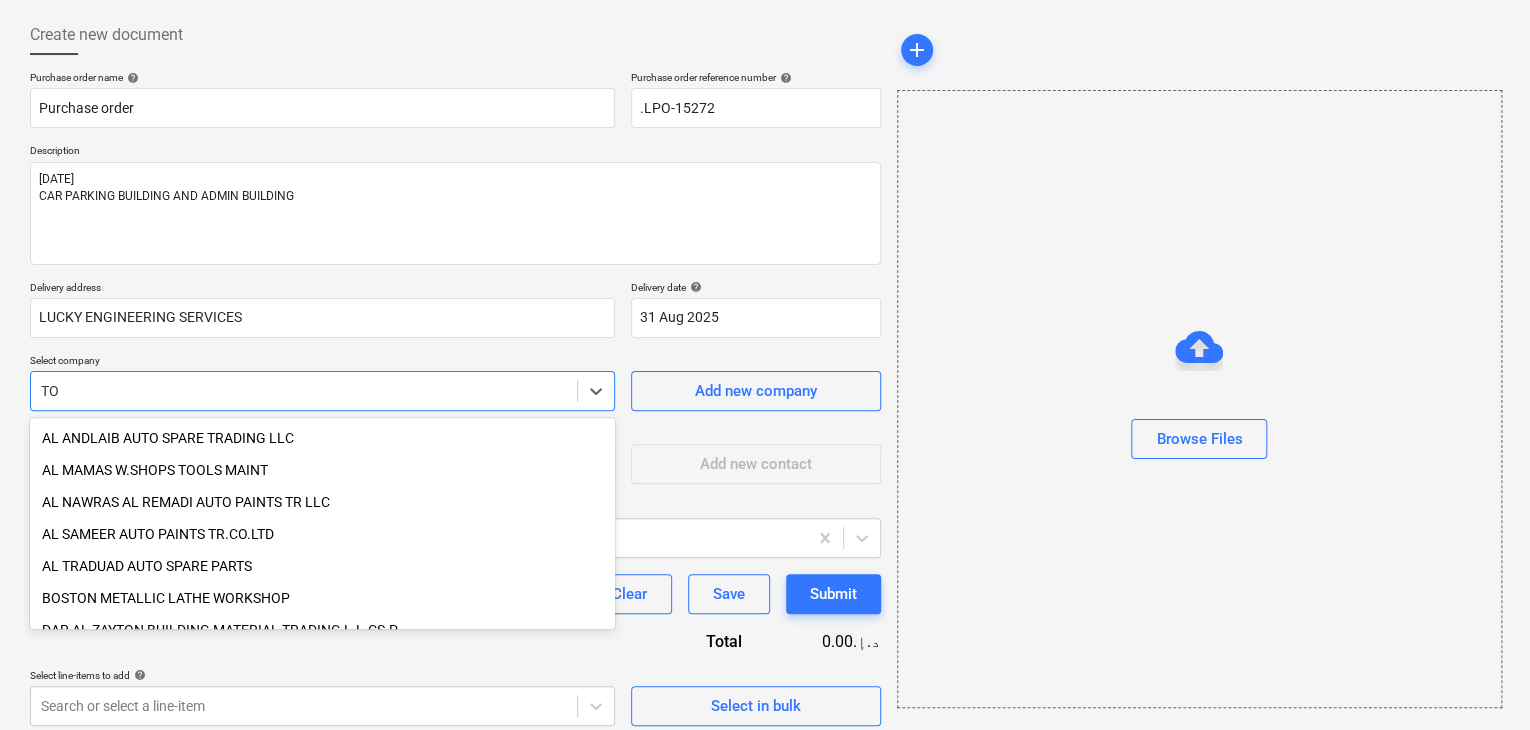 type on "T" 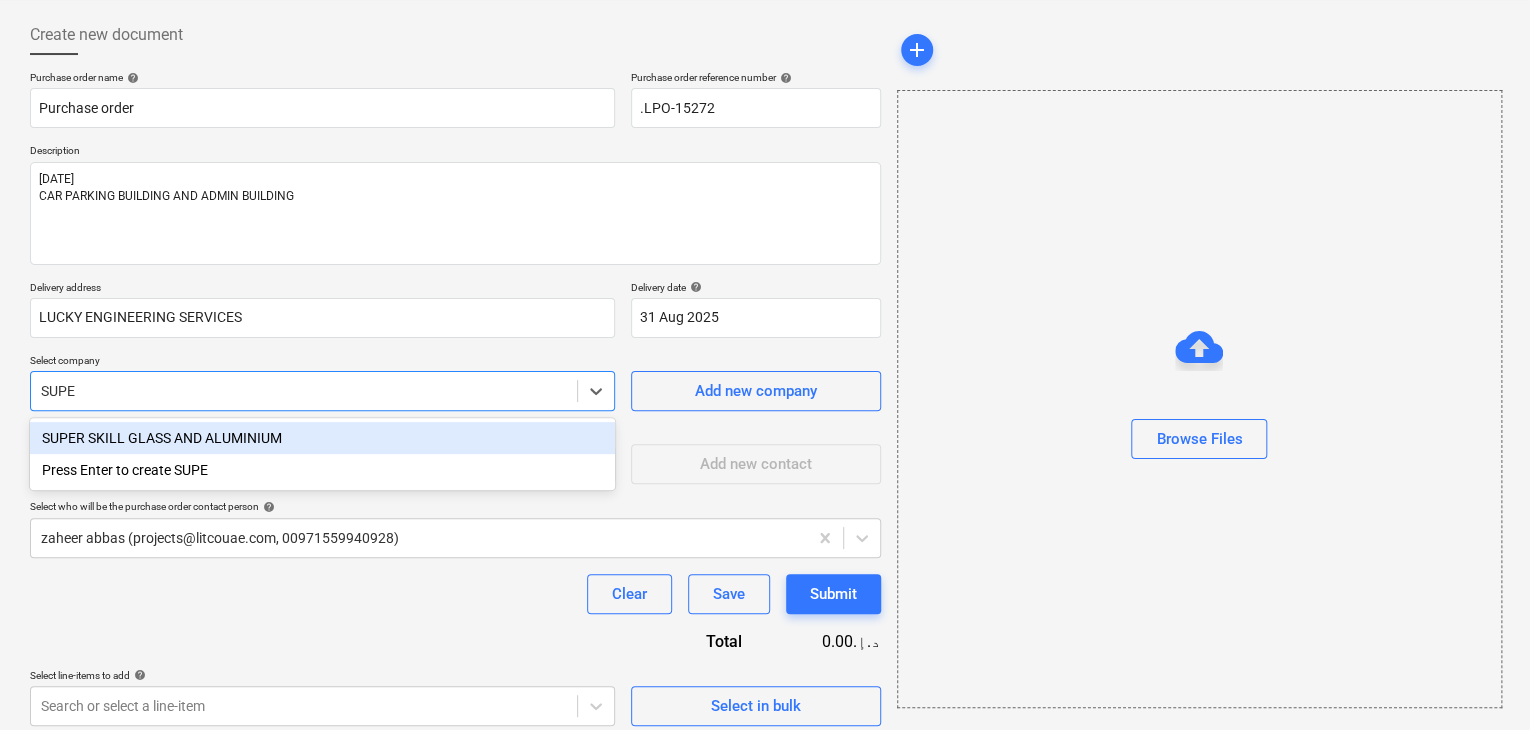 type on "SUPER" 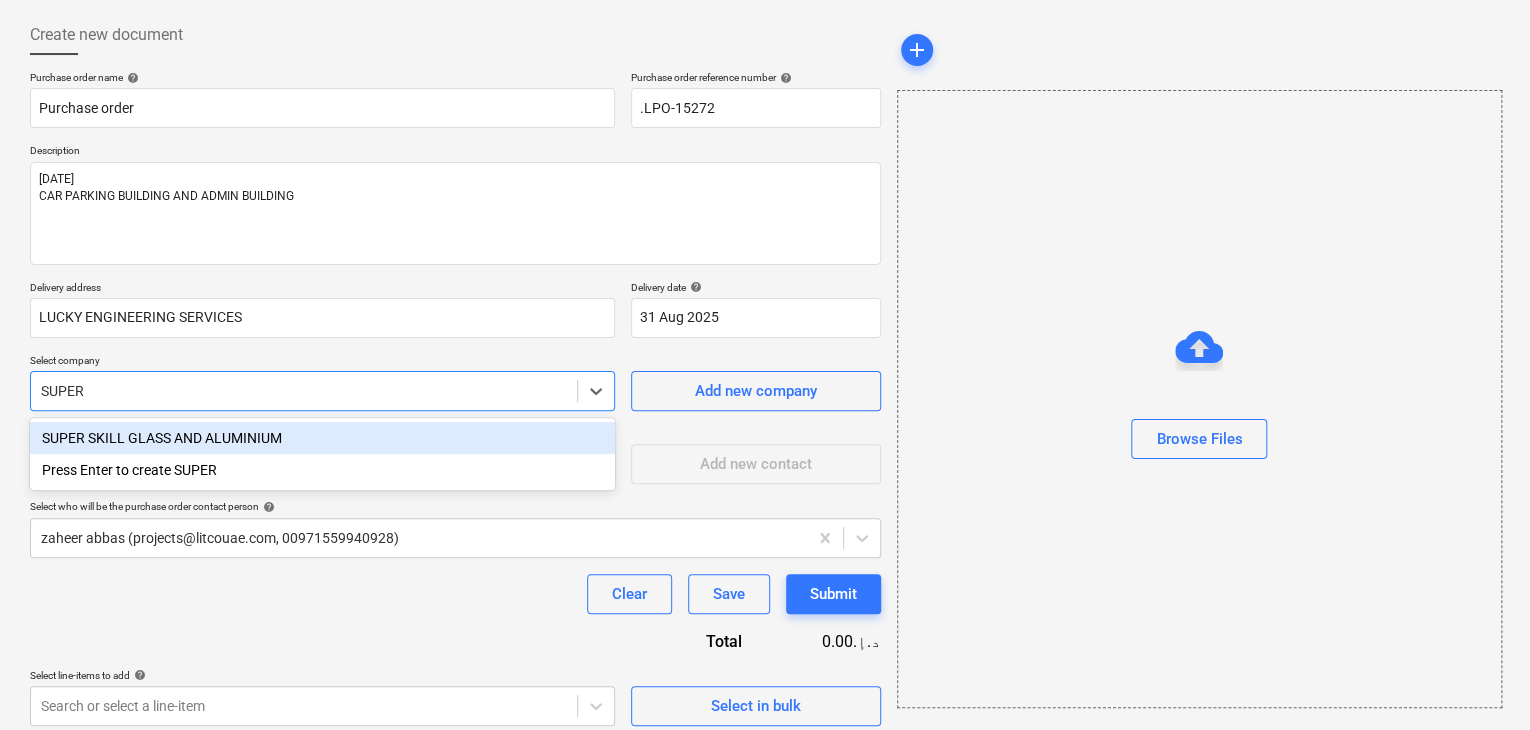 click on "SUPER SKILL GLASS AND ALUMINIUM" at bounding box center [322, 438] 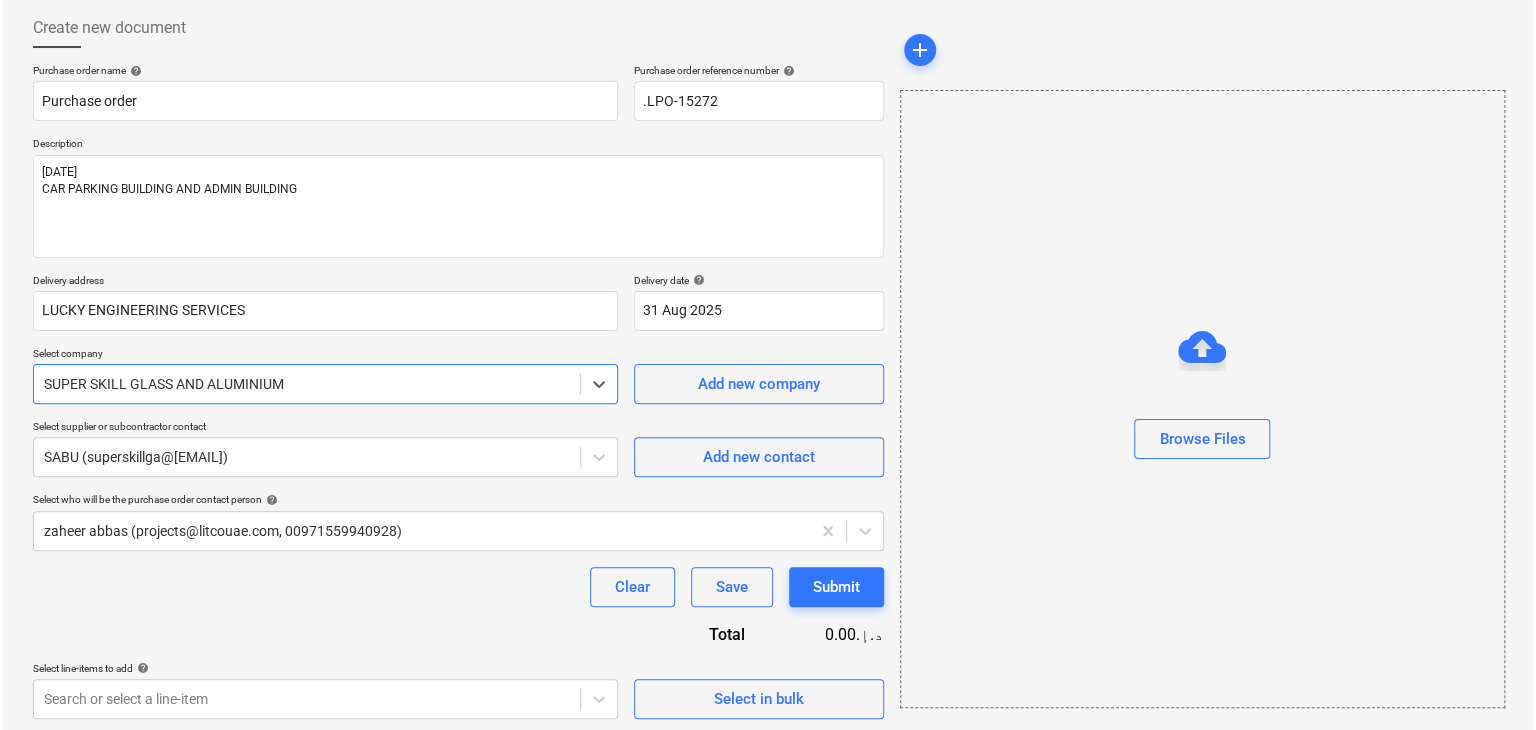 scroll, scrollTop: 104, scrollLeft: 0, axis: vertical 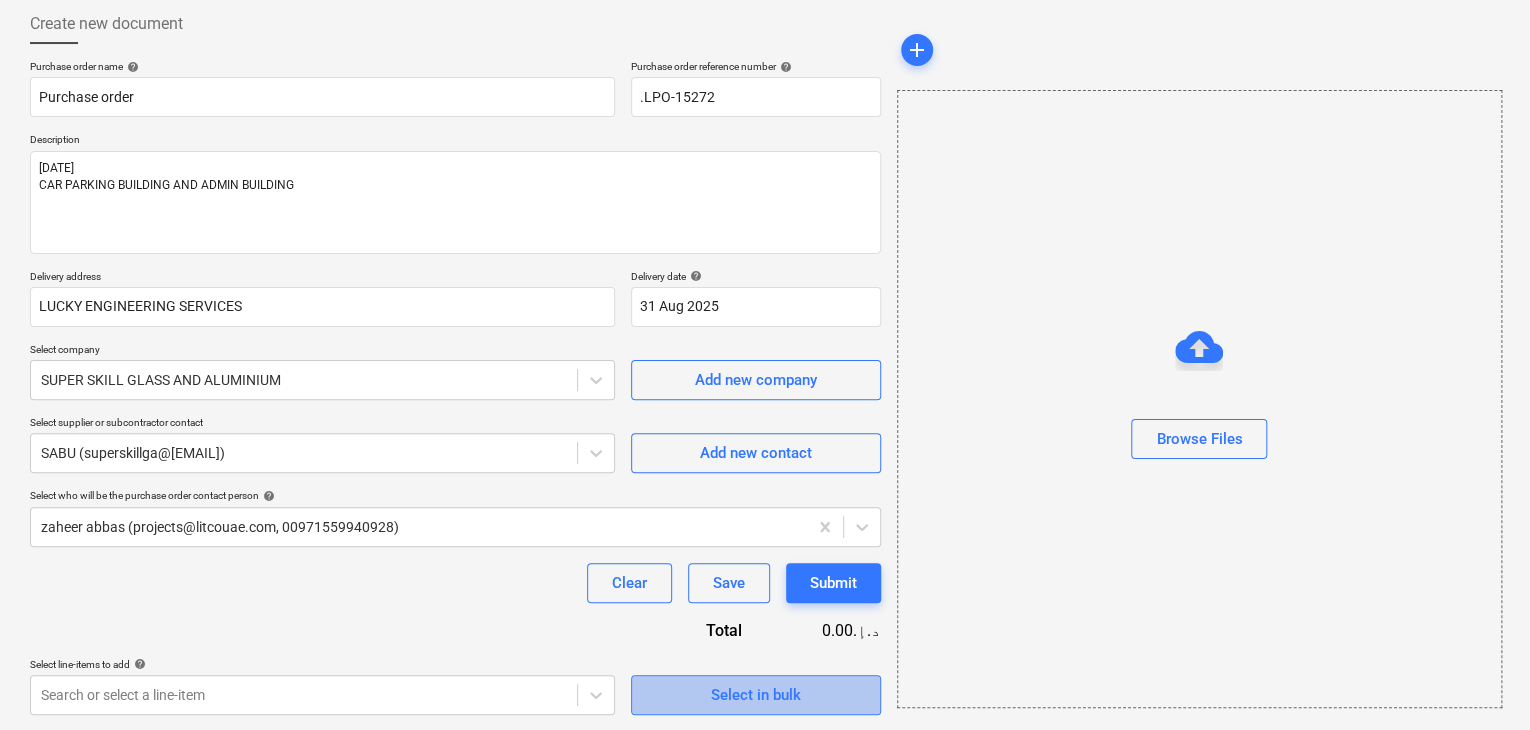 click on "Select in bulk" at bounding box center [756, 695] 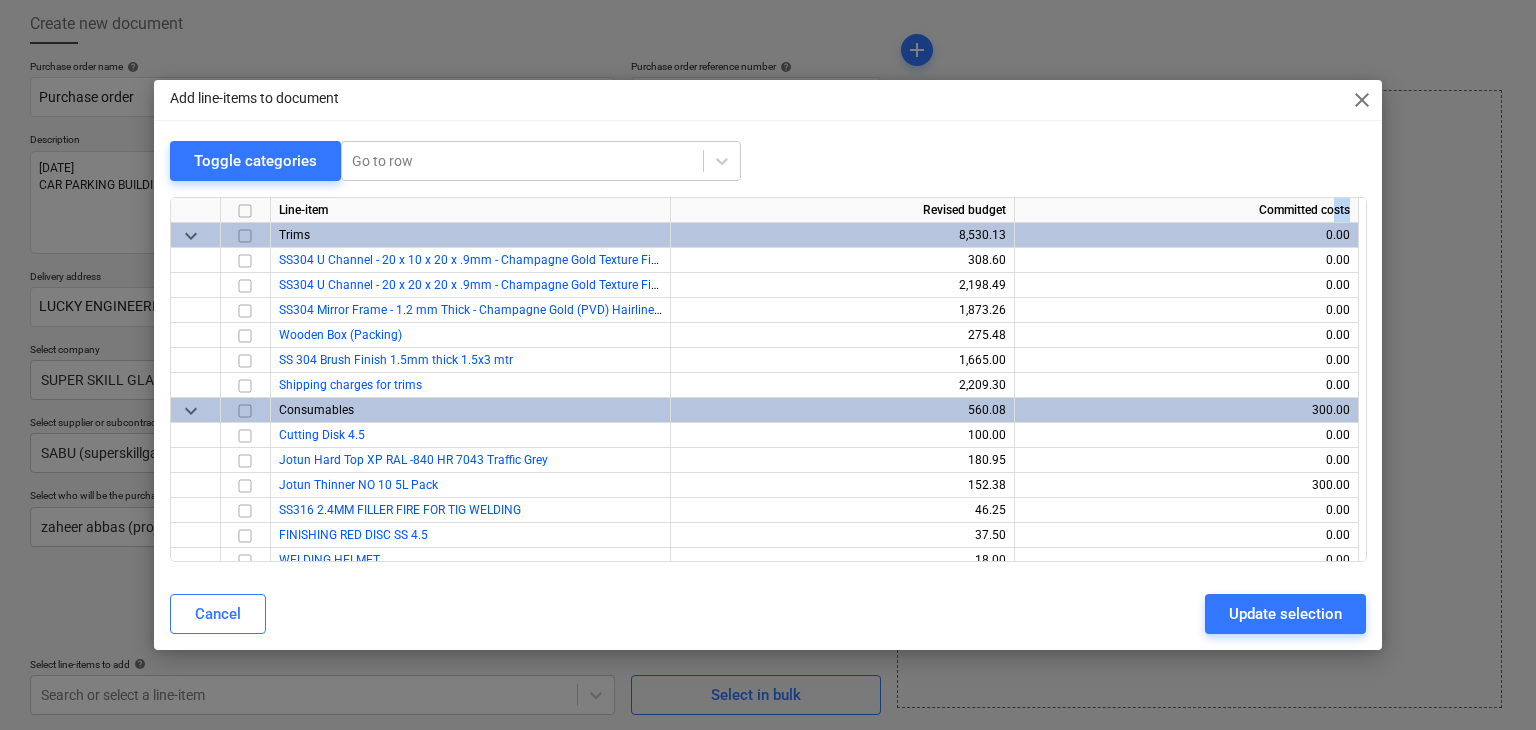 drag, startPoint x: 1331, startPoint y: 208, endPoint x: 1340, endPoint y: 213, distance: 10.29563 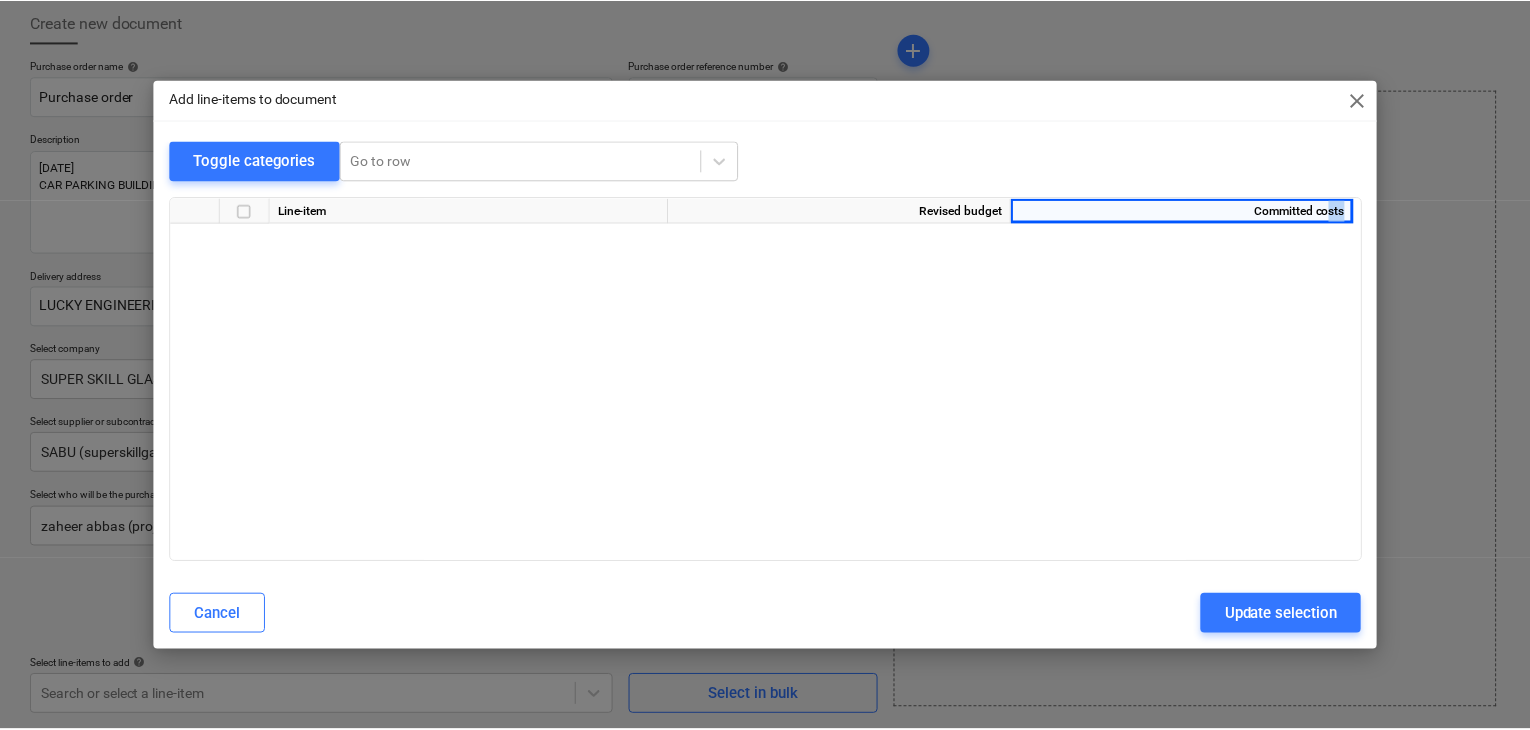 scroll, scrollTop: 8061, scrollLeft: 0, axis: vertical 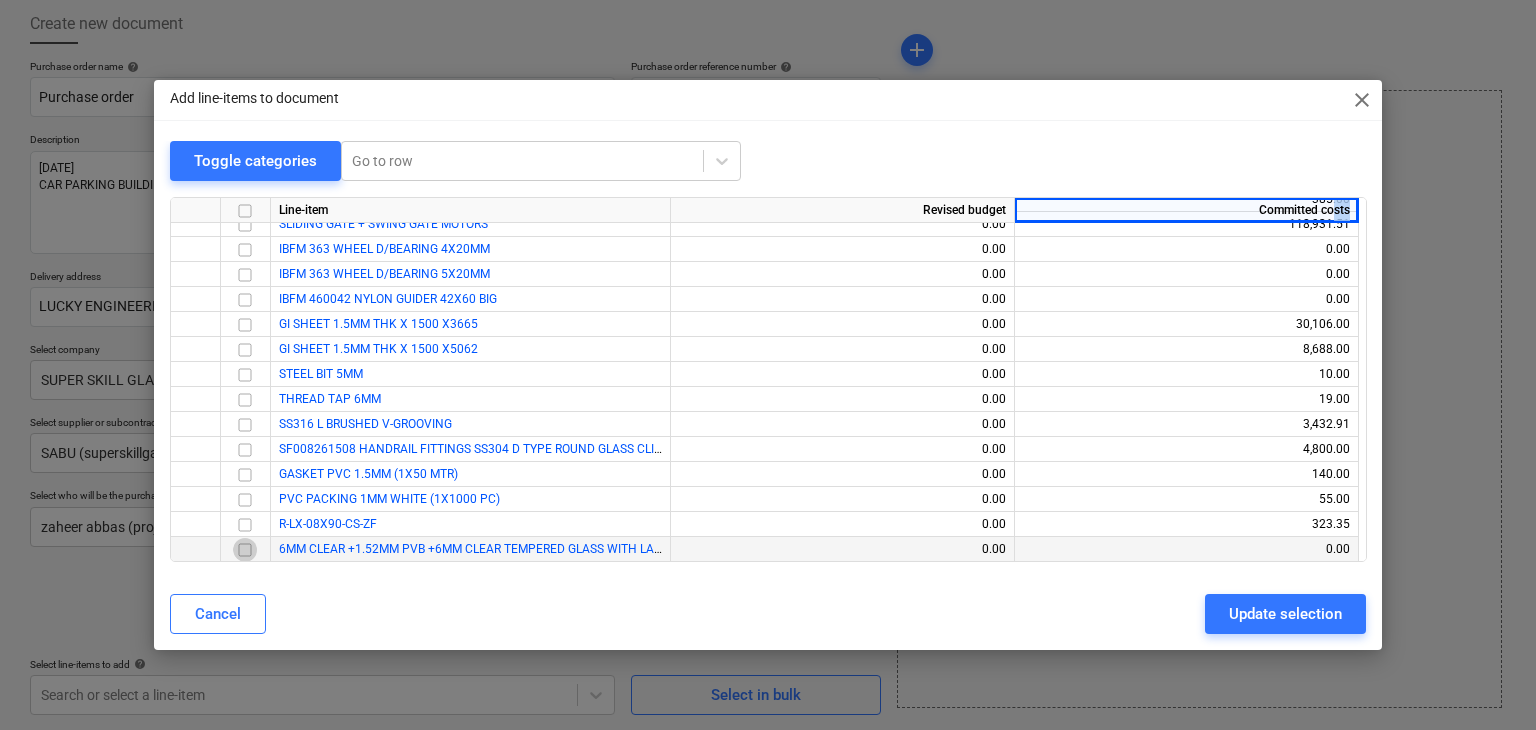 click at bounding box center [245, 550] 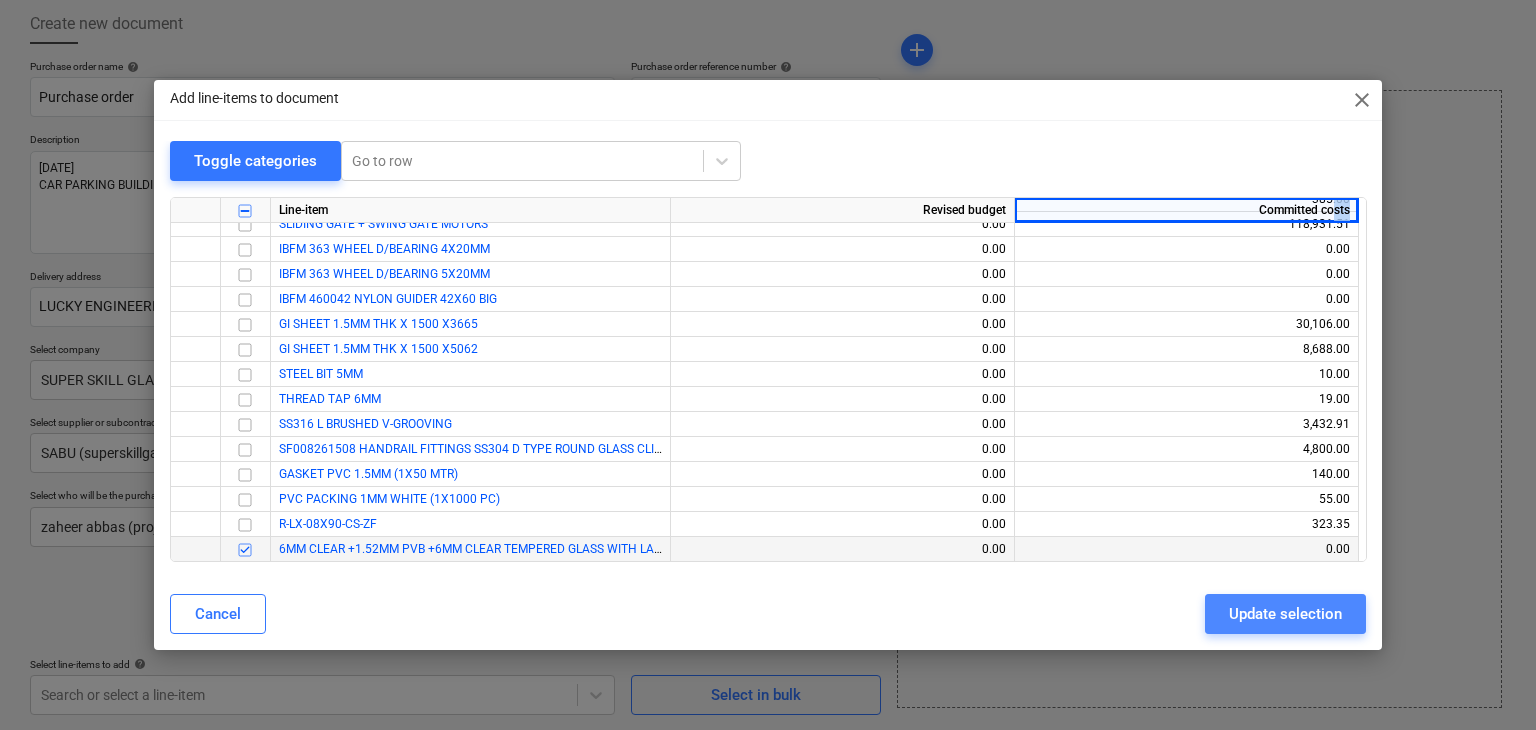 click on "Update selection" at bounding box center (1285, 614) 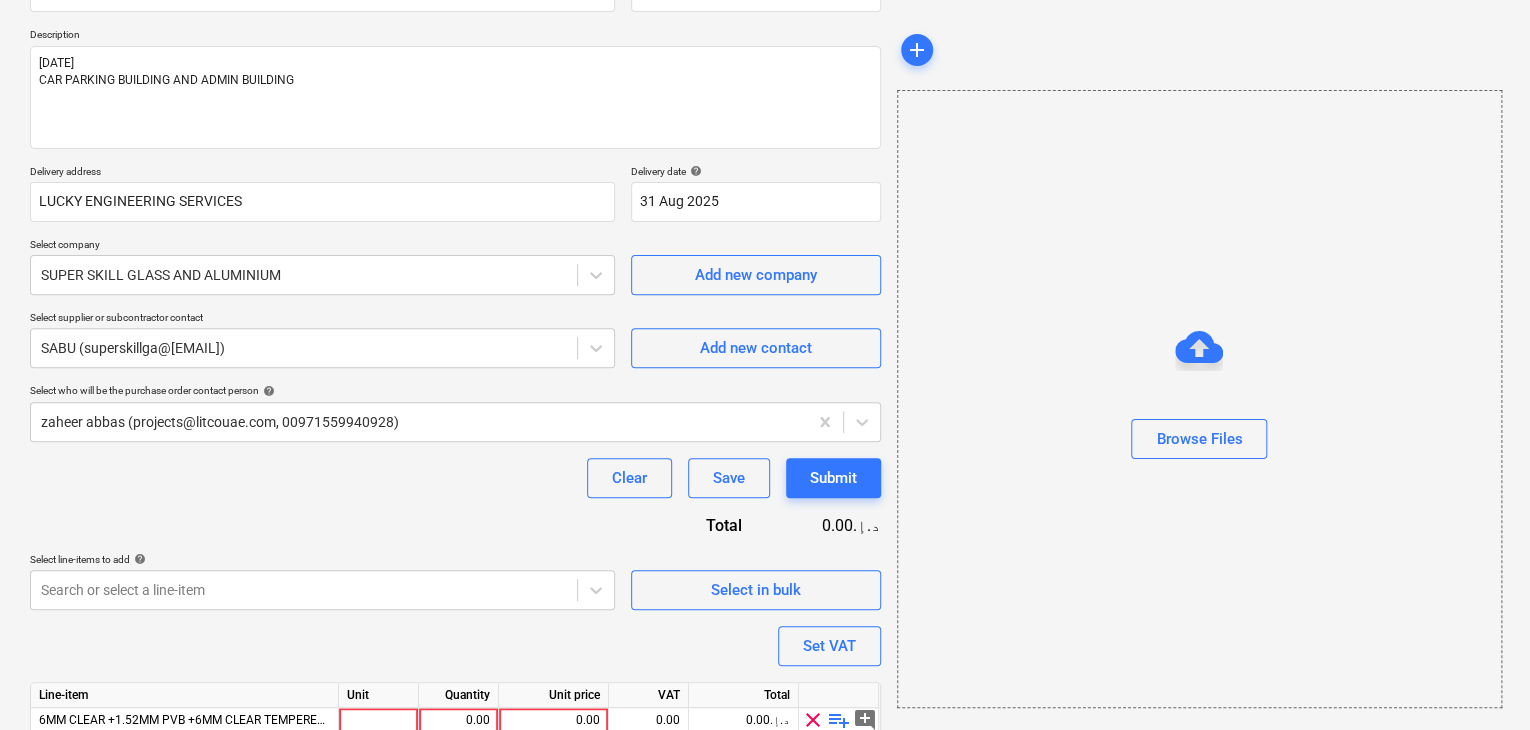 scroll, scrollTop: 292, scrollLeft: 0, axis: vertical 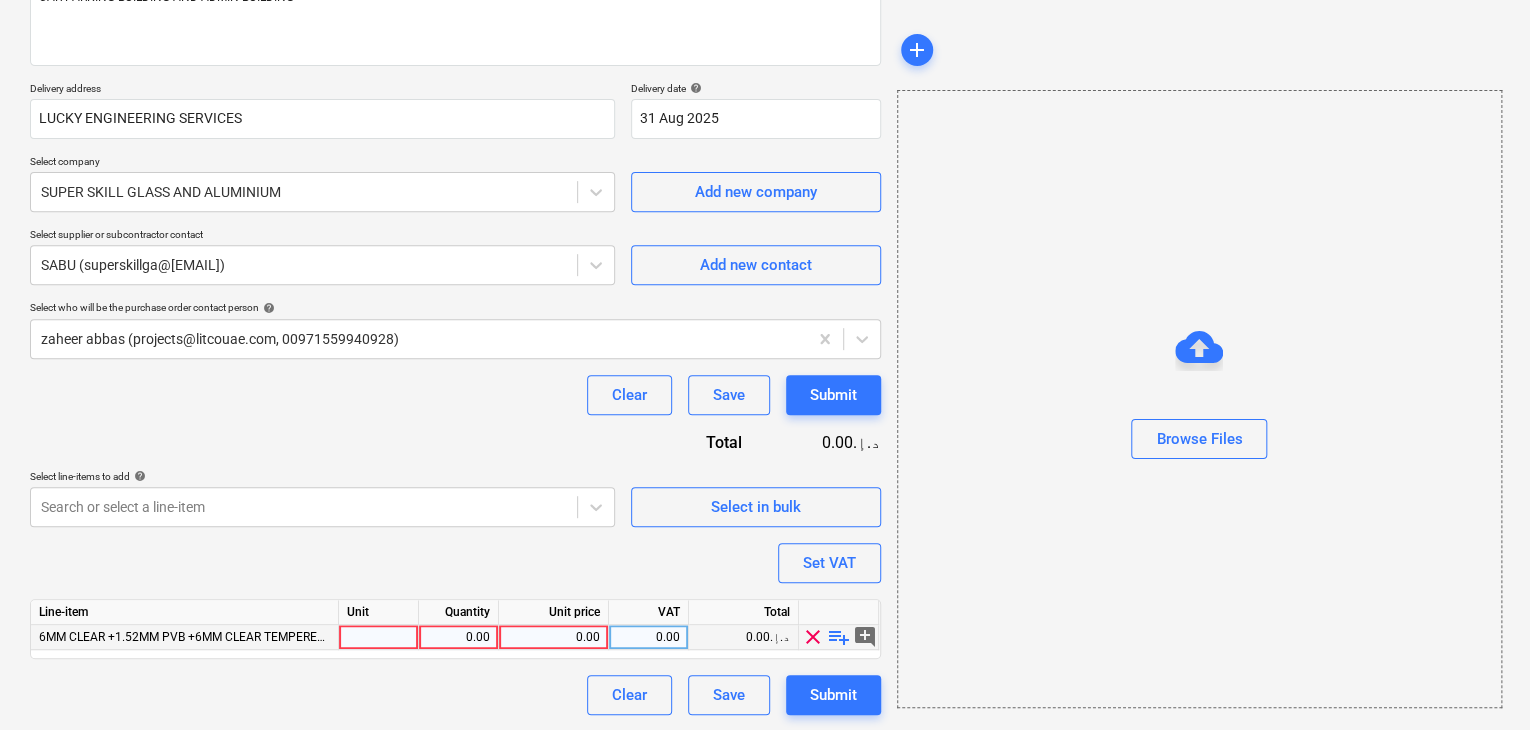 click at bounding box center [379, 637] 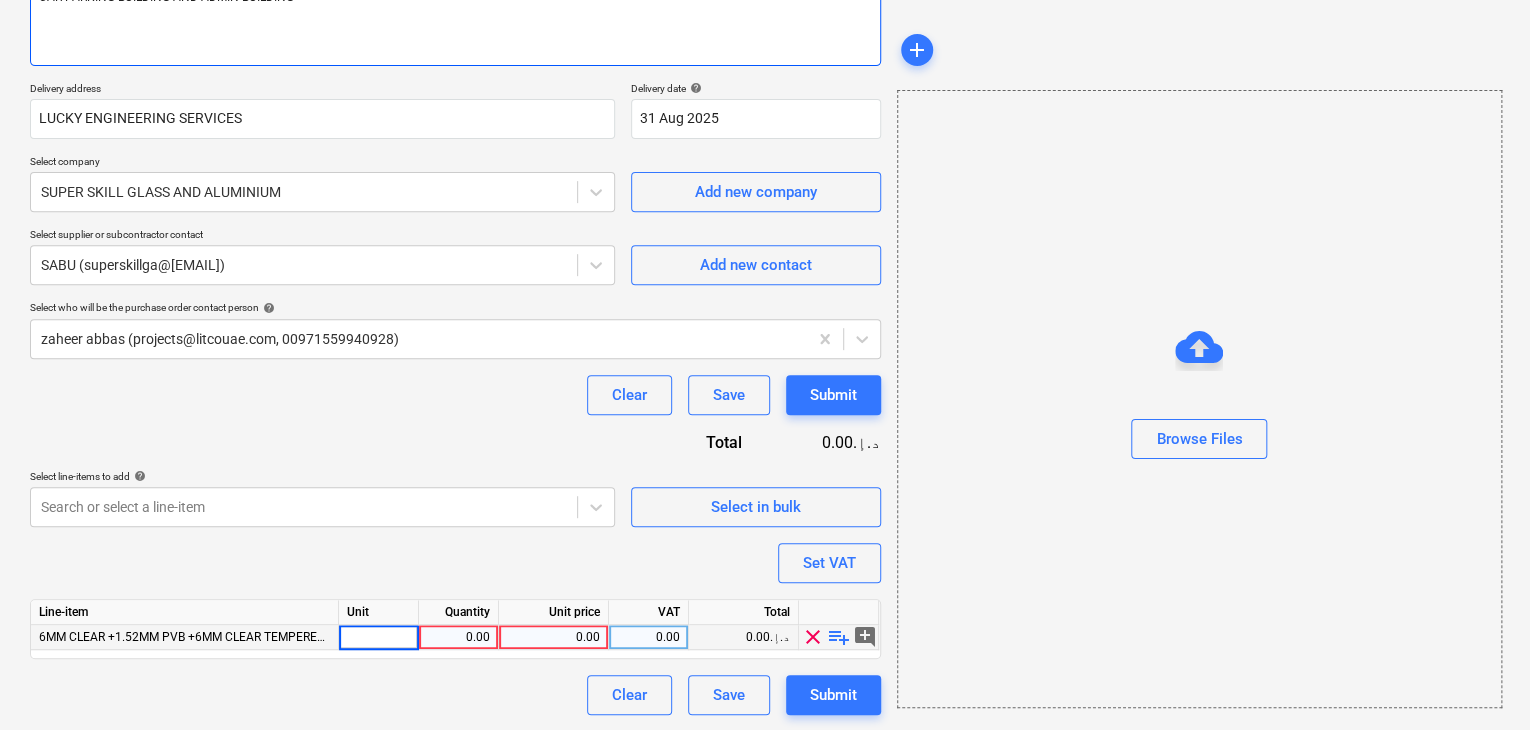 scroll, scrollTop: 92, scrollLeft: 0, axis: vertical 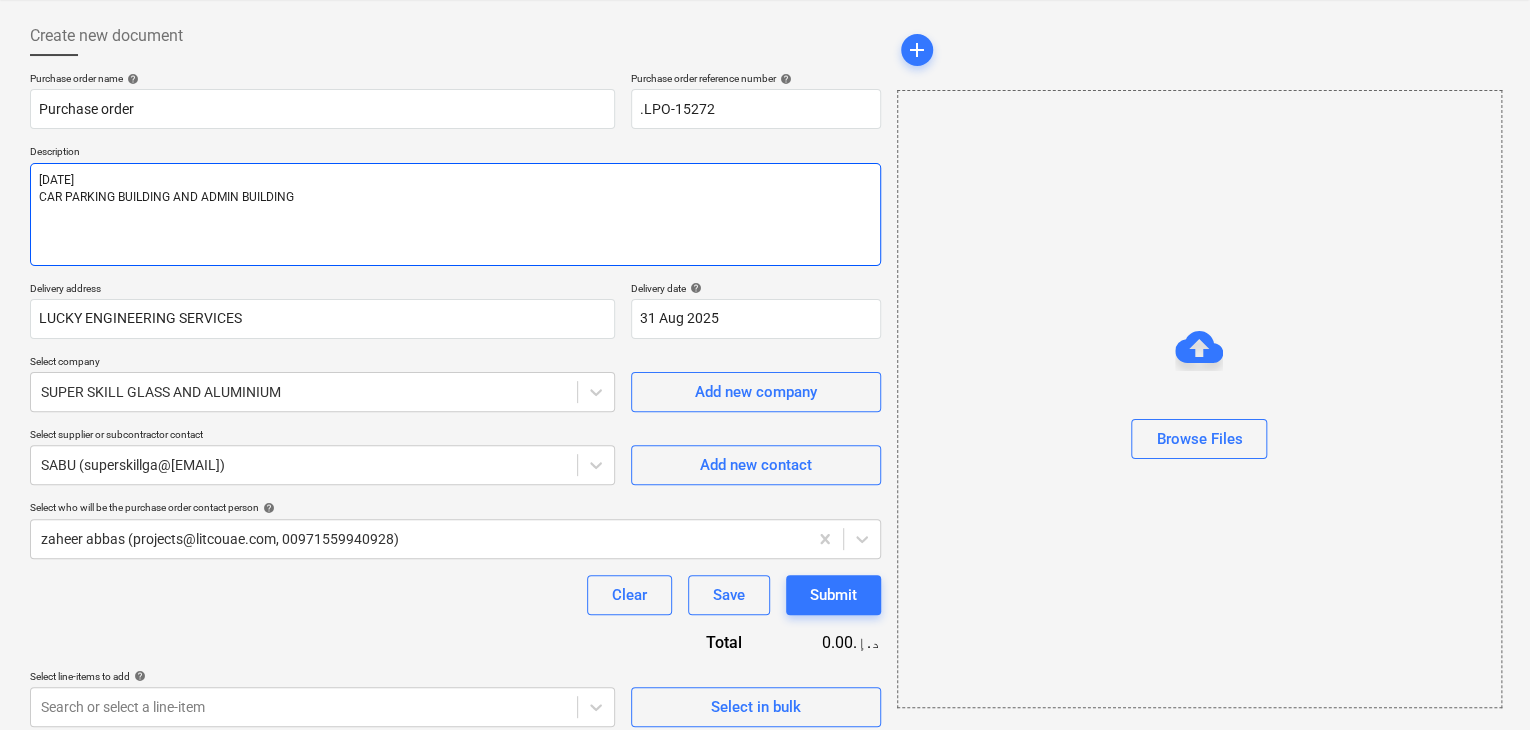 click on "[DATE]
CAR PARKING BUILDING AND ADMIN BUILDING" at bounding box center (455, 214) 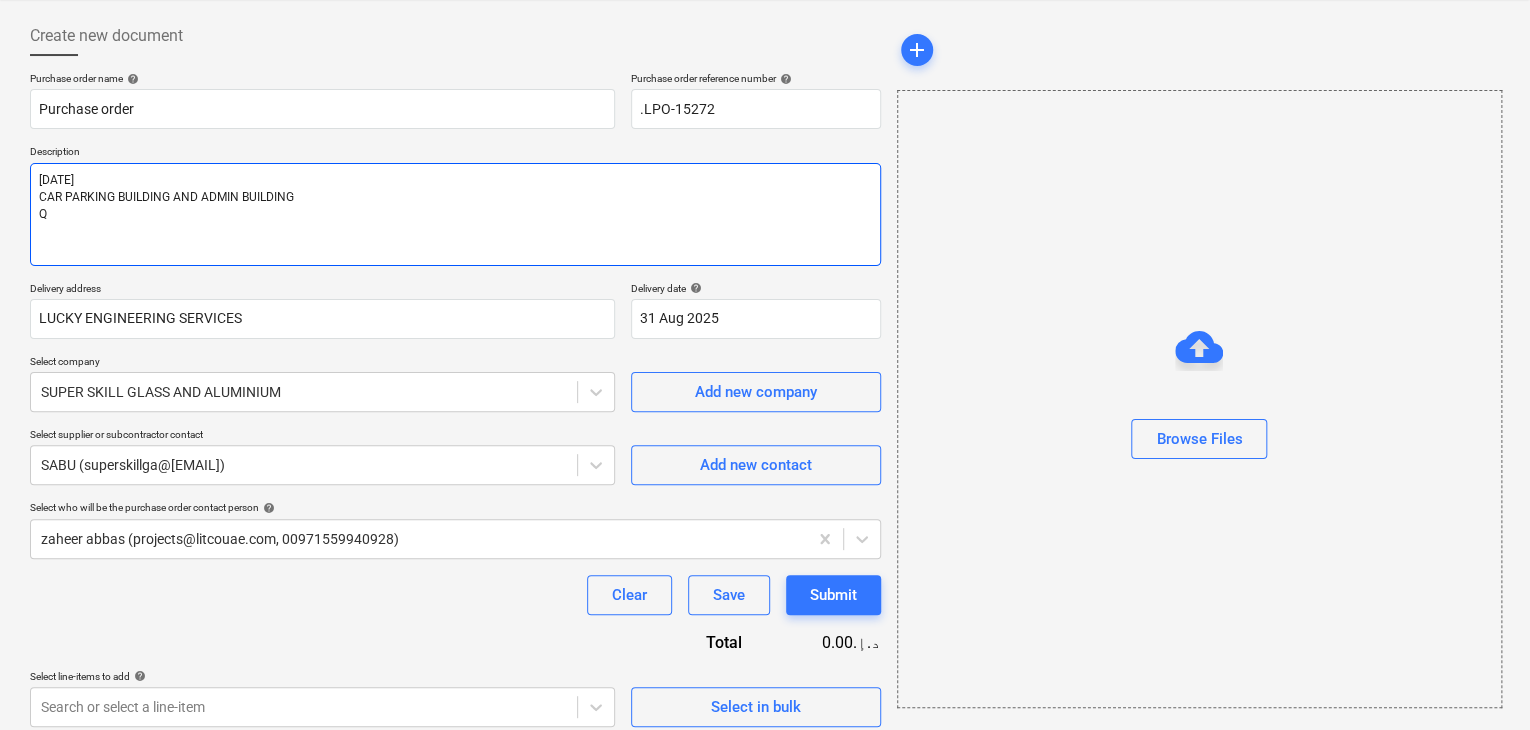 type on "x" 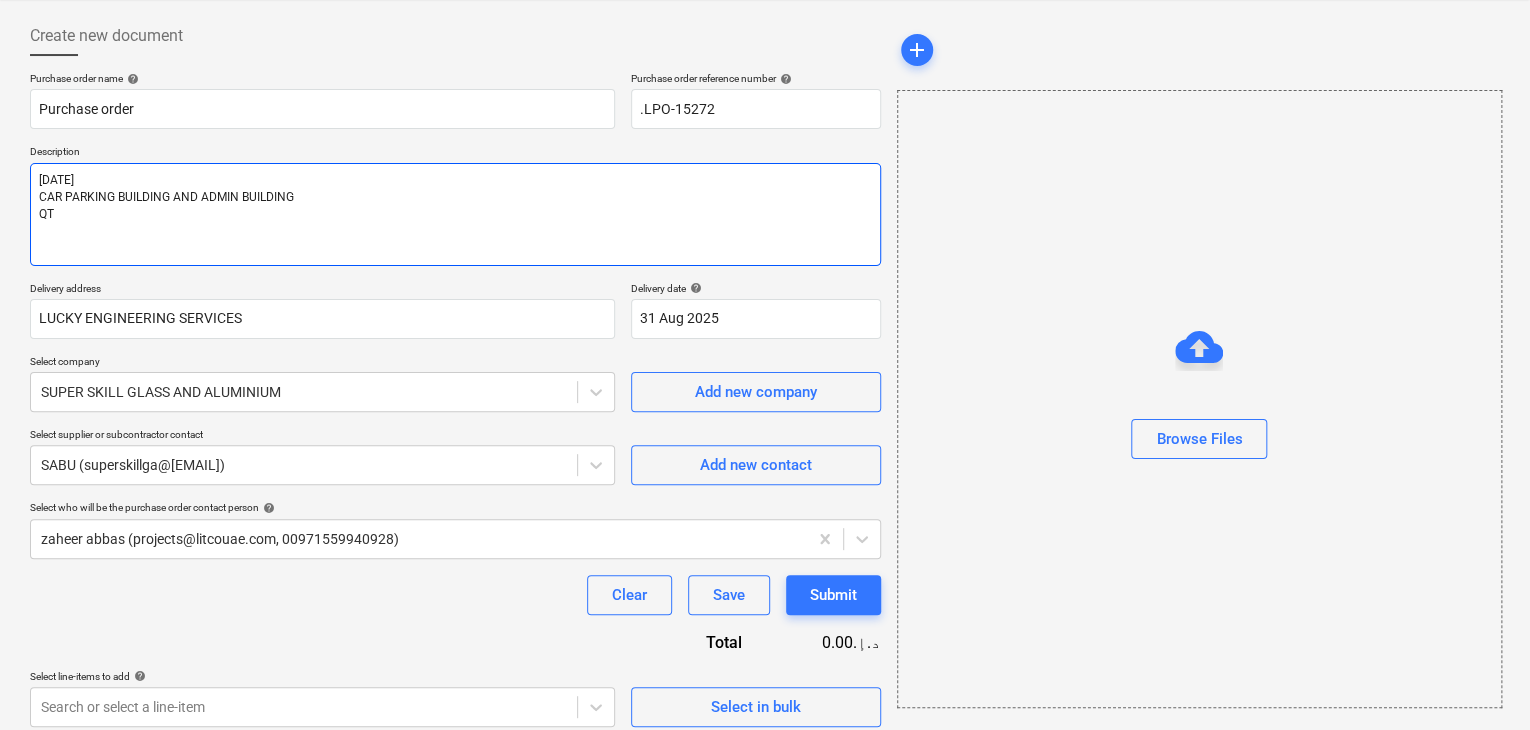 type on "x" 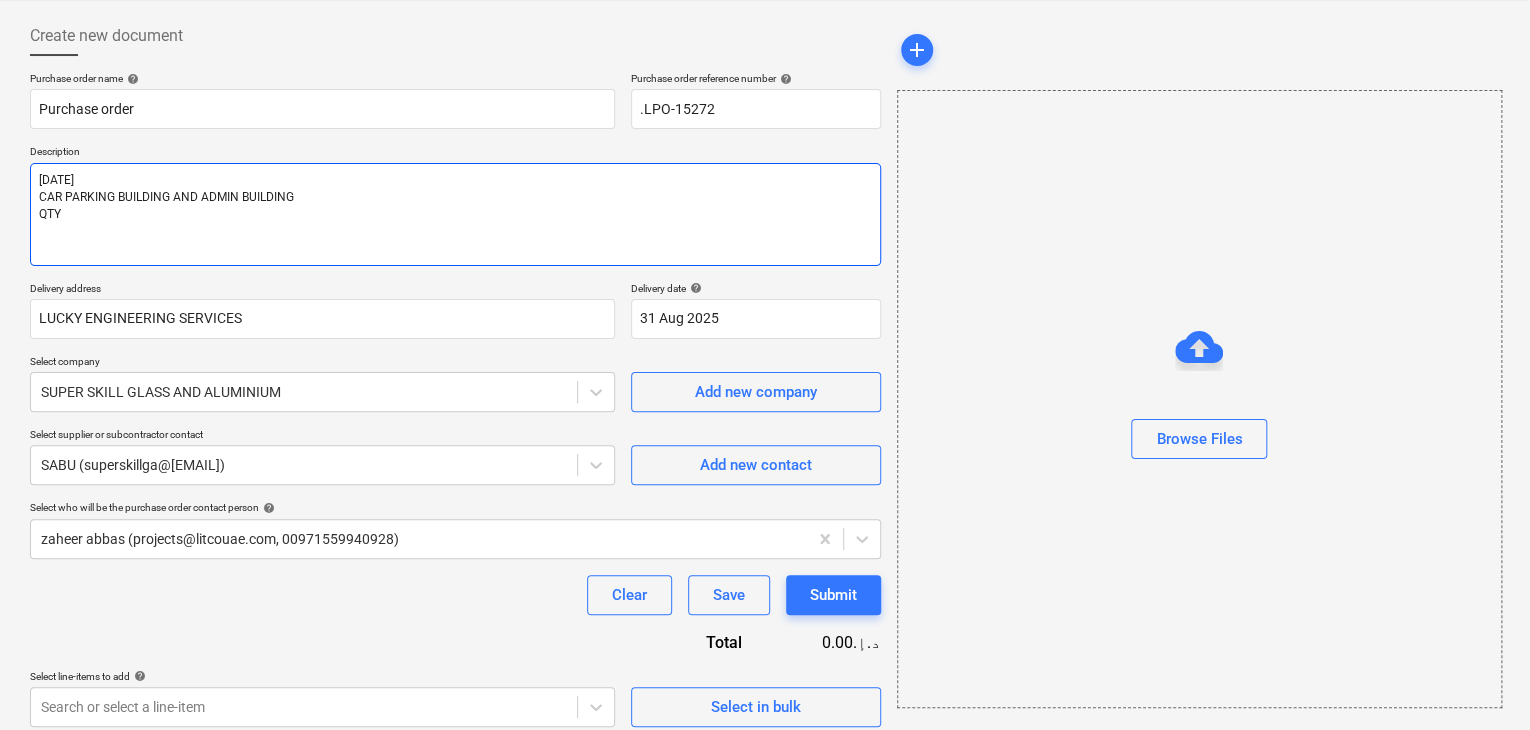 type on "x" 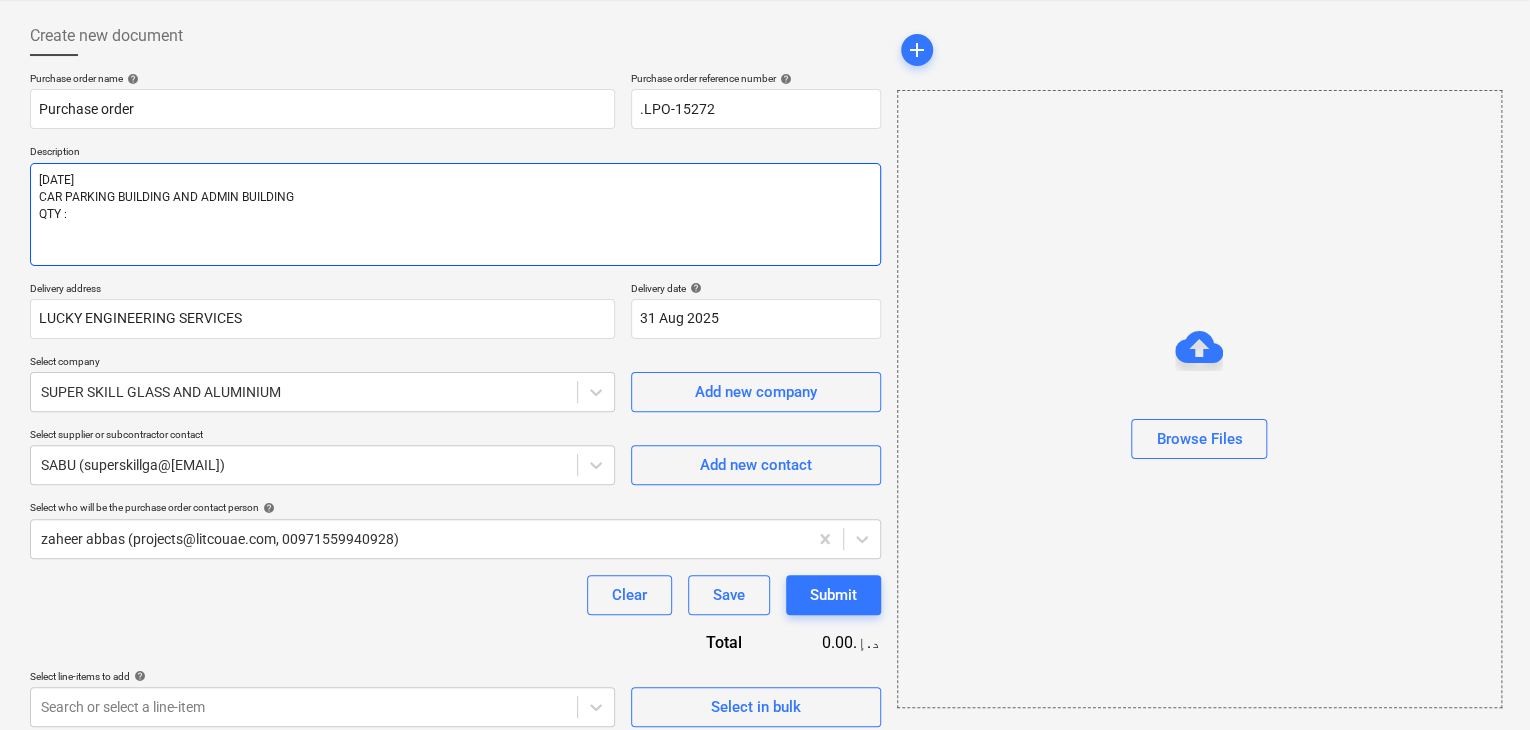 type on "x" 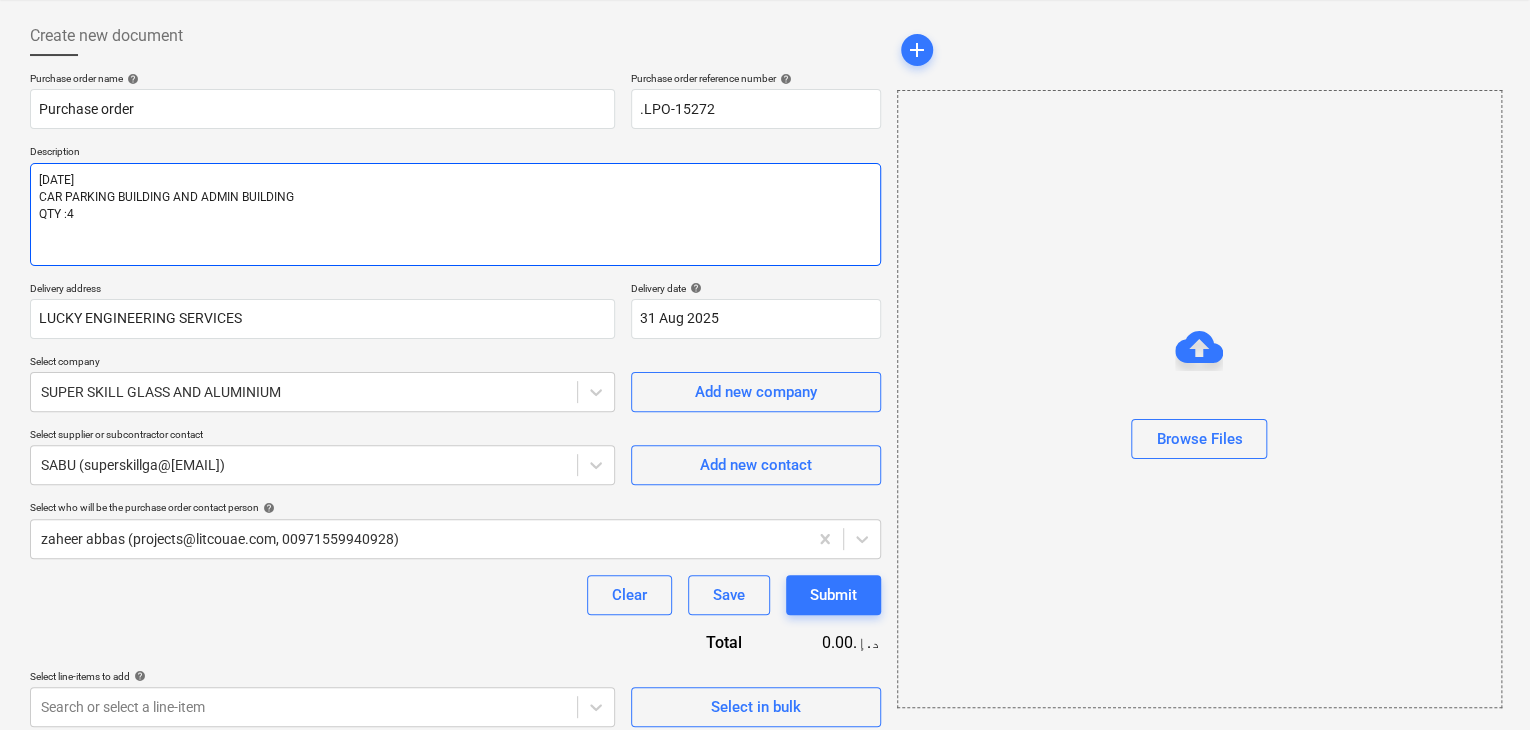 type on "x" 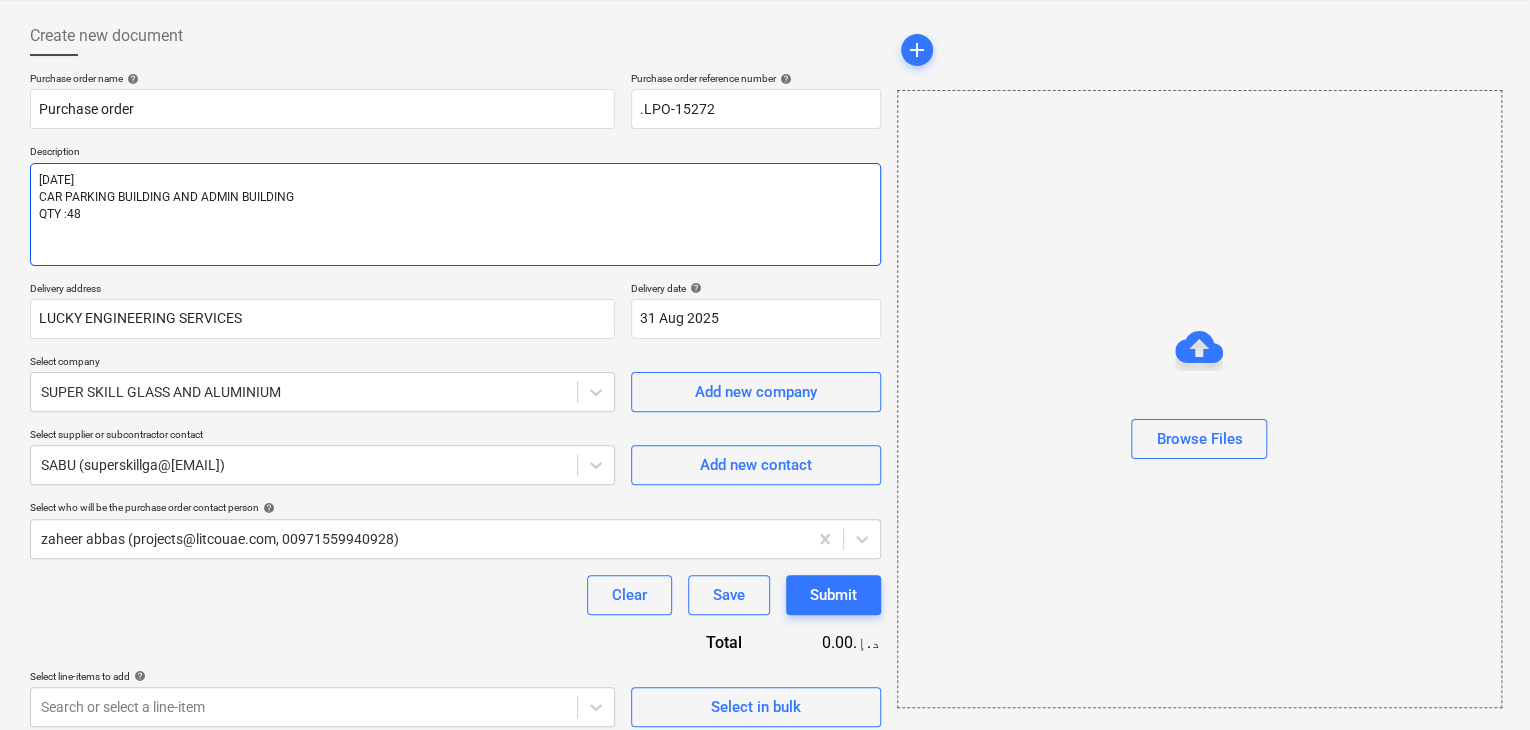 type on "x" 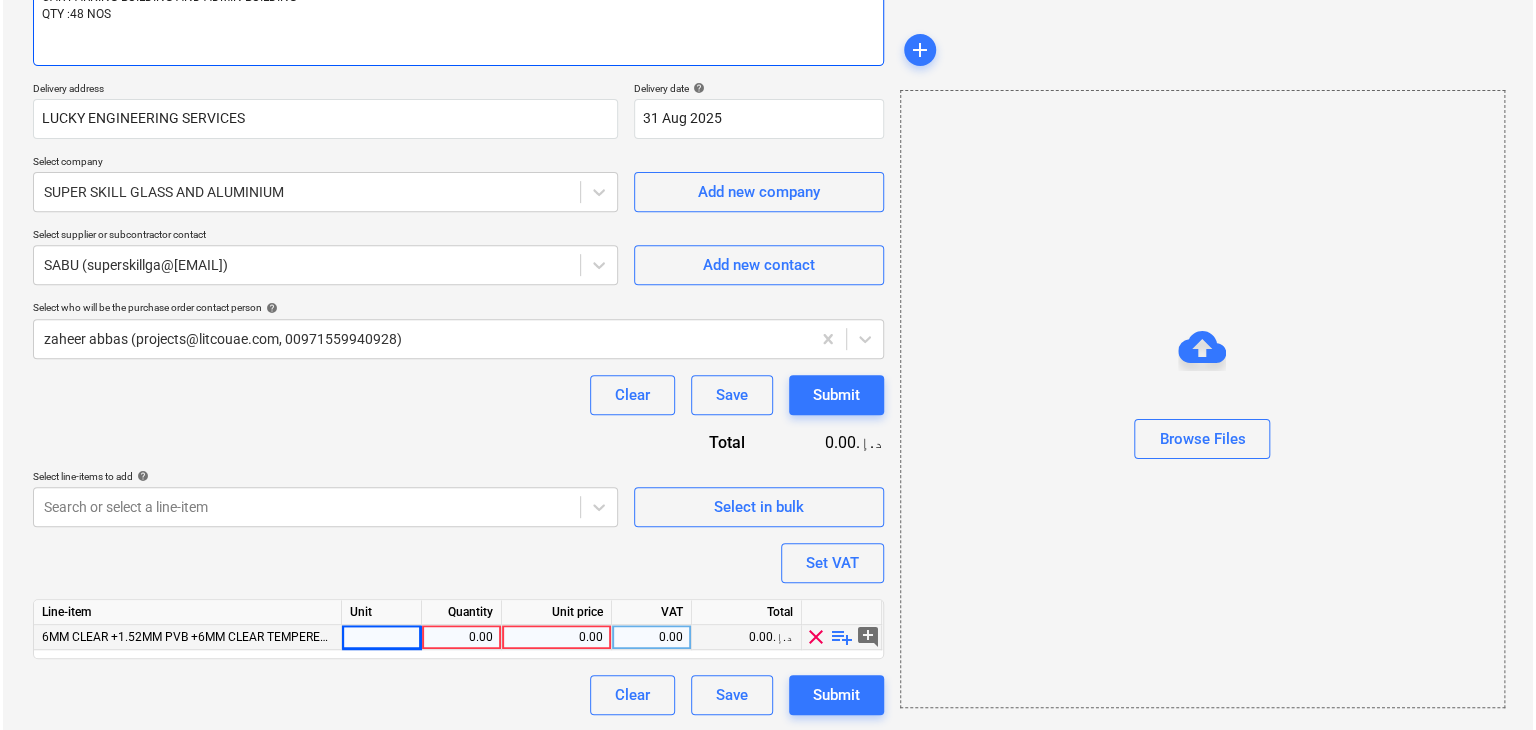 scroll, scrollTop: 292, scrollLeft: 0, axis: vertical 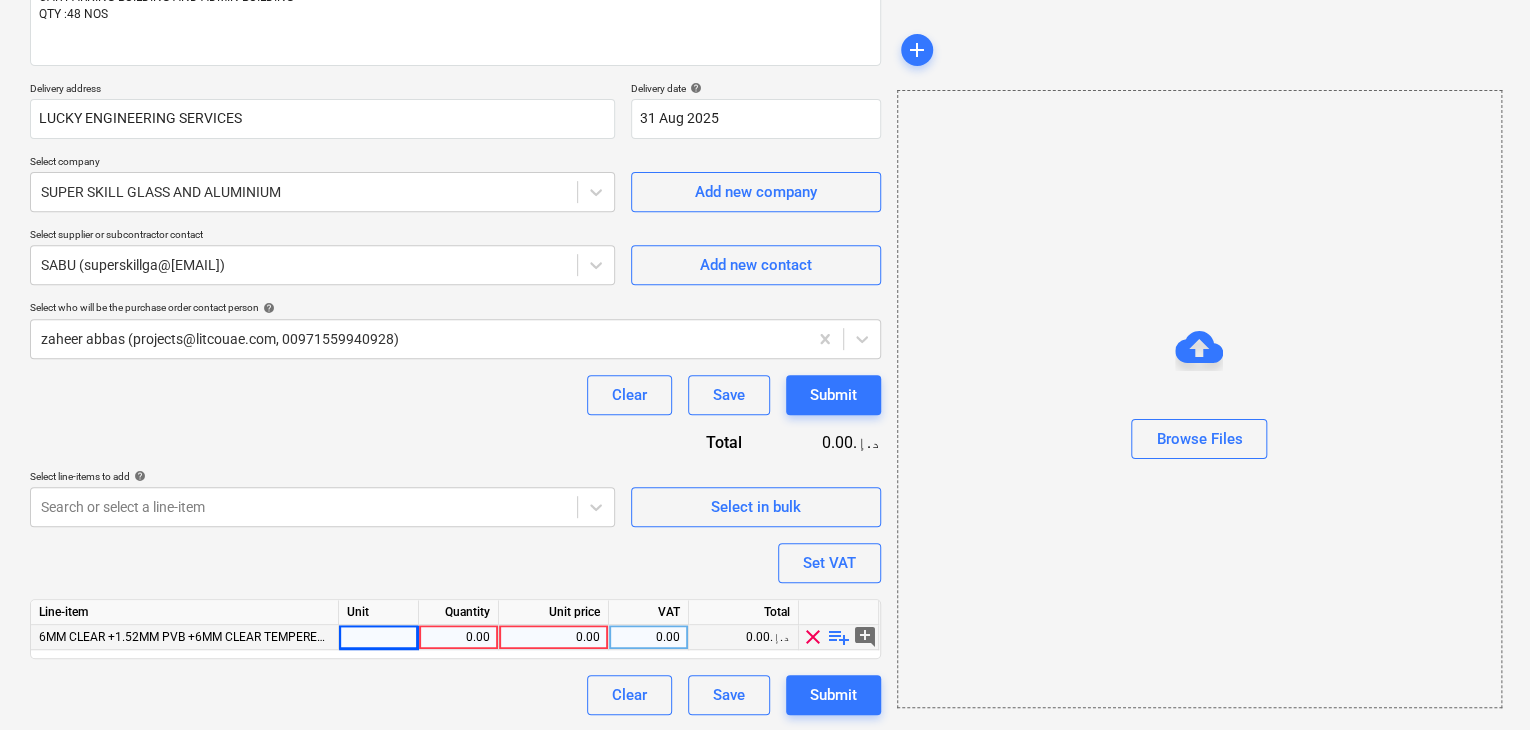 click at bounding box center [379, 637] 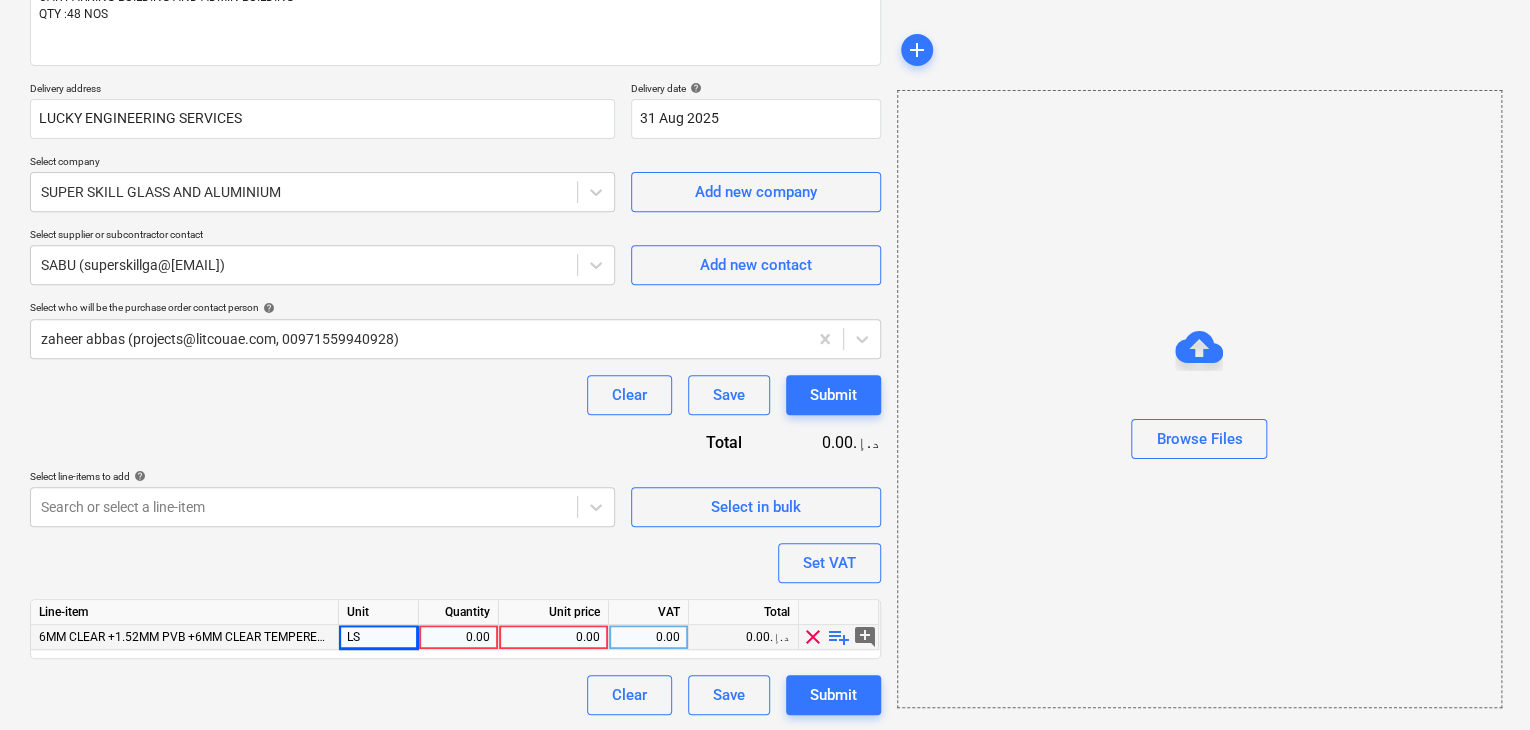 click on "0.00" at bounding box center (458, 637) 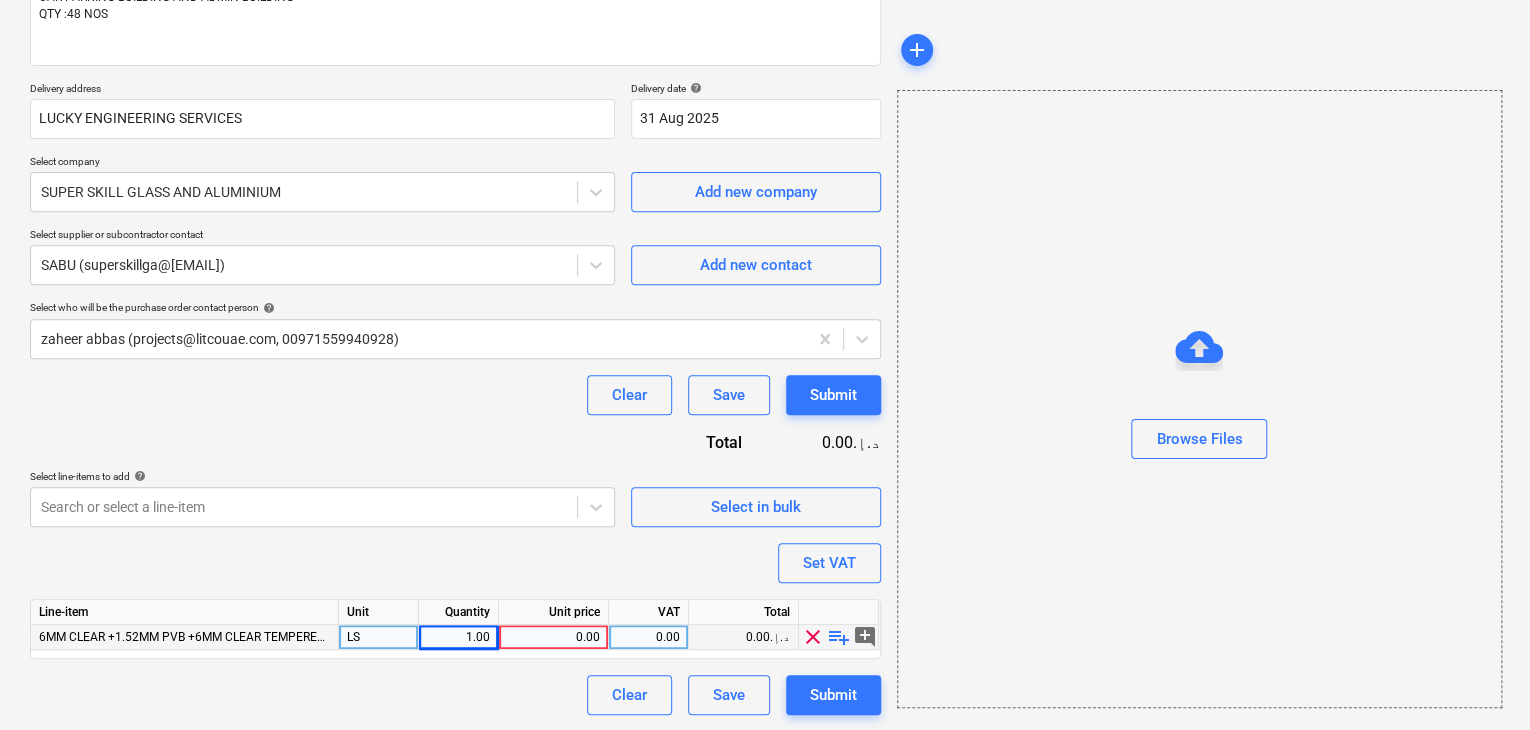 click on "0.00" at bounding box center [553, 637] 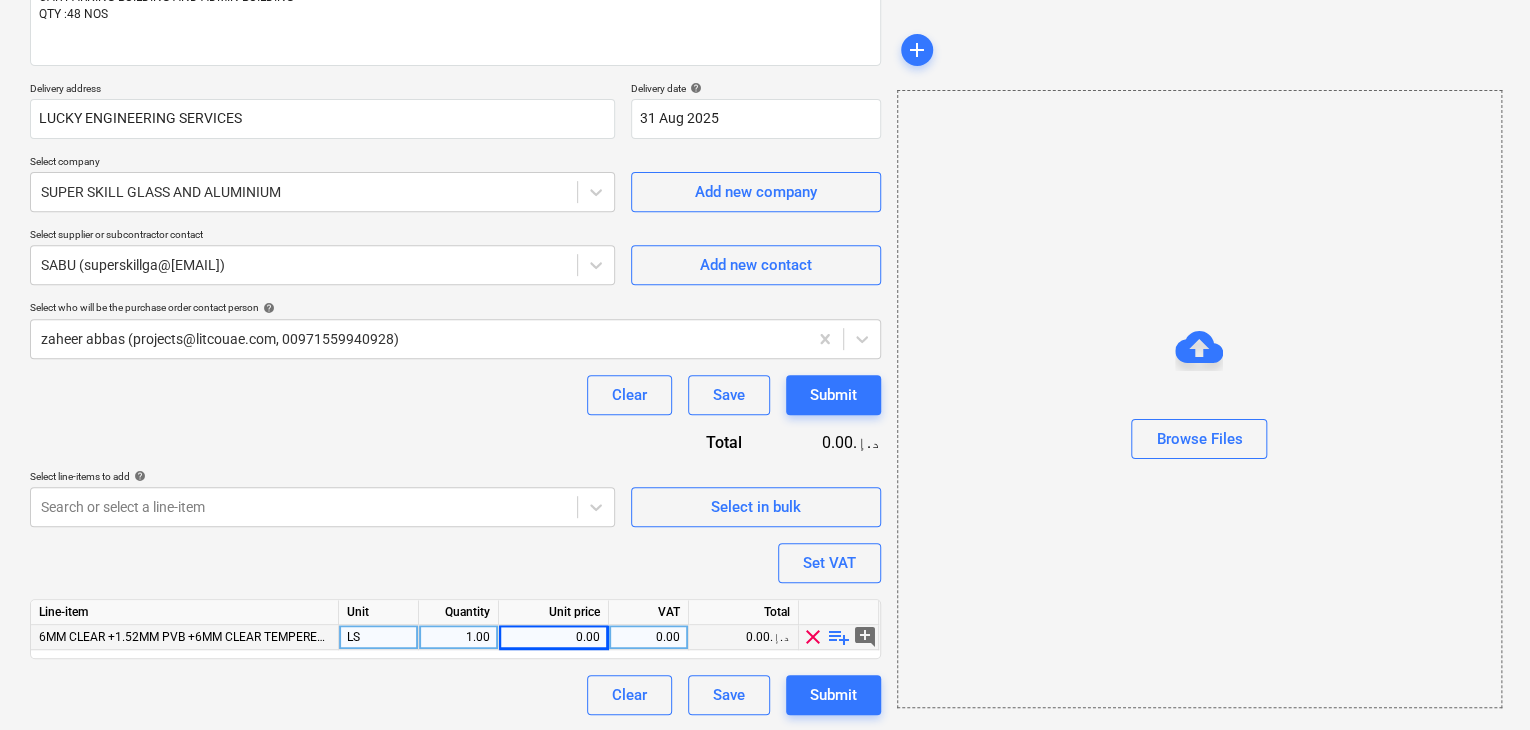 click on "0.00" at bounding box center (553, 637) 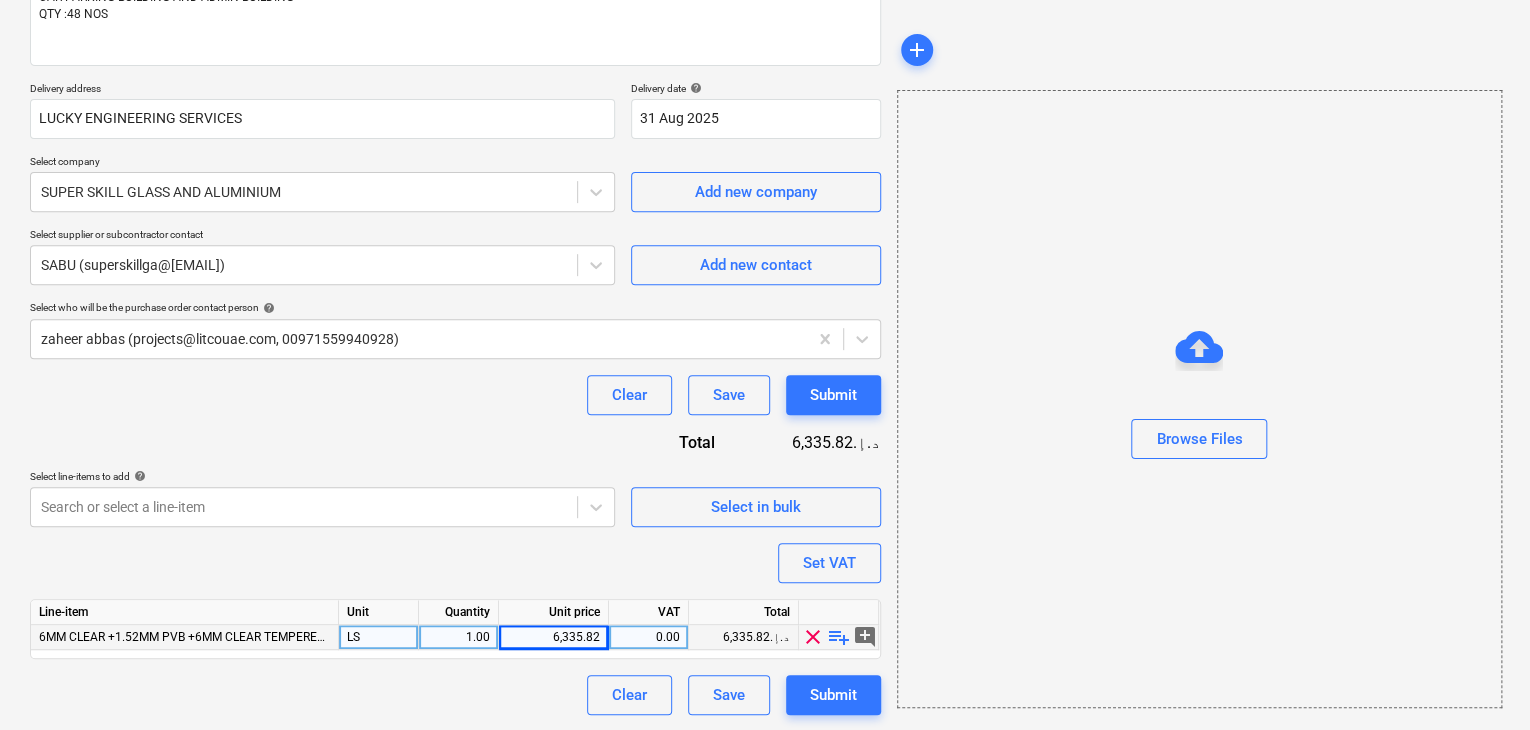 click on "Browse Files" at bounding box center [1199, 399] 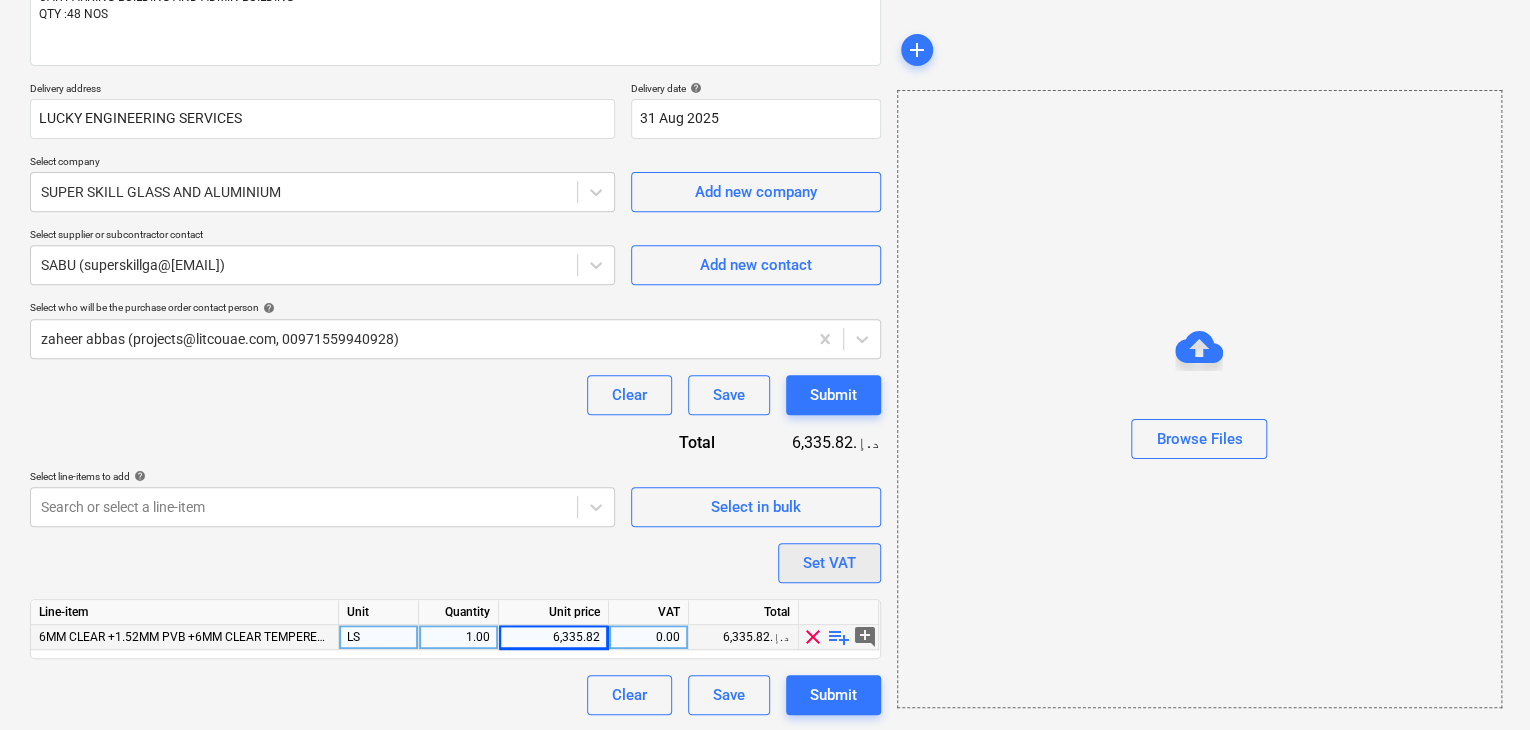 click on "Set VAT" at bounding box center (829, 563) 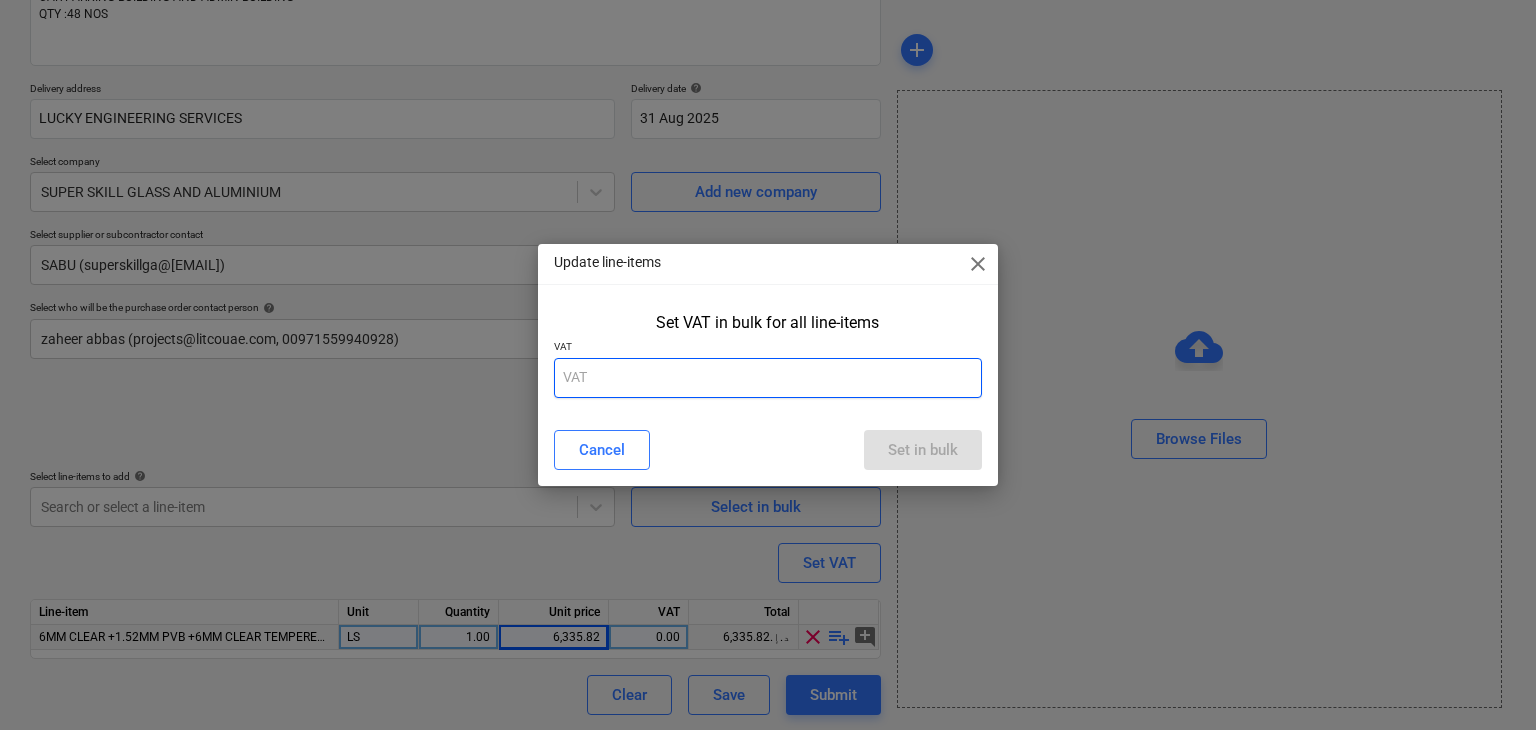 click at bounding box center [768, 378] 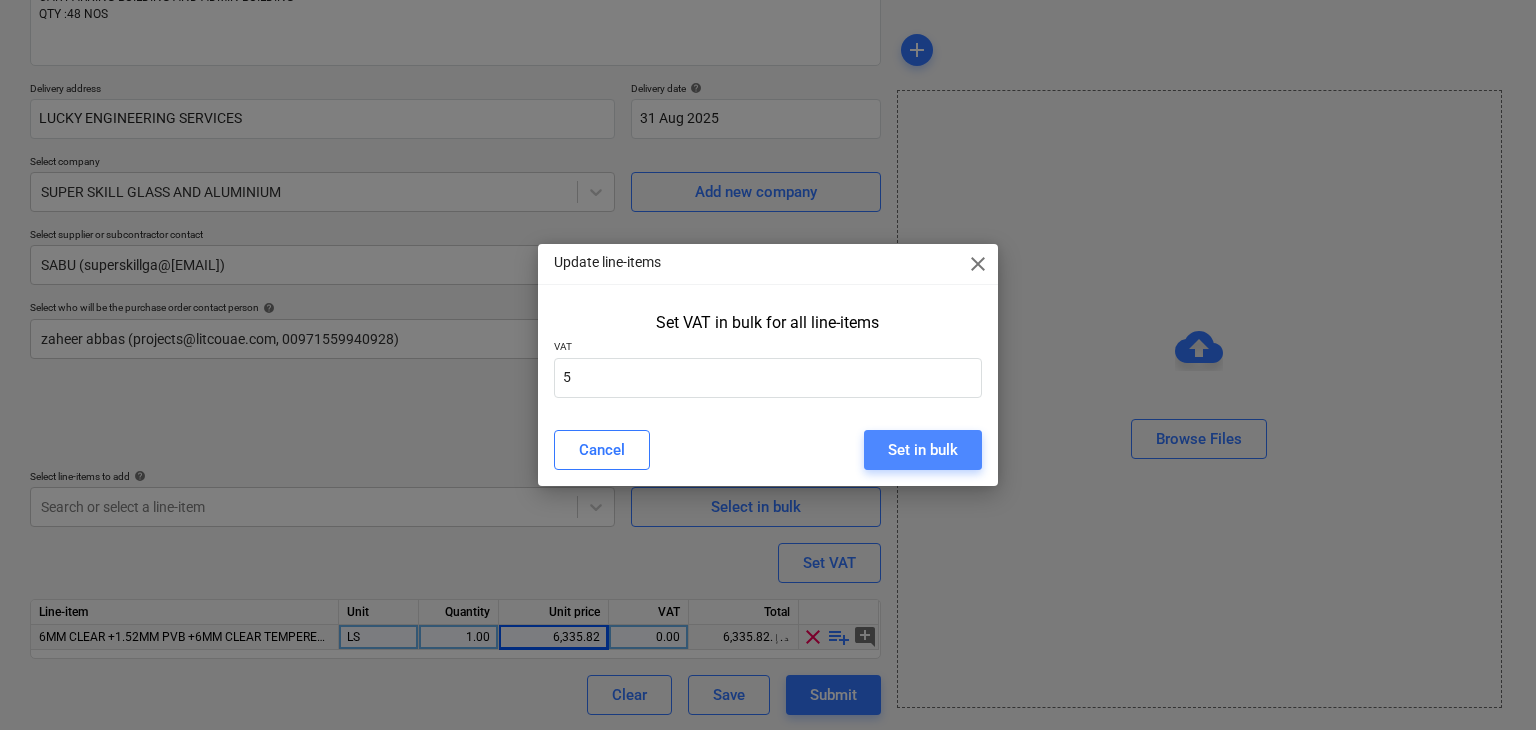 click on "Set in bulk" at bounding box center (923, 450) 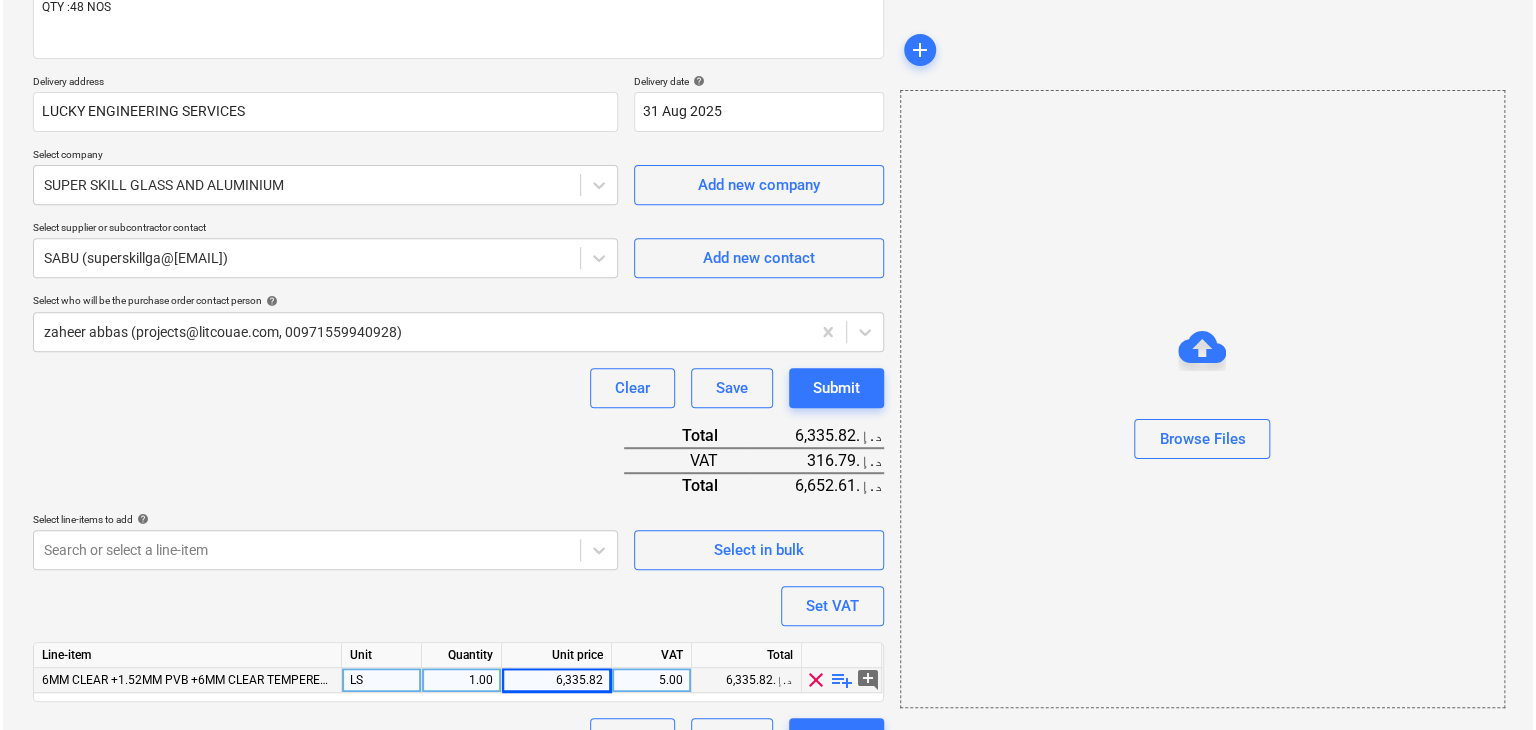 scroll, scrollTop: 342, scrollLeft: 0, axis: vertical 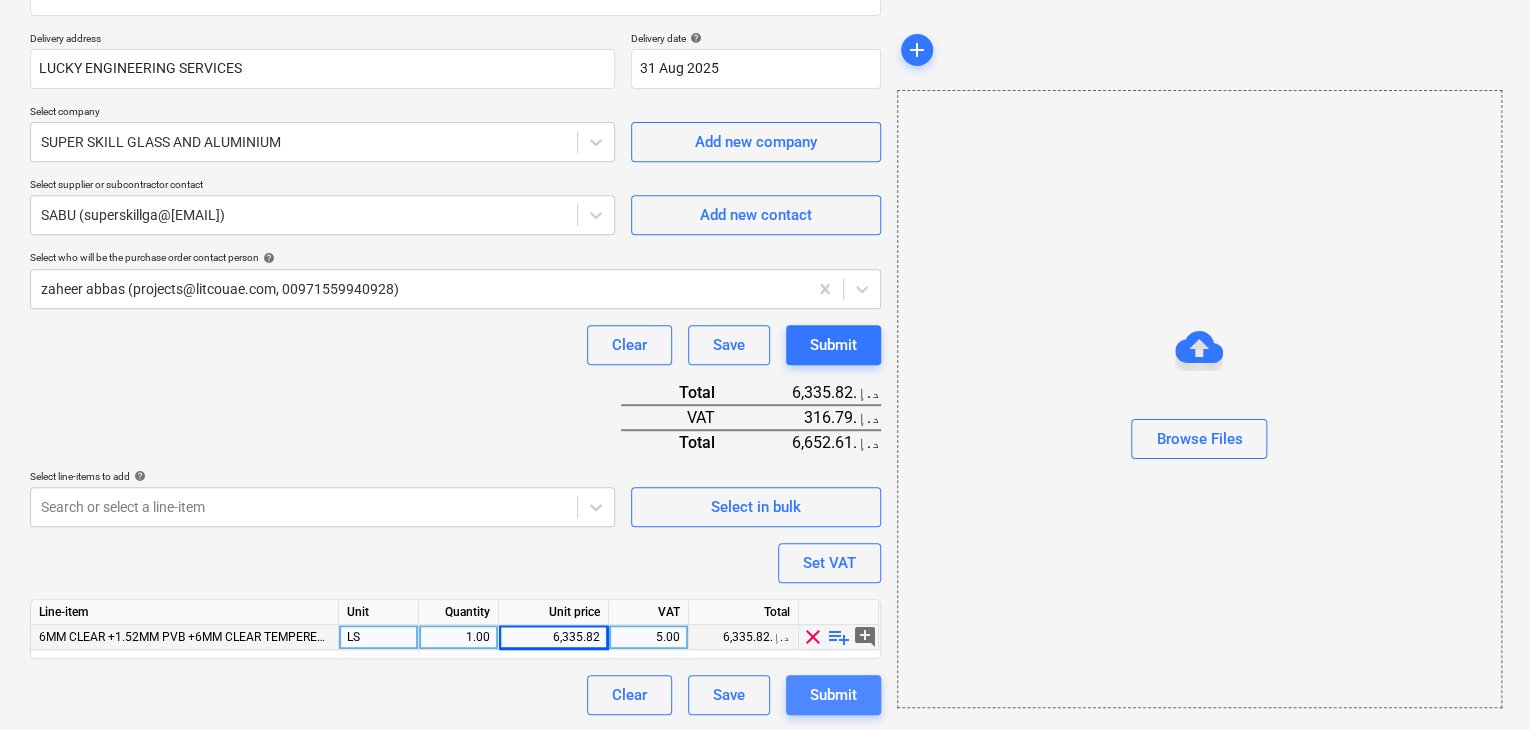 click on "Submit" at bounding box center [833, 695] 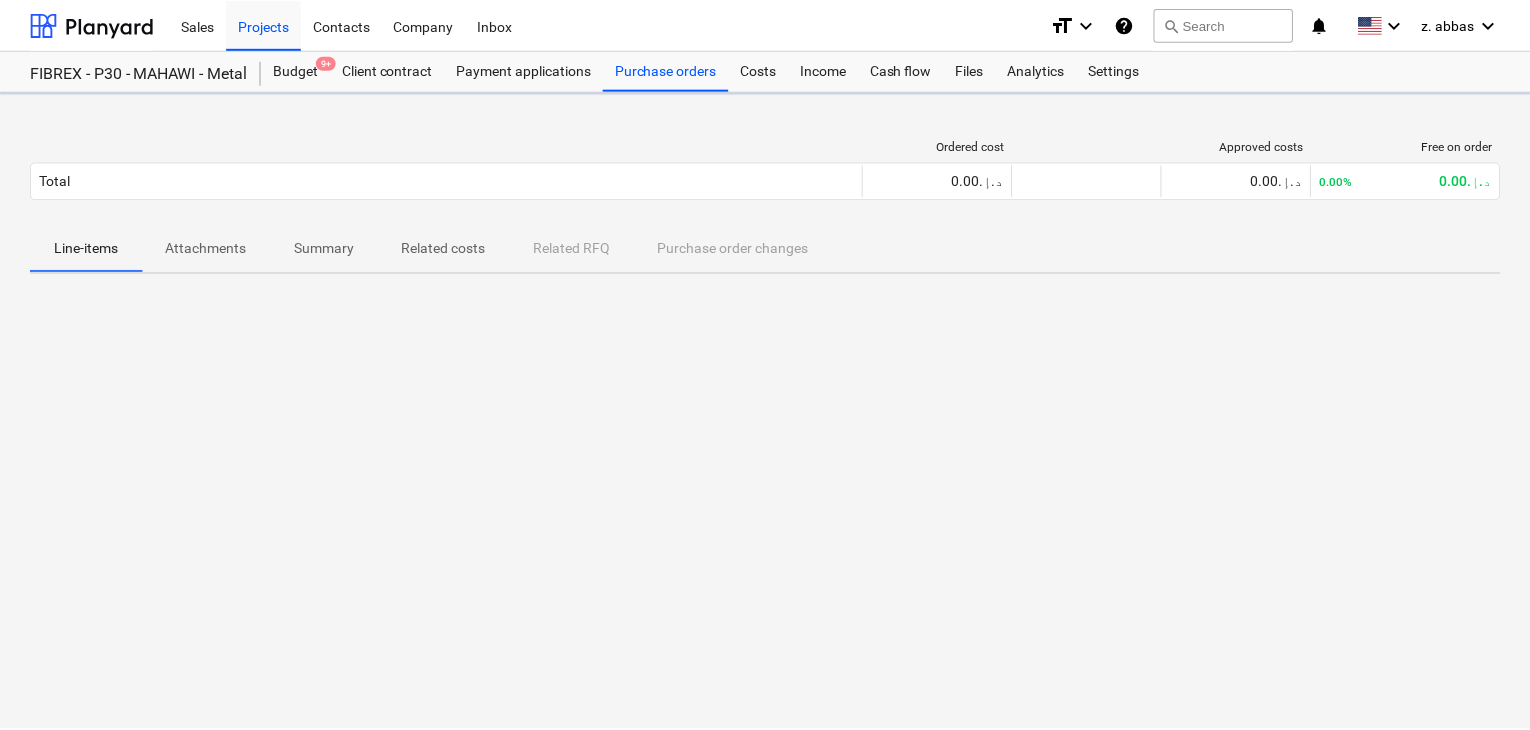scroll, scrollTop: 0, scrollLeft: 0, axis: both 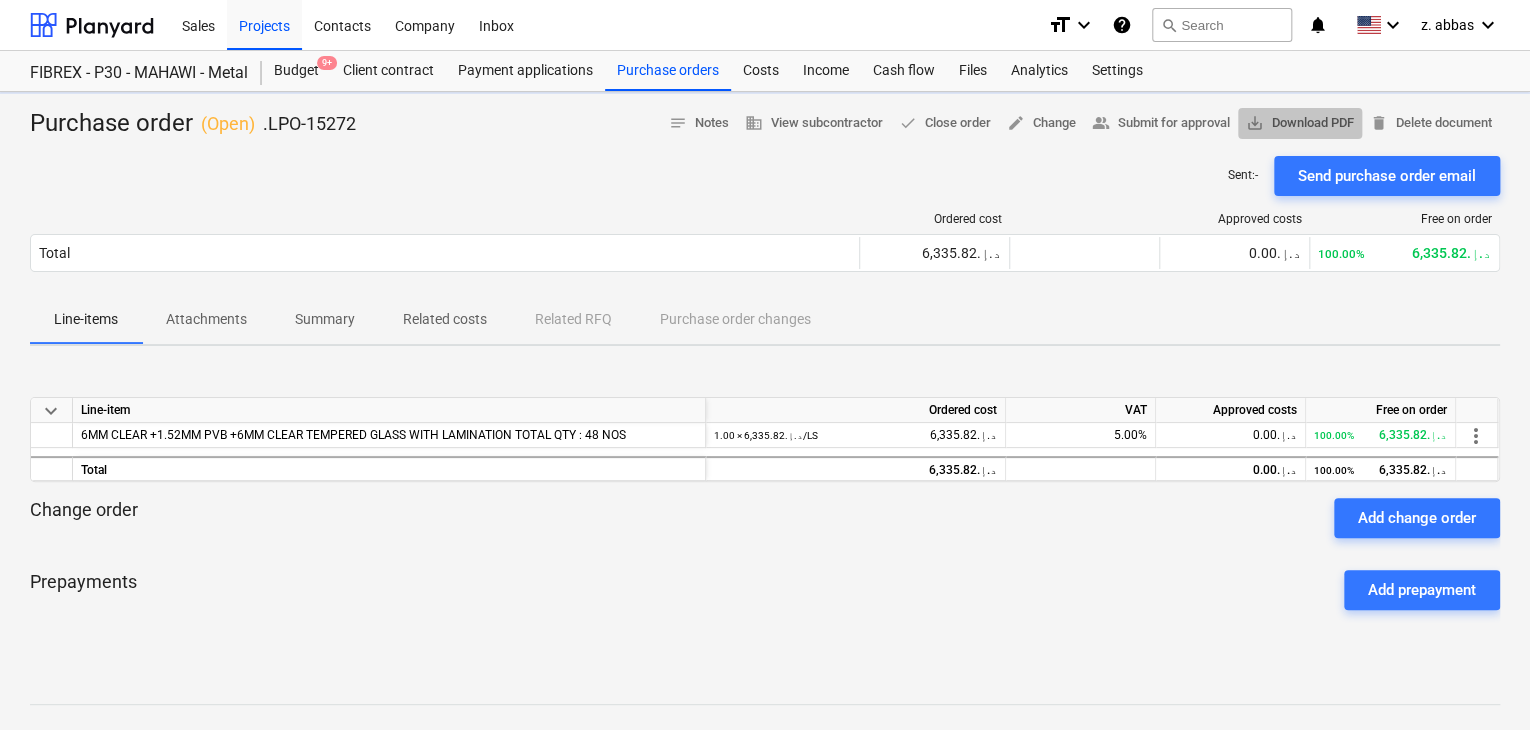click on "save_alt Download PDF" at bounding box center [1300, 123] 